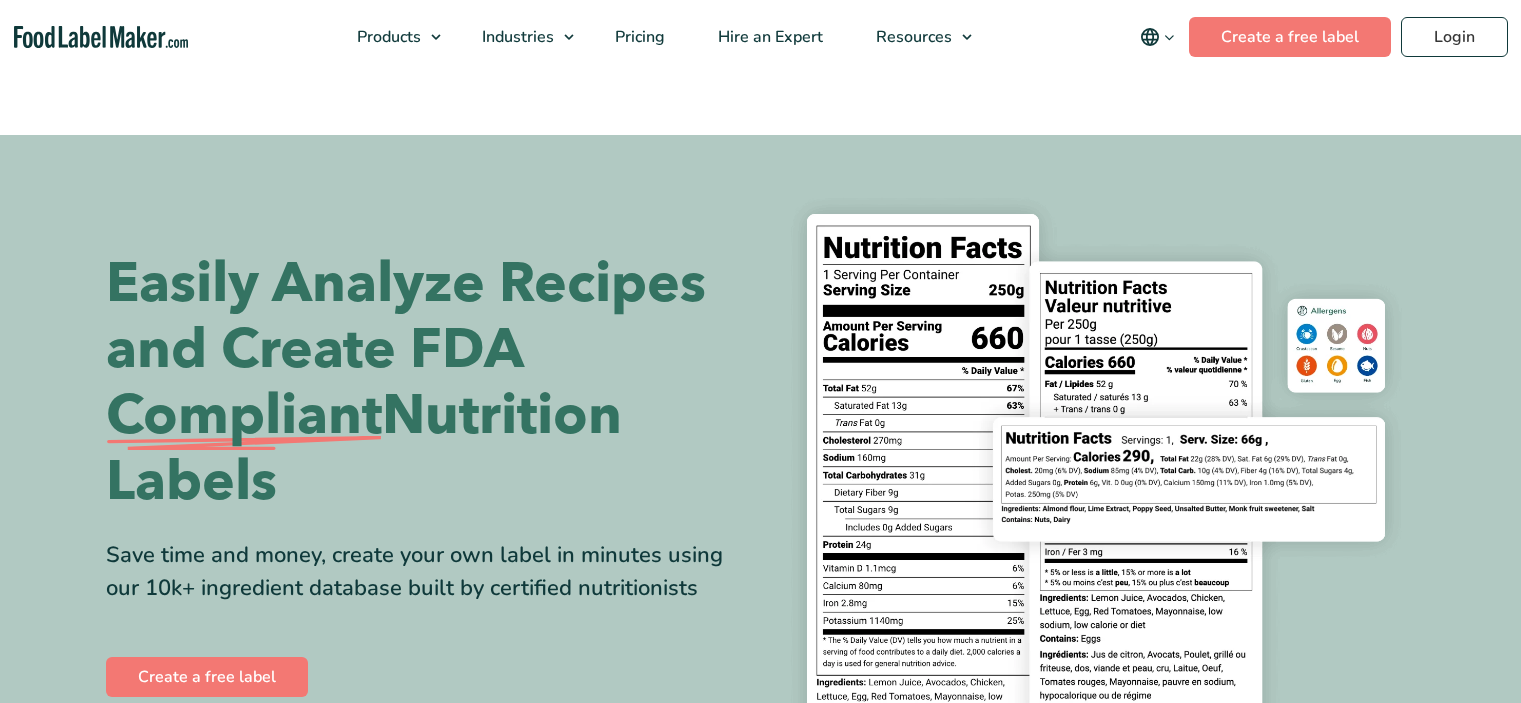 scroll, scrollTop: 0, scrollLeft: 0, axis: both 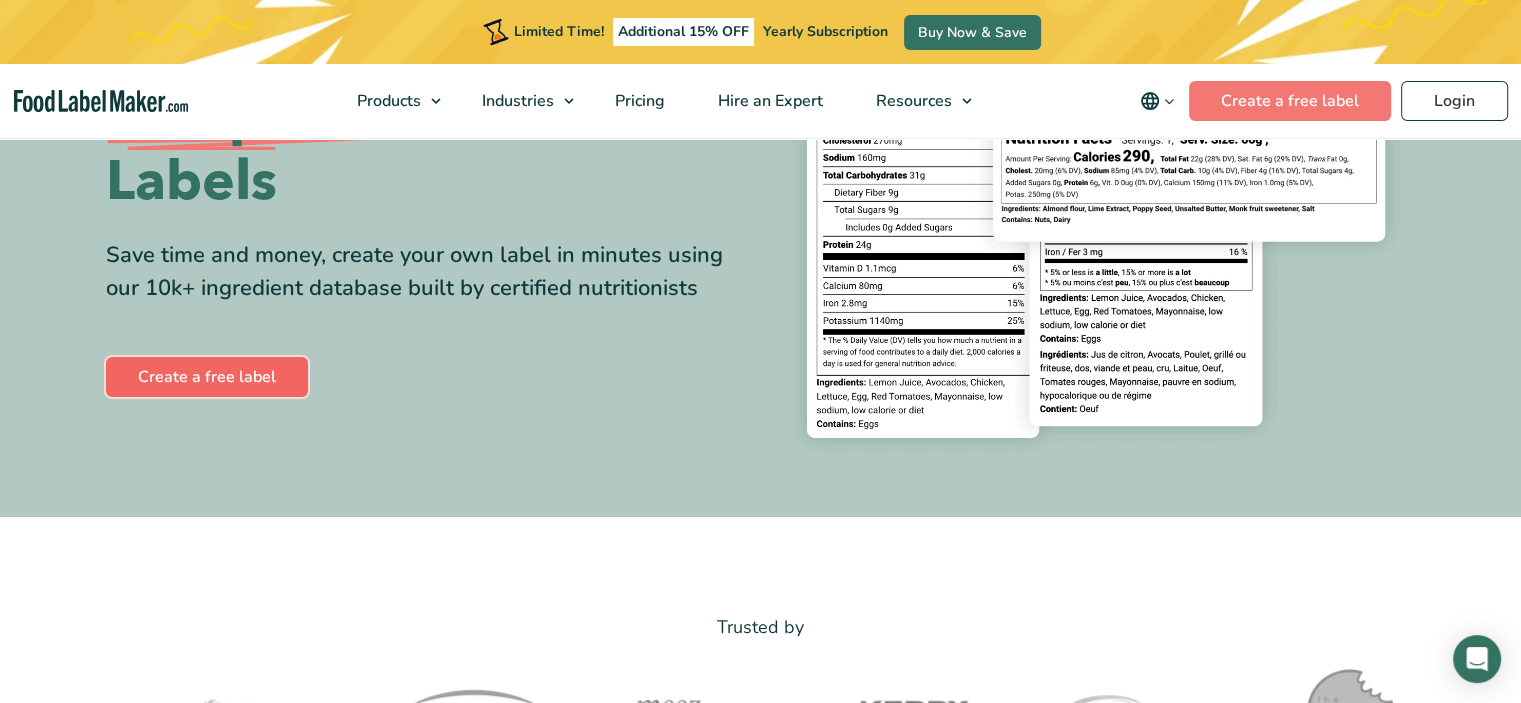 click on "Create a free label" at bounding box center (207, 377) 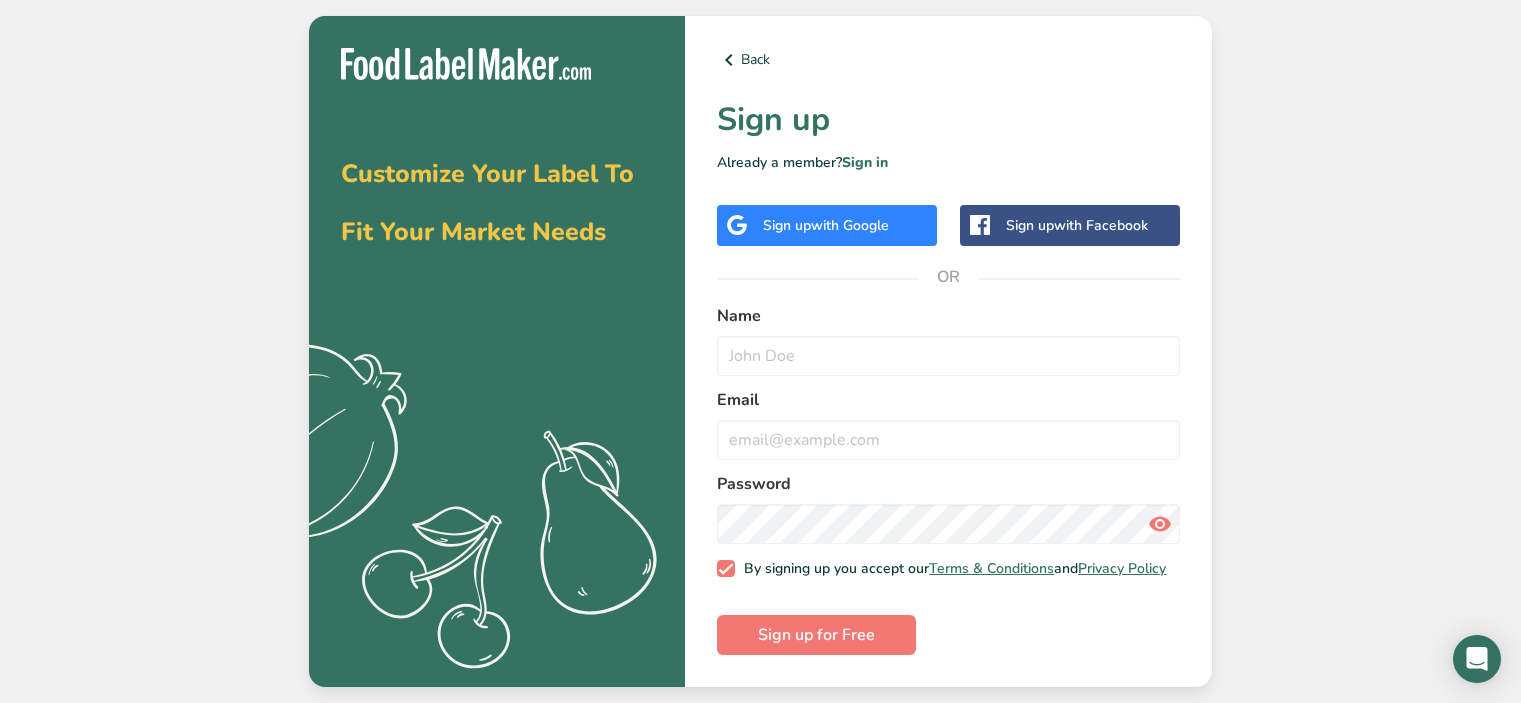 scroll, scrollTop: 0, scrollLeft: 0, axis: both 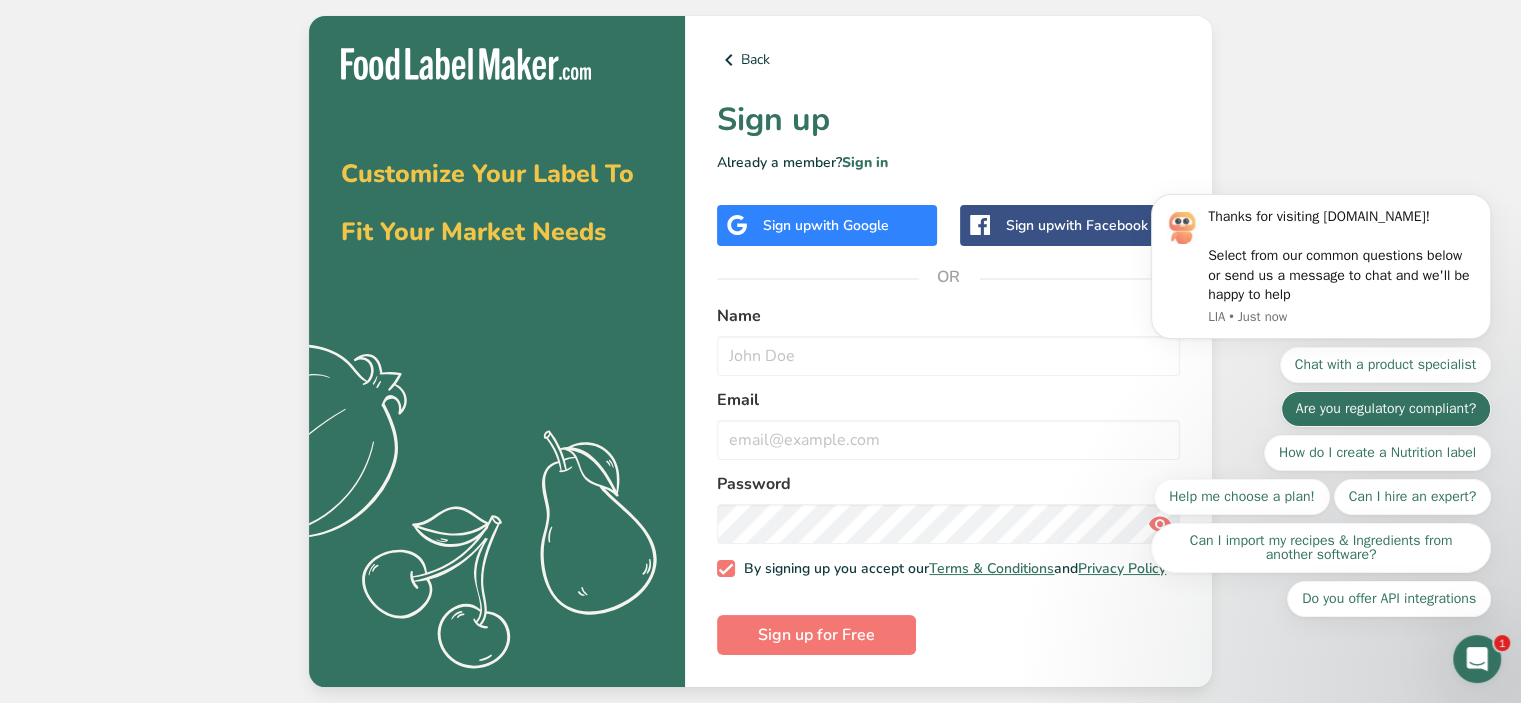 click on "Are you regulatory compliant?" at bounding box center (1386, 409) 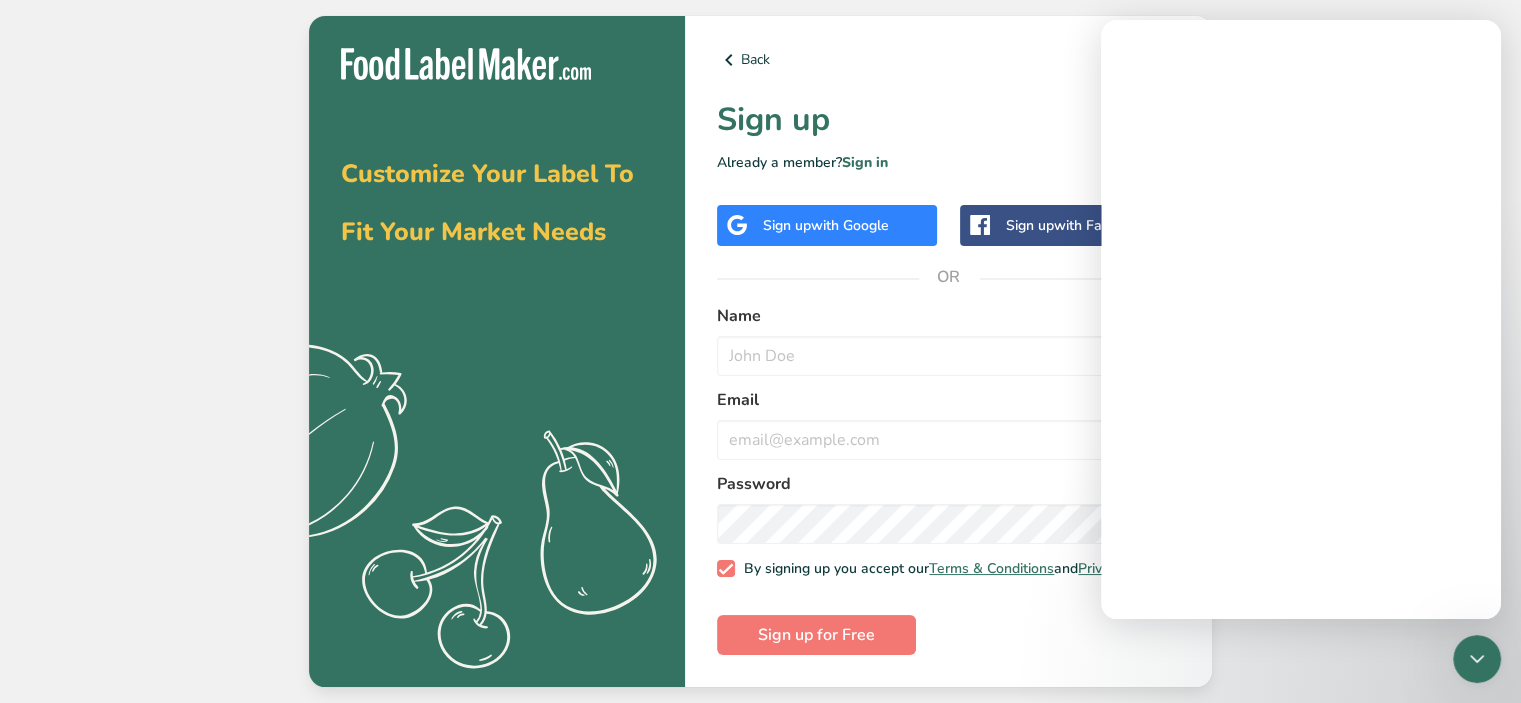 scroll, scrollTop: 0, scrollLeft: 0, axis: both 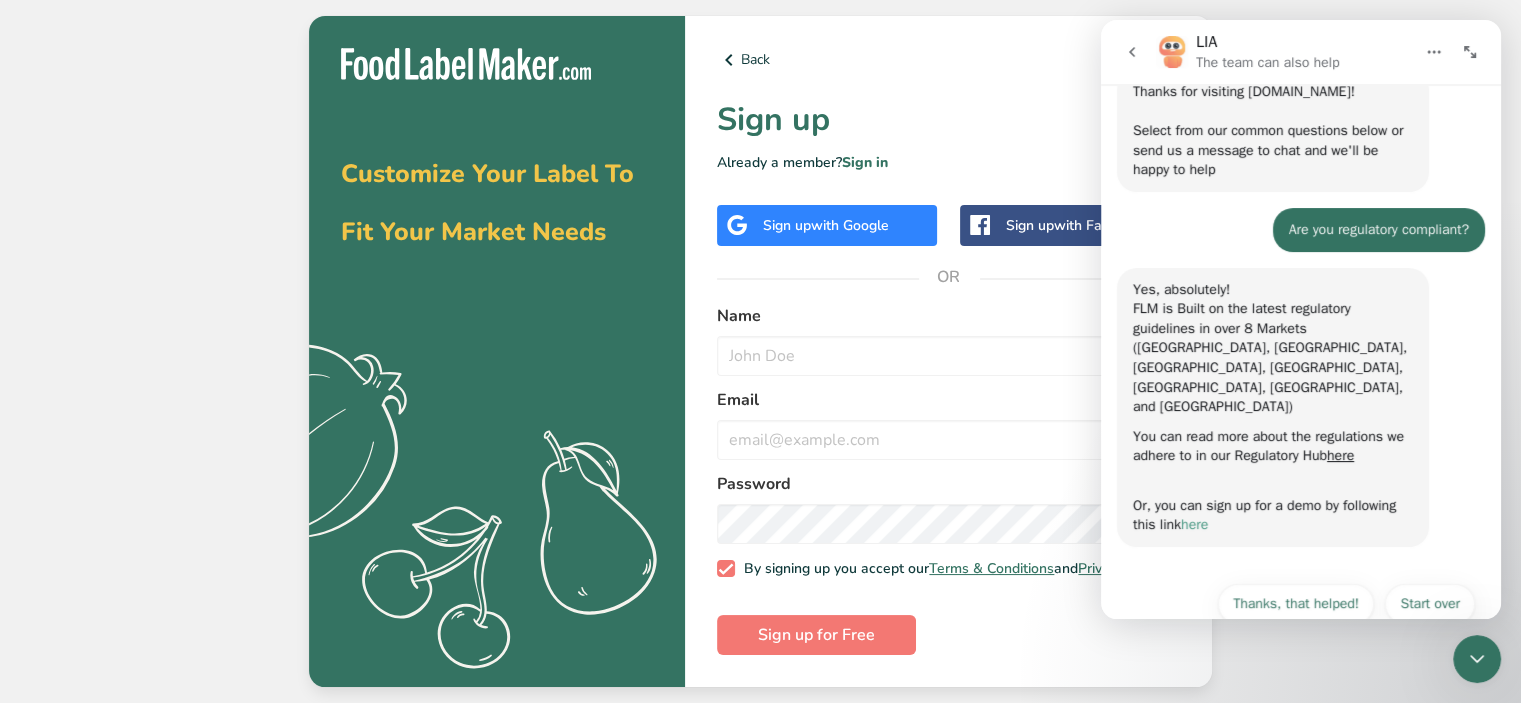 click on "here" at bounding box center [1194, 524] 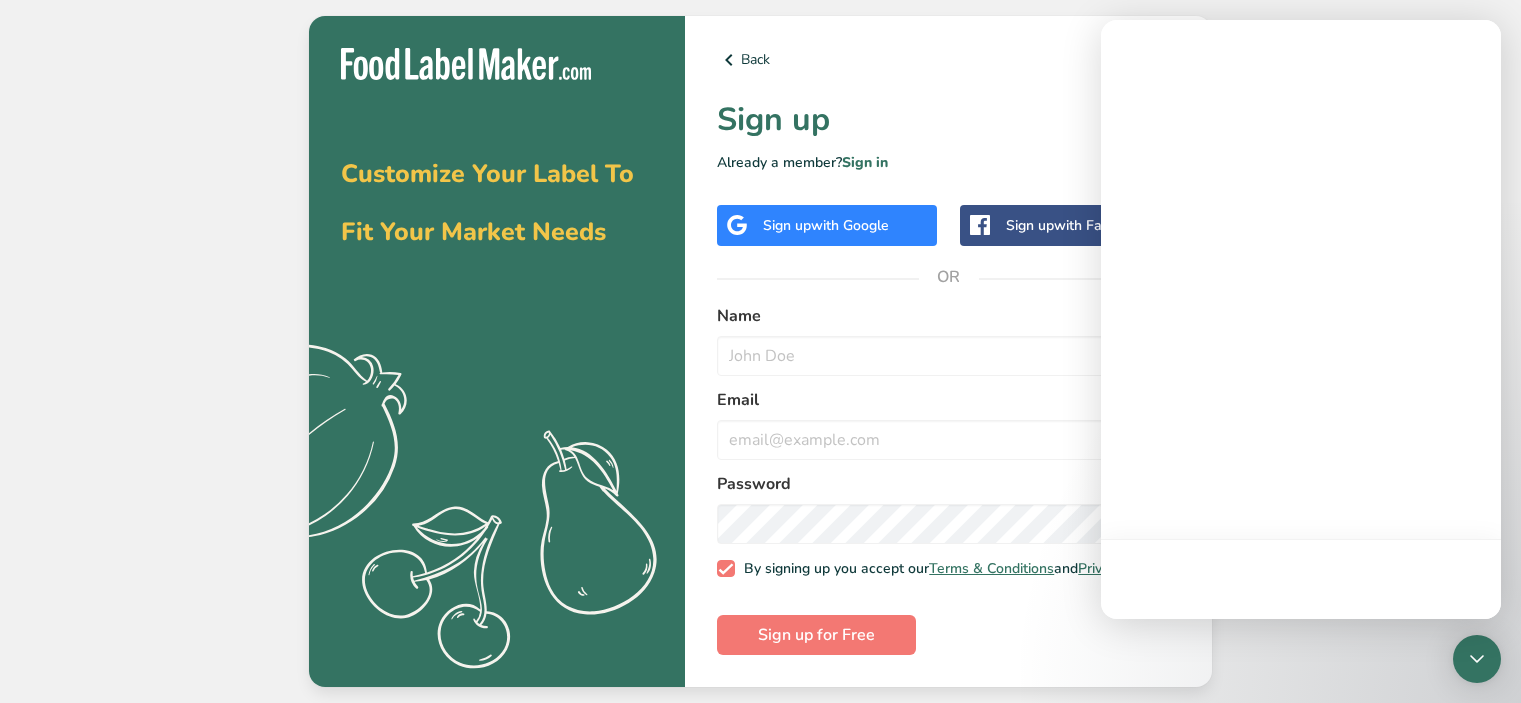 scroll, scrollTop: 0, scrollLeft: 0, axis: both 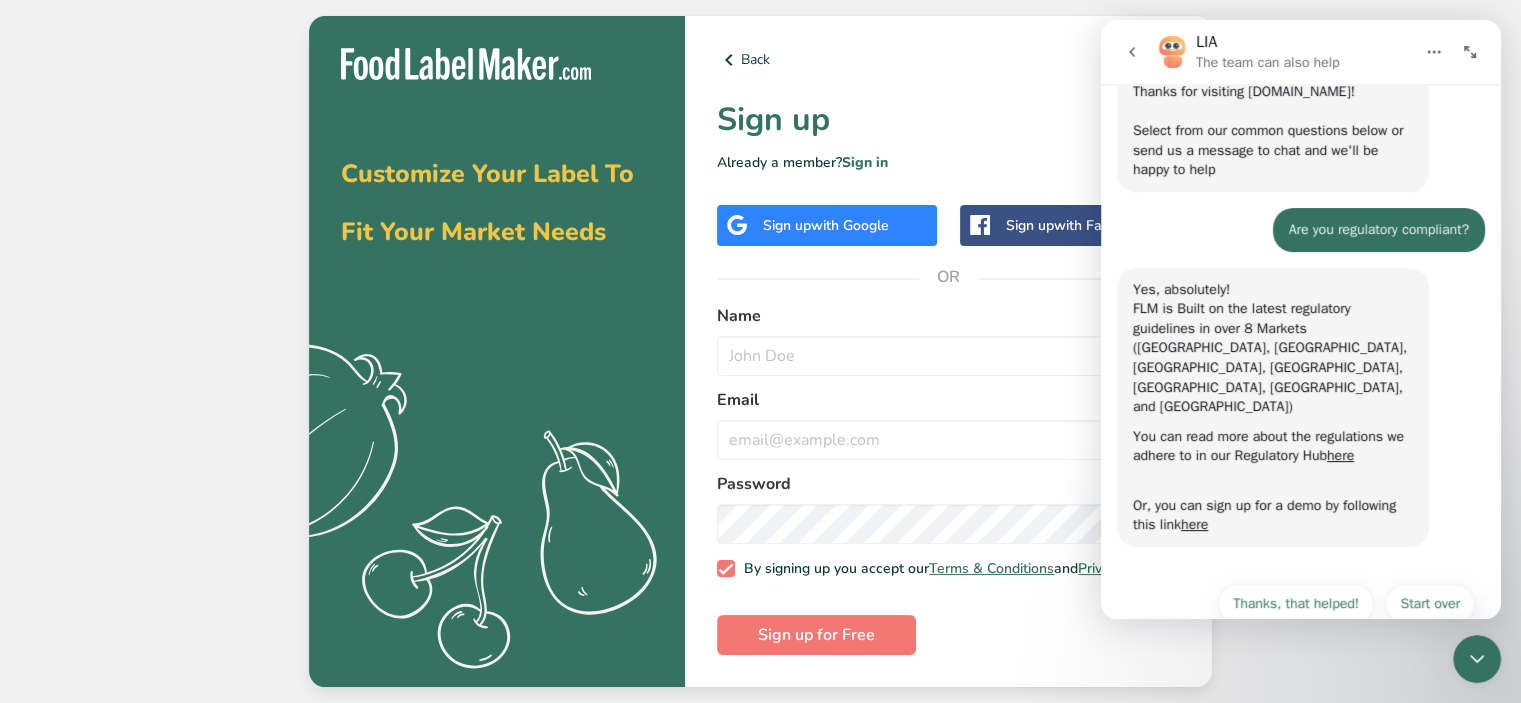 click on "Back
Sign up
Already a member?
Sign in
Sign up  with Google
Sign up  with Facebook   OR   Name   Email   Password
By signing up you accept our
Terms & Conditions
and
Privacy Policy
Sign up for Free" at bounding box center (948, 352) 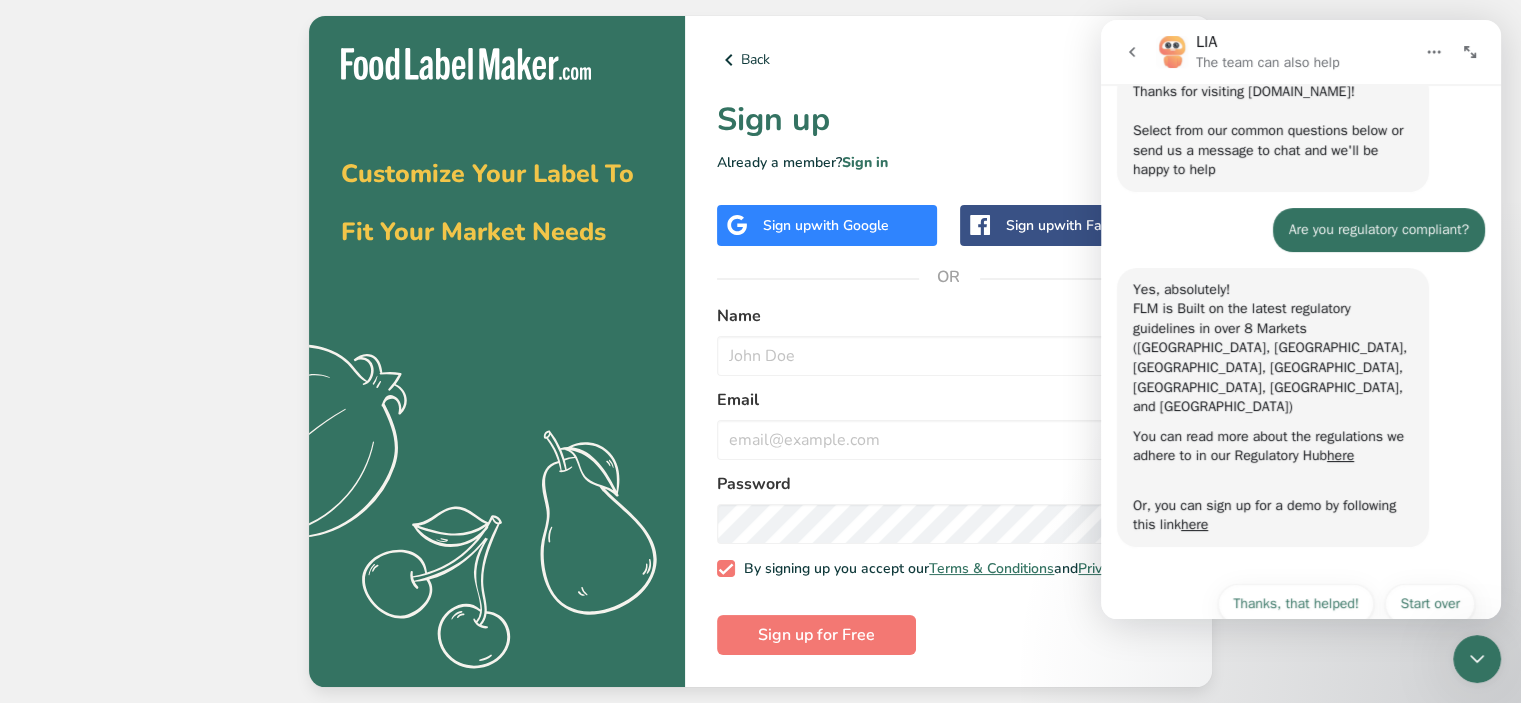click 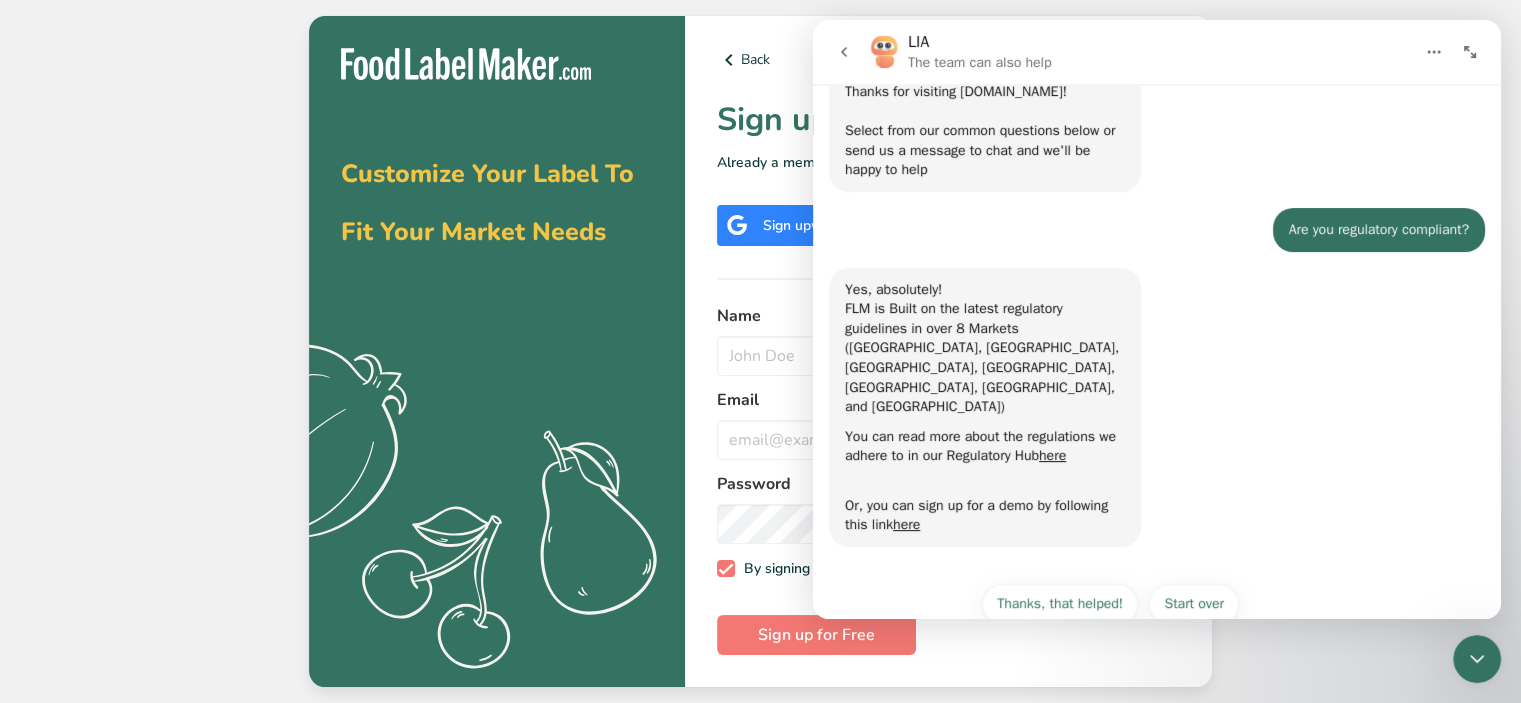 scroll, scrollTop: 0, scrollLeft: 0, axis: both 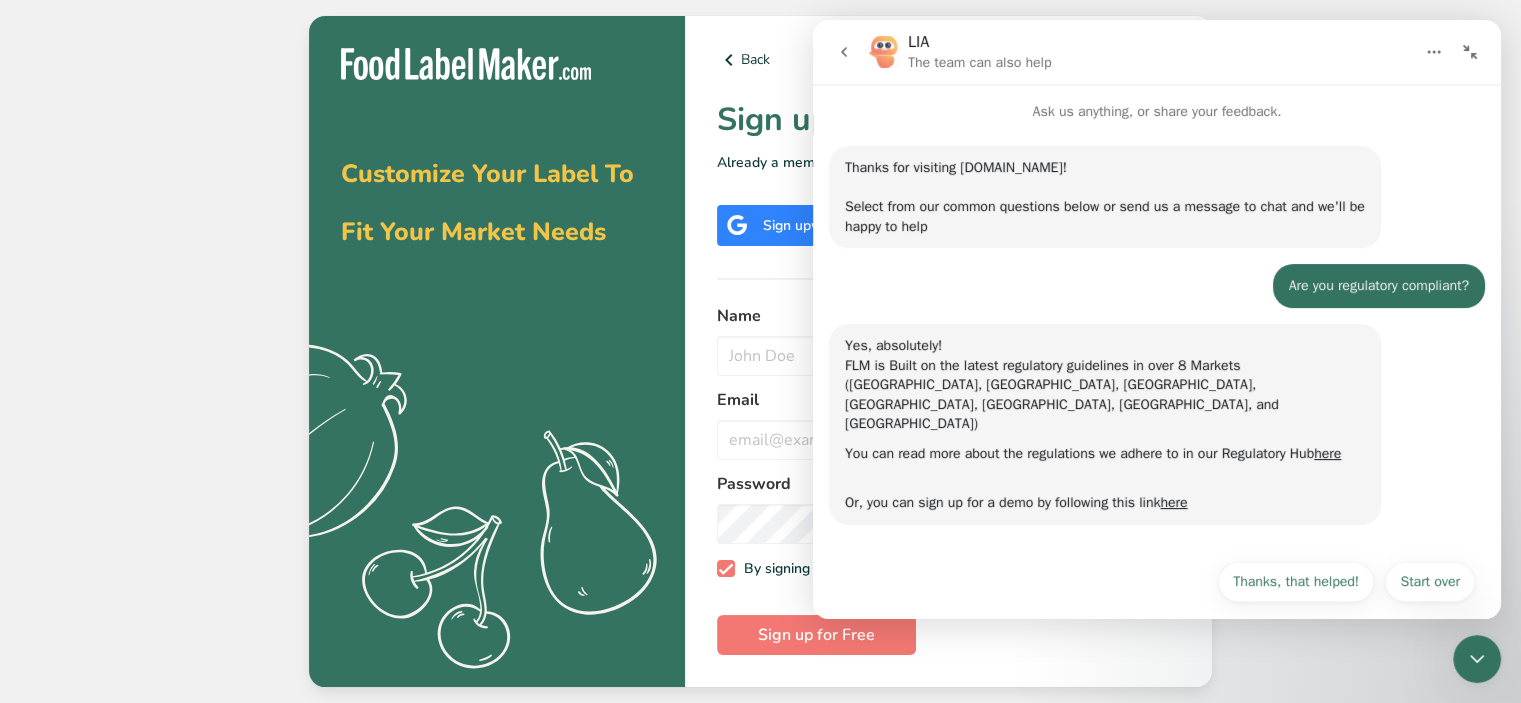 click 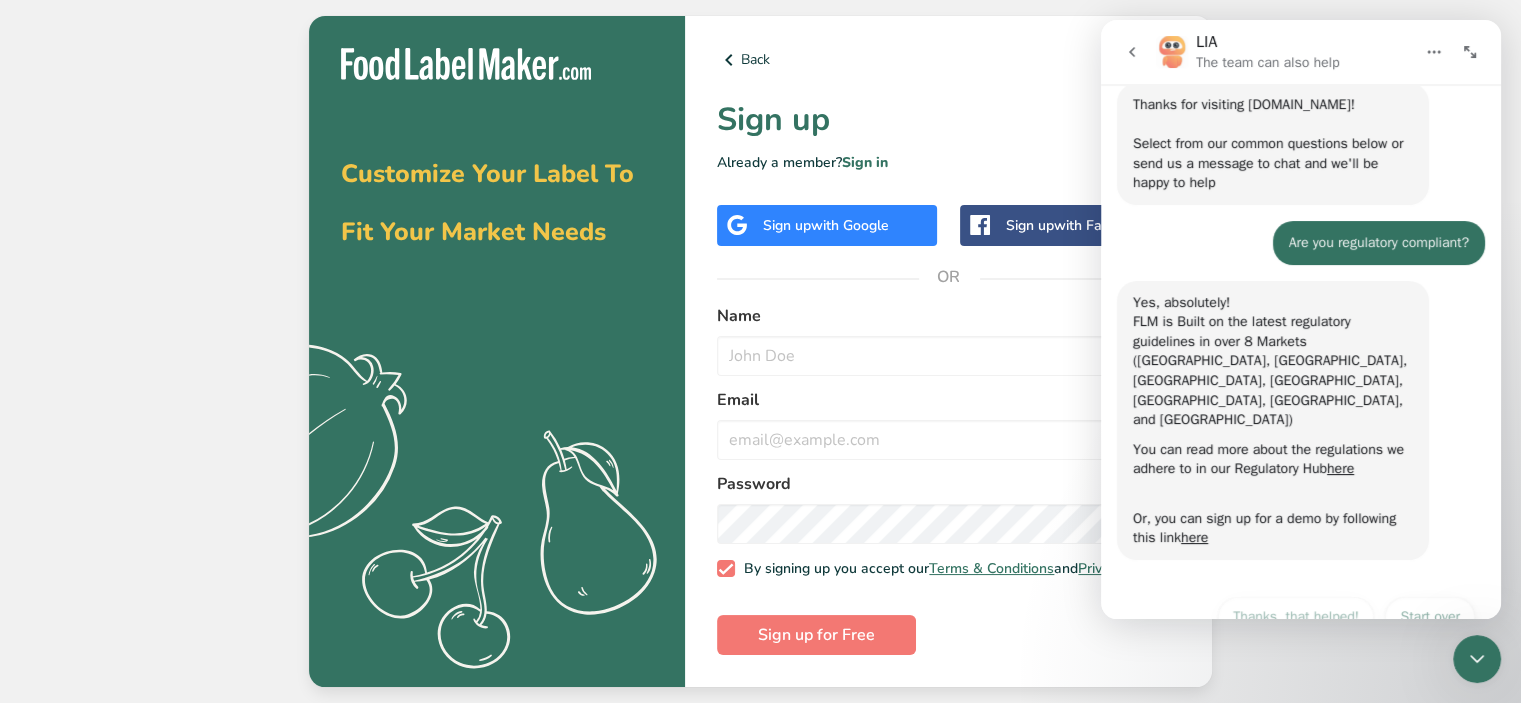 scroll, scrollTop: 76, scrollLeft: 0, axis: vertical 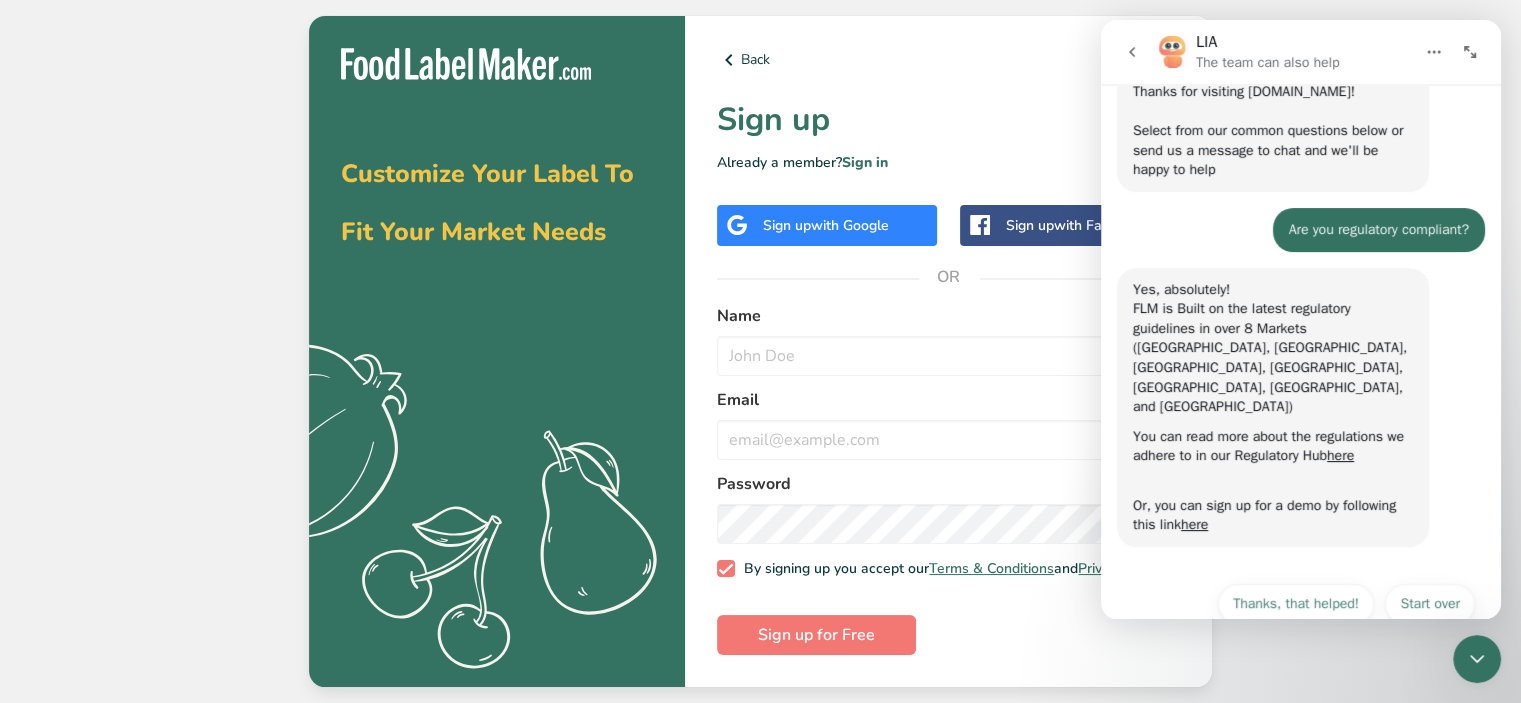 click at bounding box center [1434, 52] 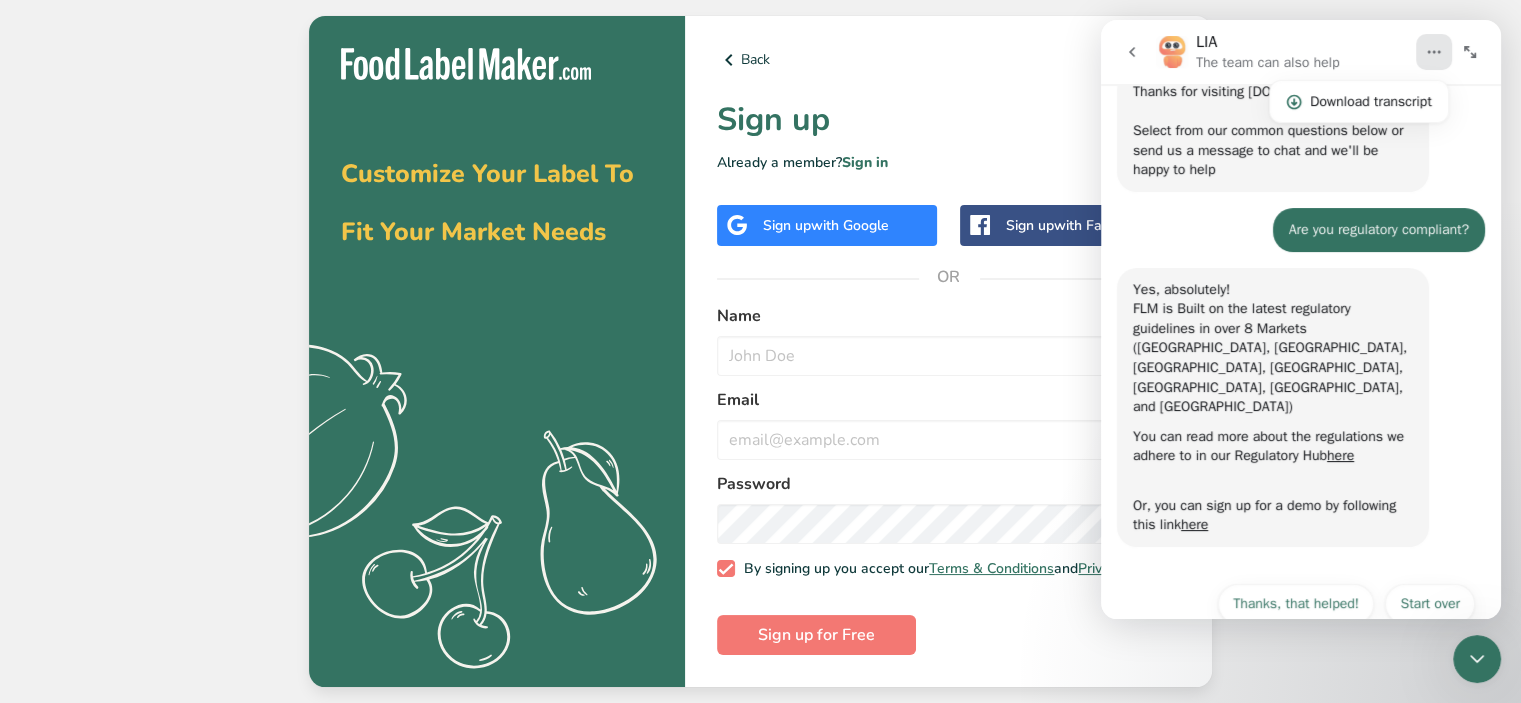 click at bounding box center (1434, 52) 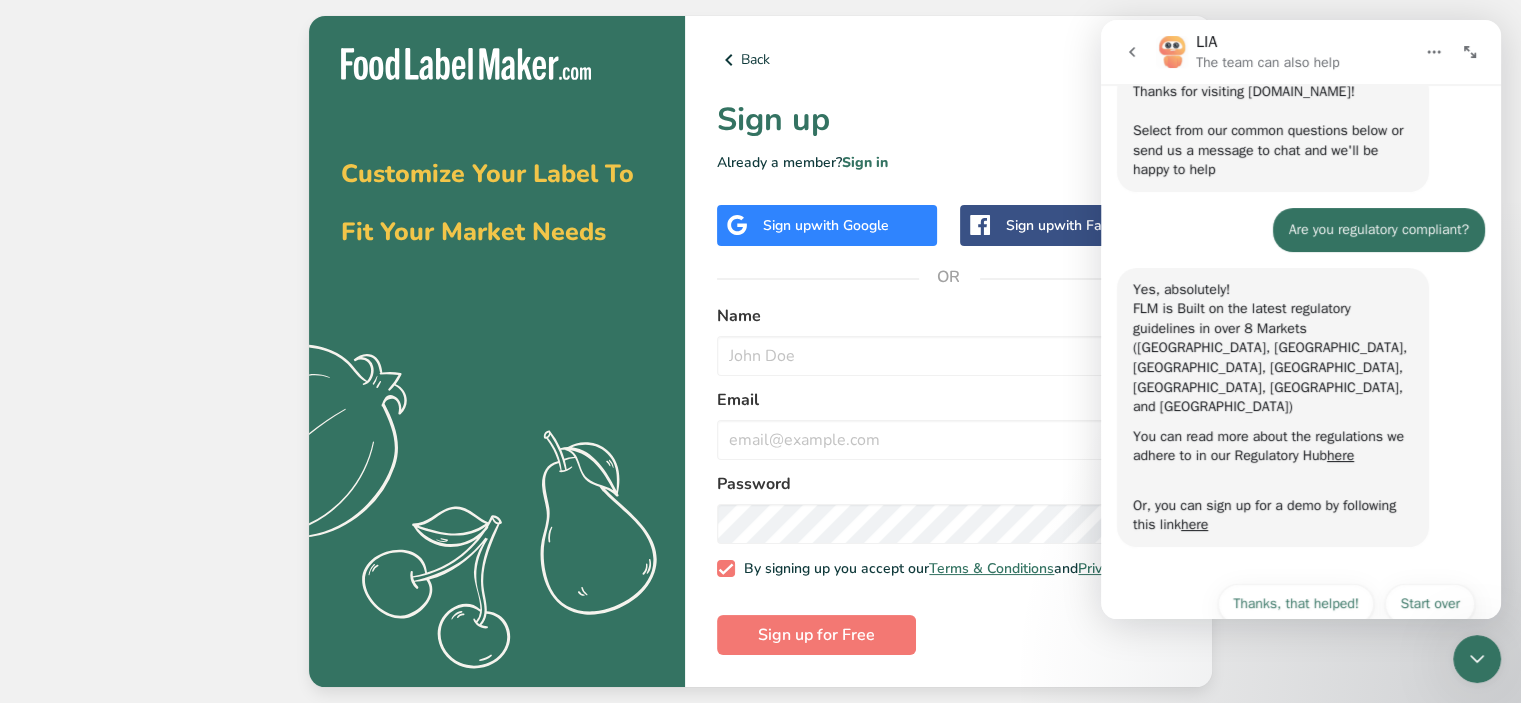 click on "Back
Sign up
Already a member?
Sign in
Sign up  with Google
Sign up  with Facebook   OR   Name   Email   Password
By signing up you accept our
Terms & Conditions
and
Privacy Policy
Sign up for Free" at bounding box center [948, 352] 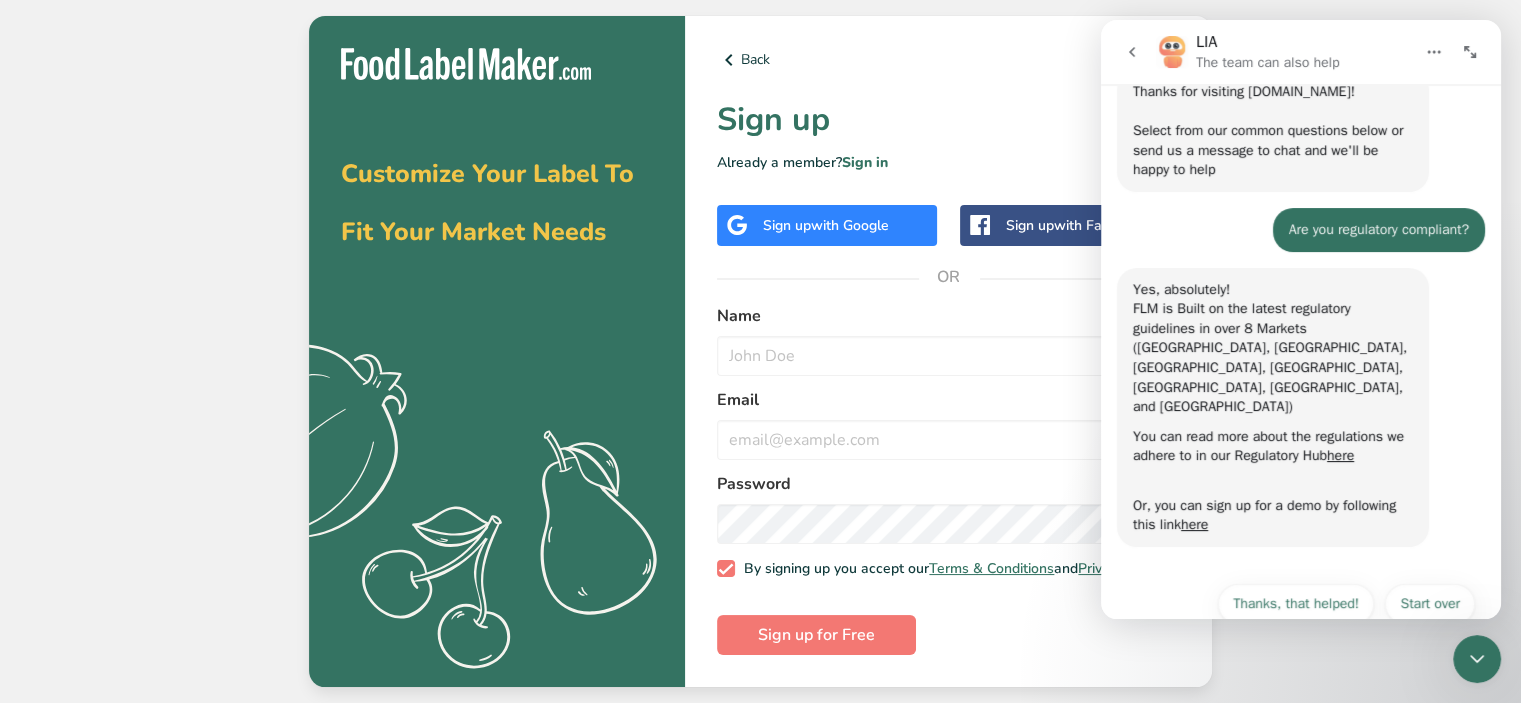 click on ".a{fill:#f5f3ed;}" 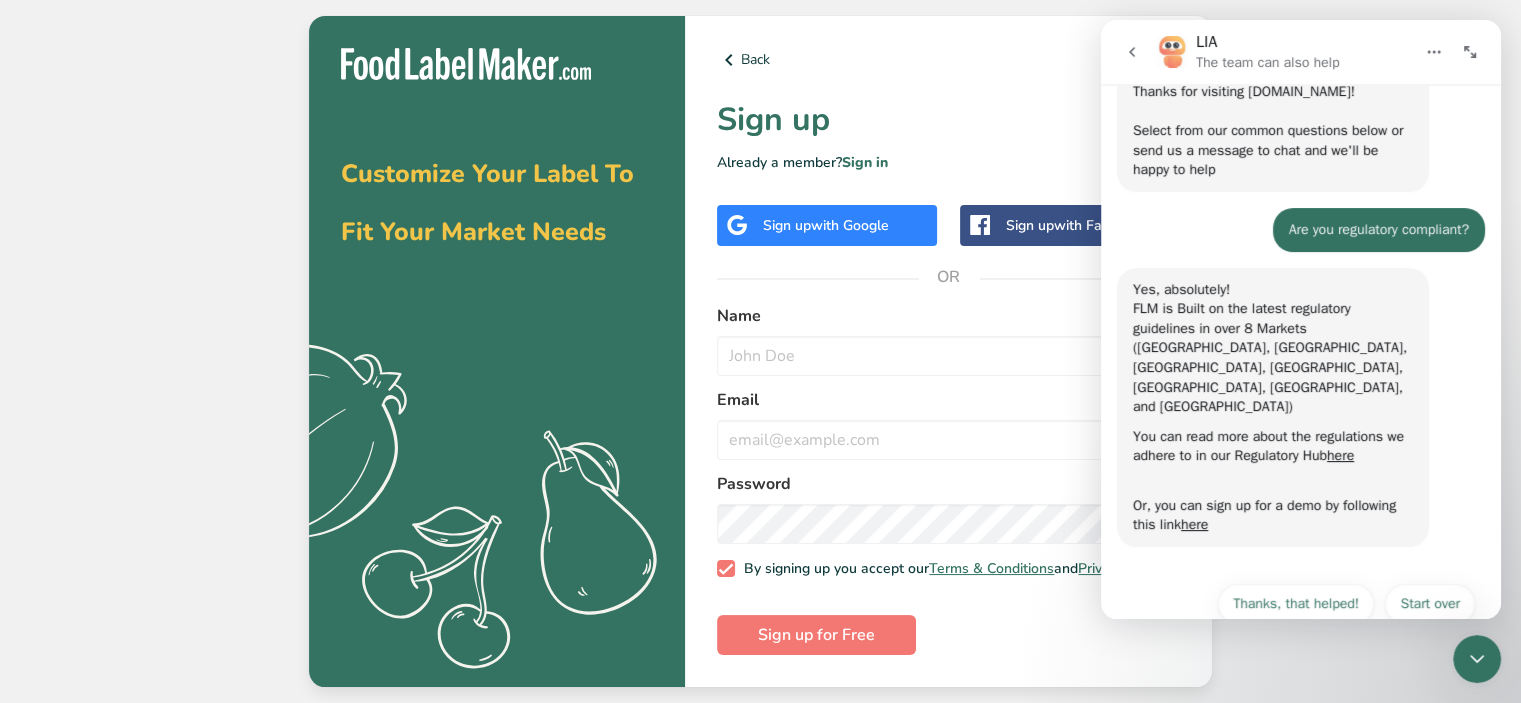 click on "Name   Email   Password
By signing up you accept our
Terms & Conditions
and
Privacy Policy
Sign up for Free" at bounding box center [948, 480] 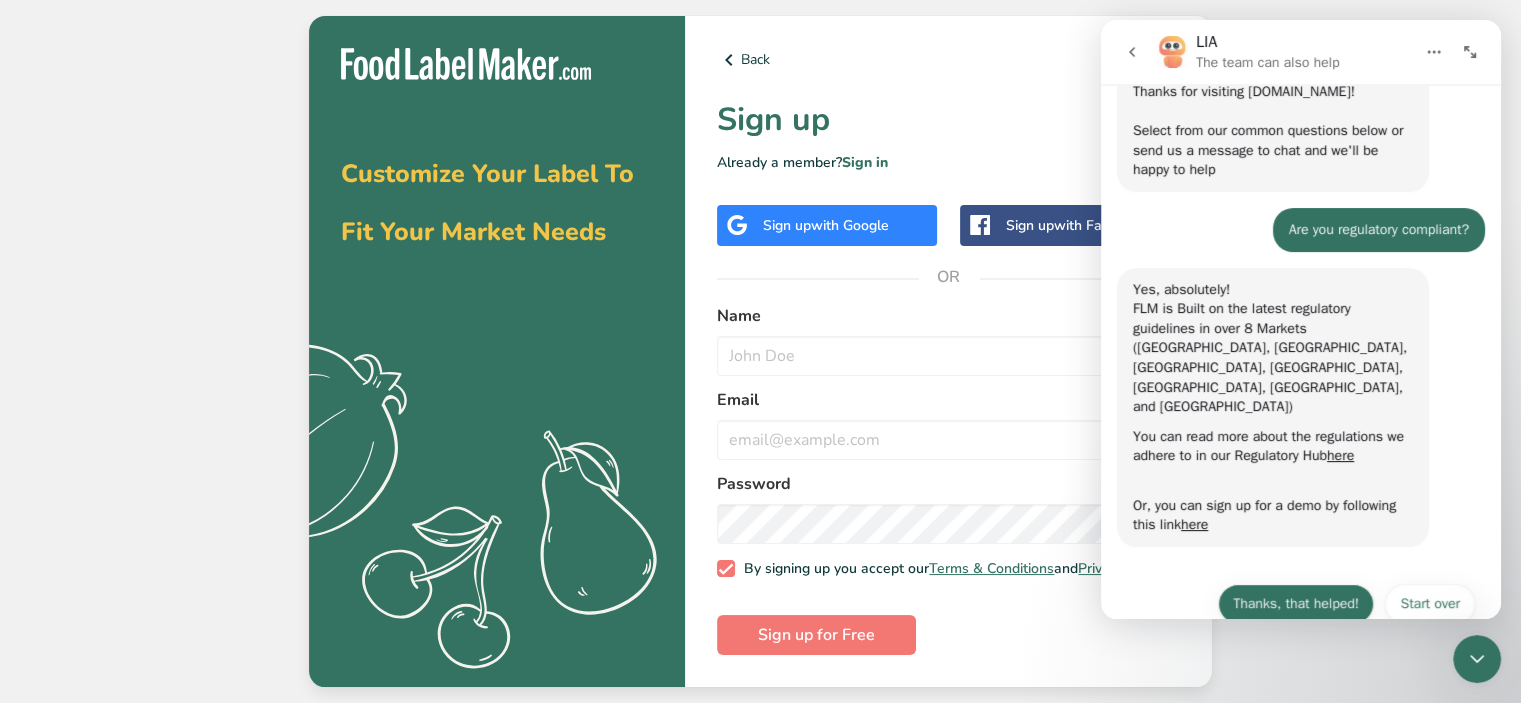 click on "Thanks, that helped!" at bounding box center (1296, 604) 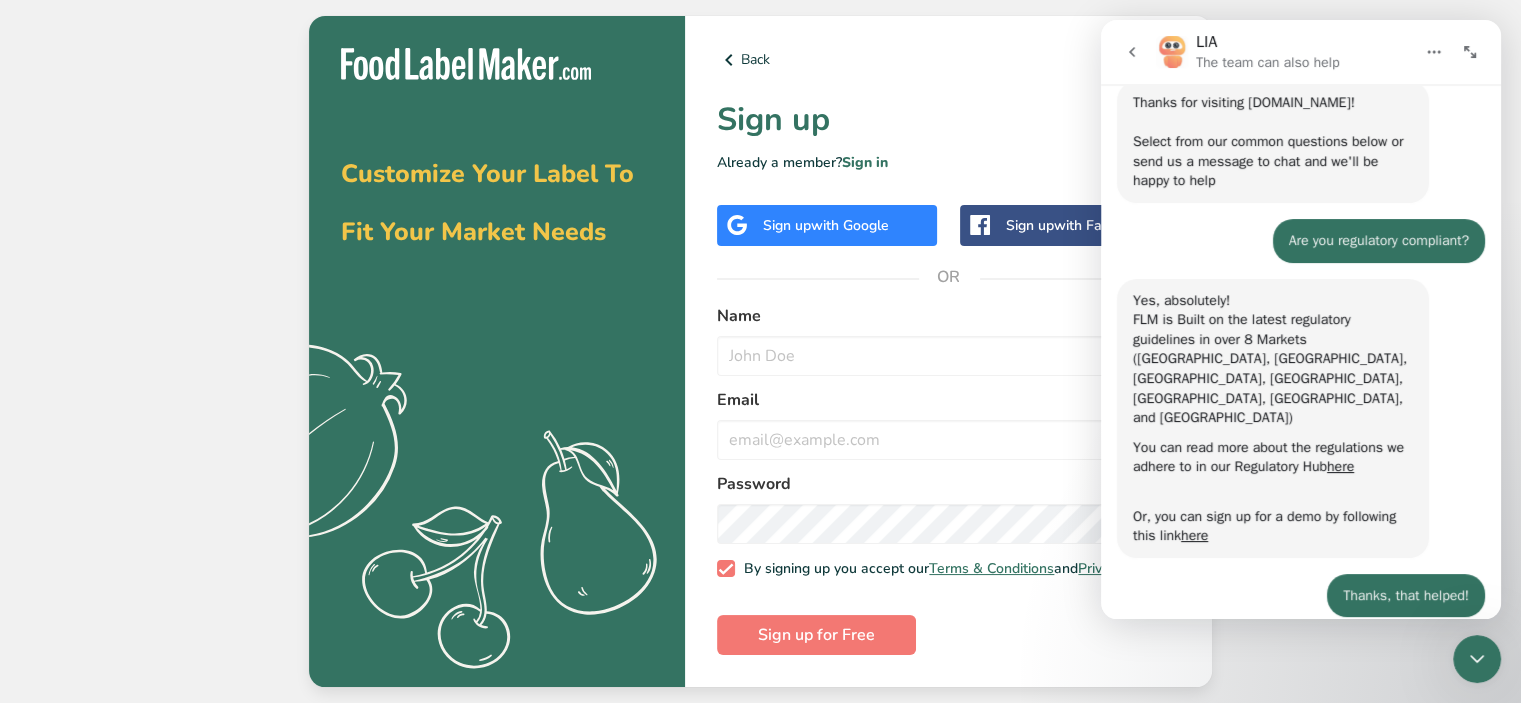 scroll, scrollTop: 64, scrollLeft: 0, axis: vertical 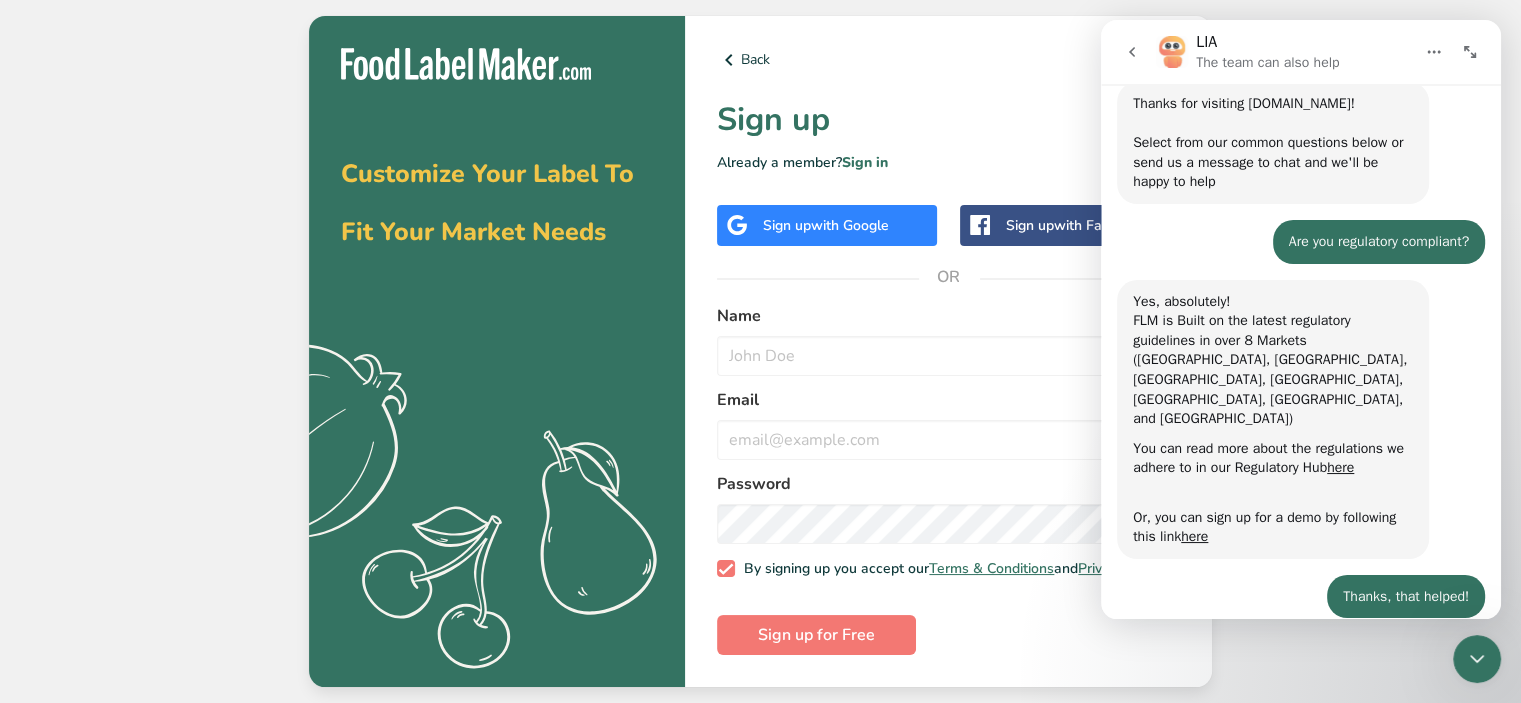 click 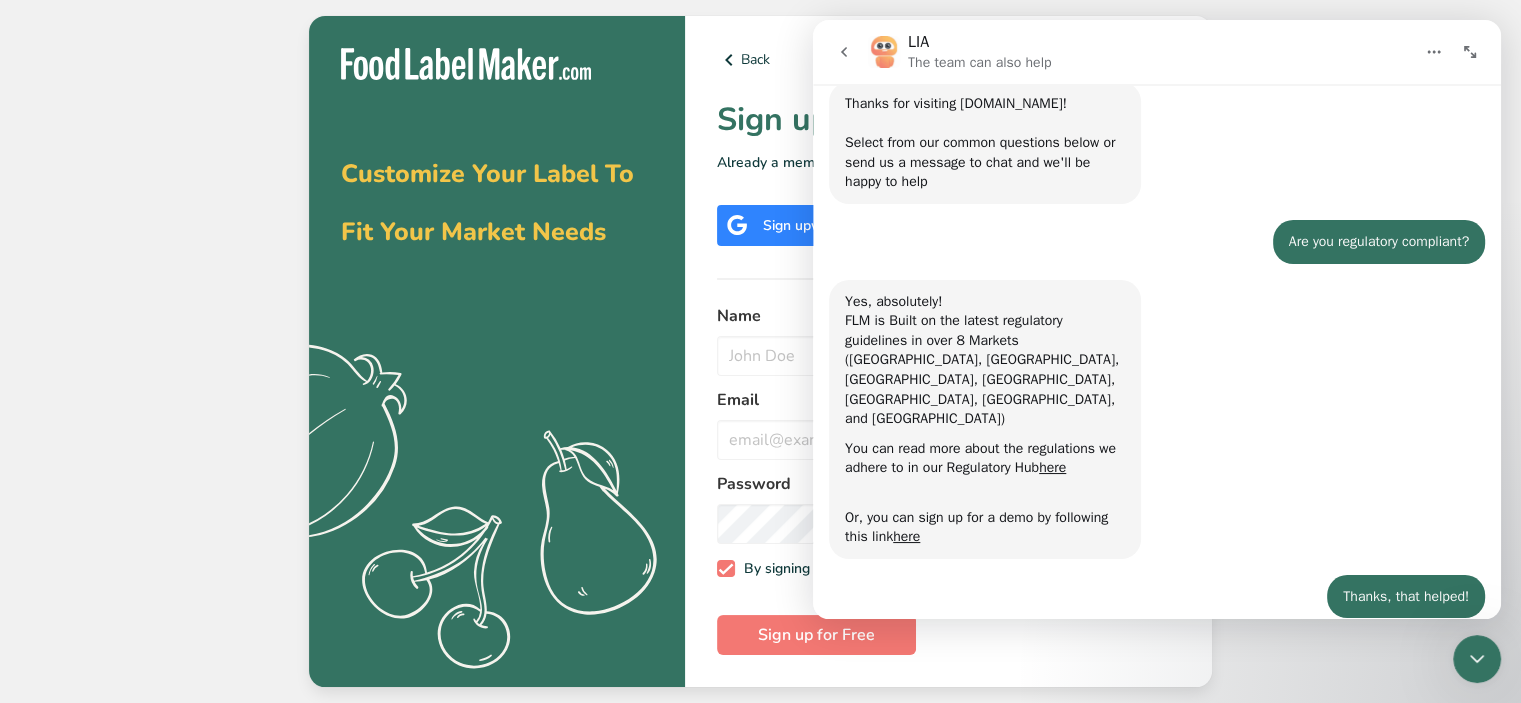 scroll, scrollTop: 0, scrollLeft: 0, axis: both 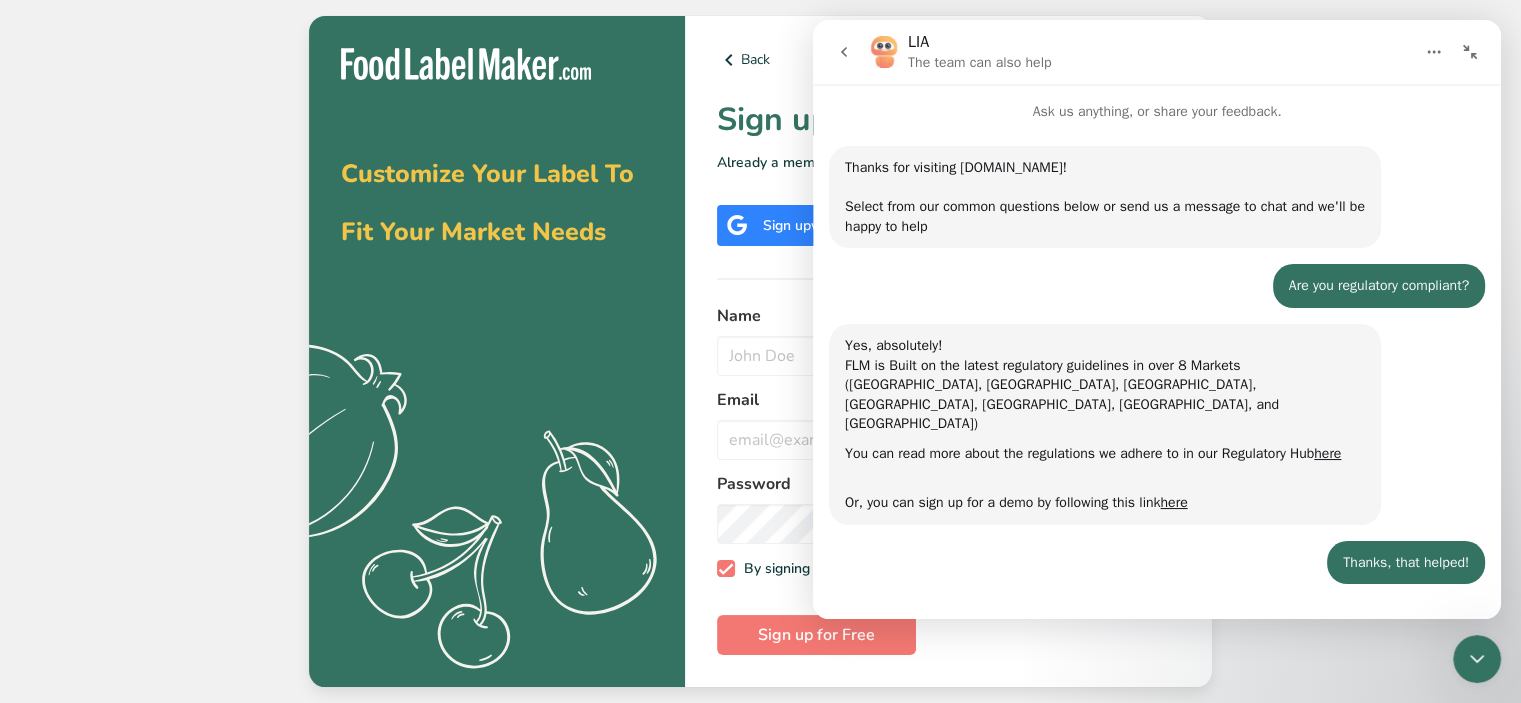 click 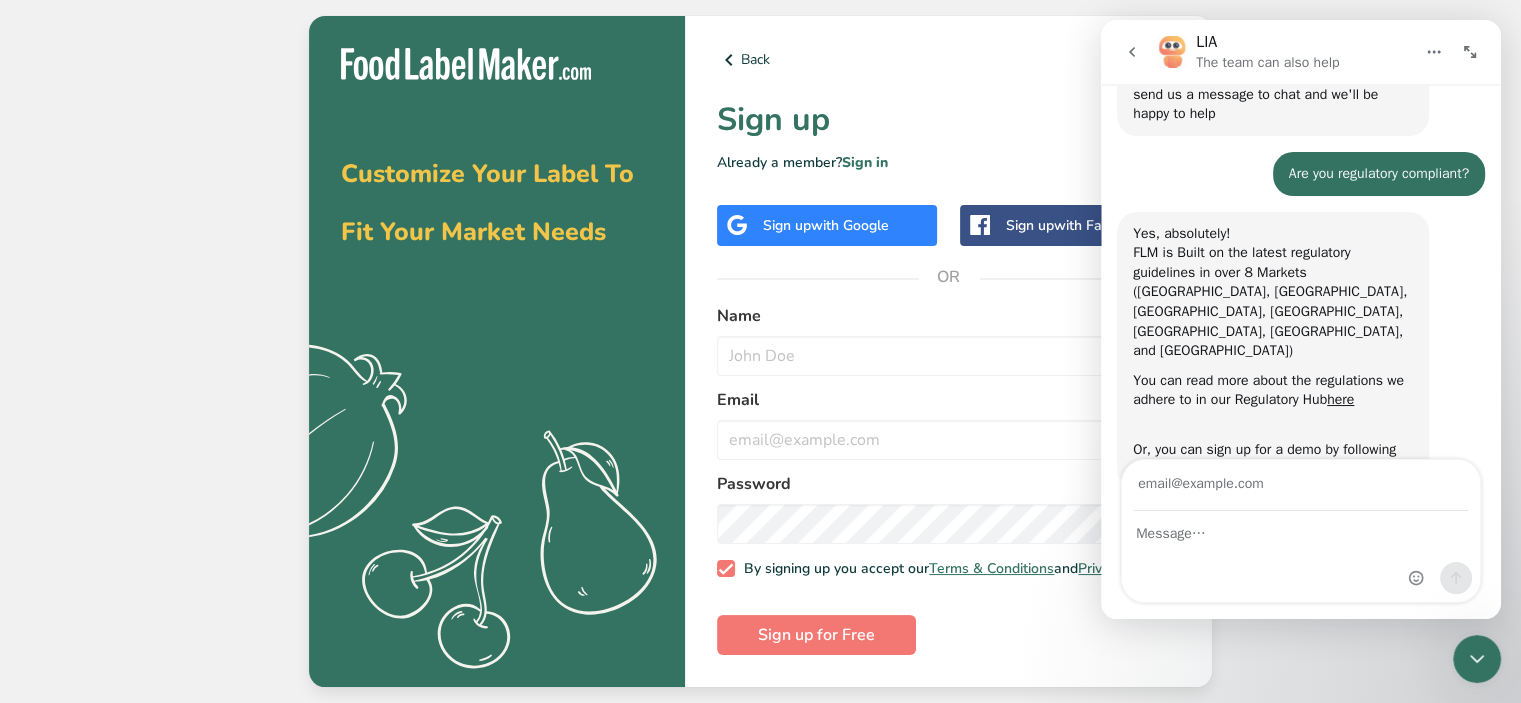 scroll, scrollTop: 204, scrollLeft: 0, axis: vertical 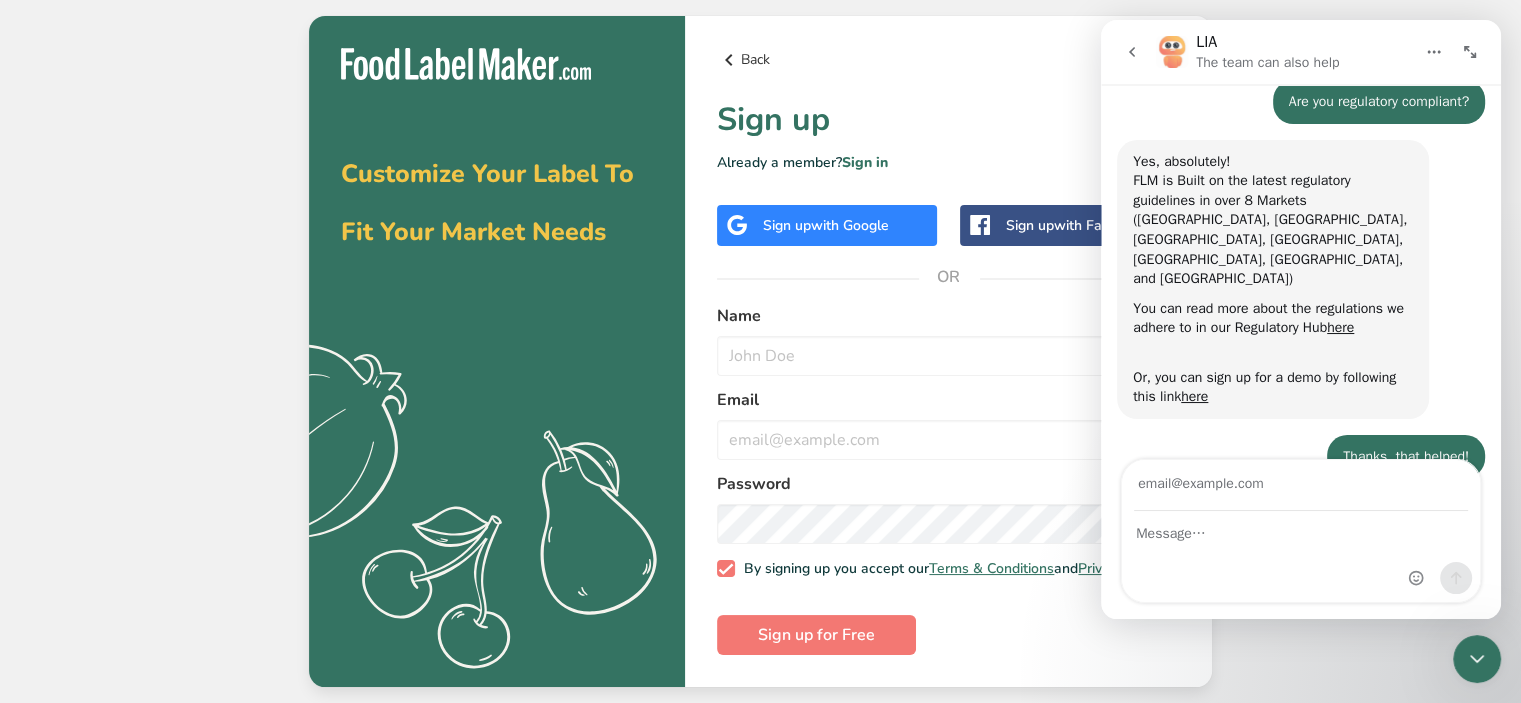 click on "Back
Sign up
Already a member?
Sign in
Sign up  with Google
Sign up  with Facebook   OR   Name   Email   Password
By signing up you accept our
Terms & Conditions
and
Privacy Policy
Sign up for Free" at bounding box center (948, 352) 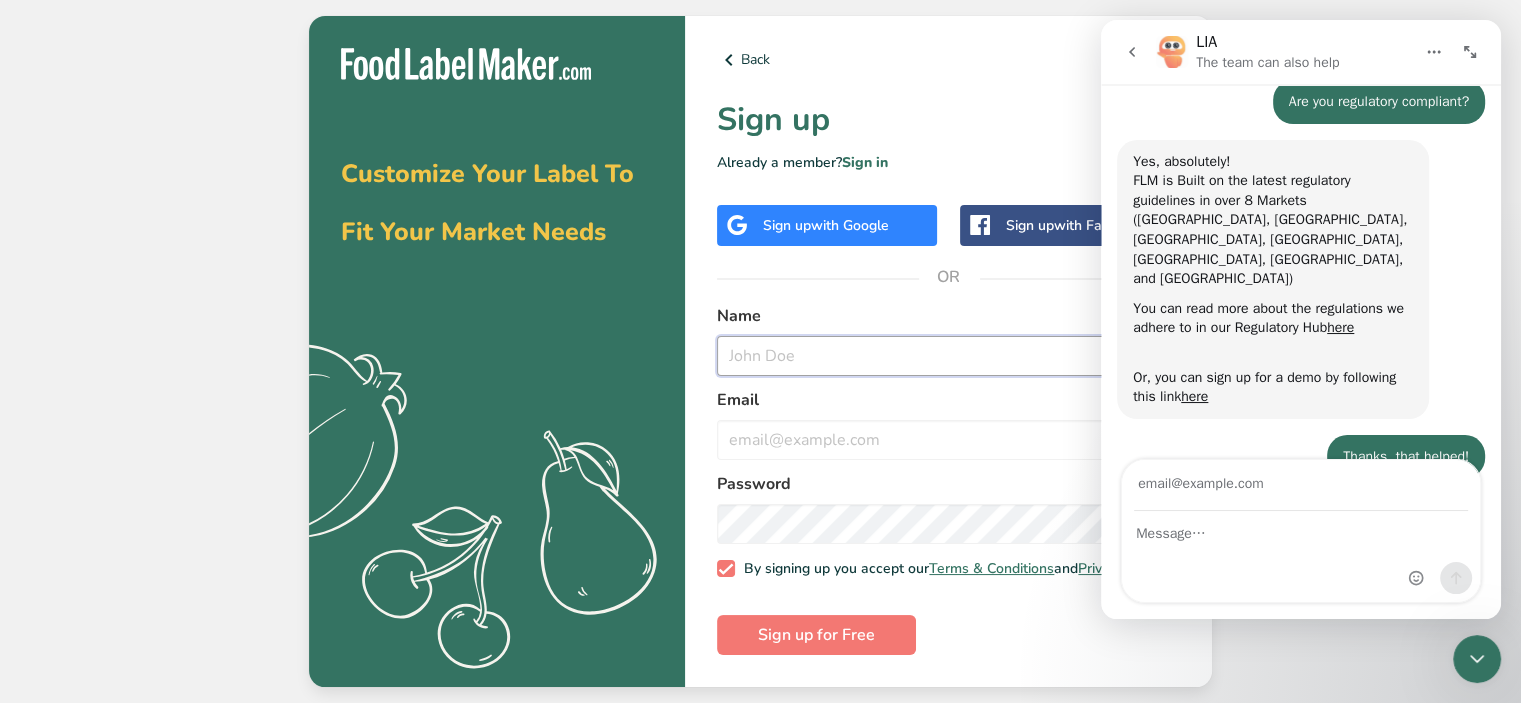 click at bounding box center (948, 356) 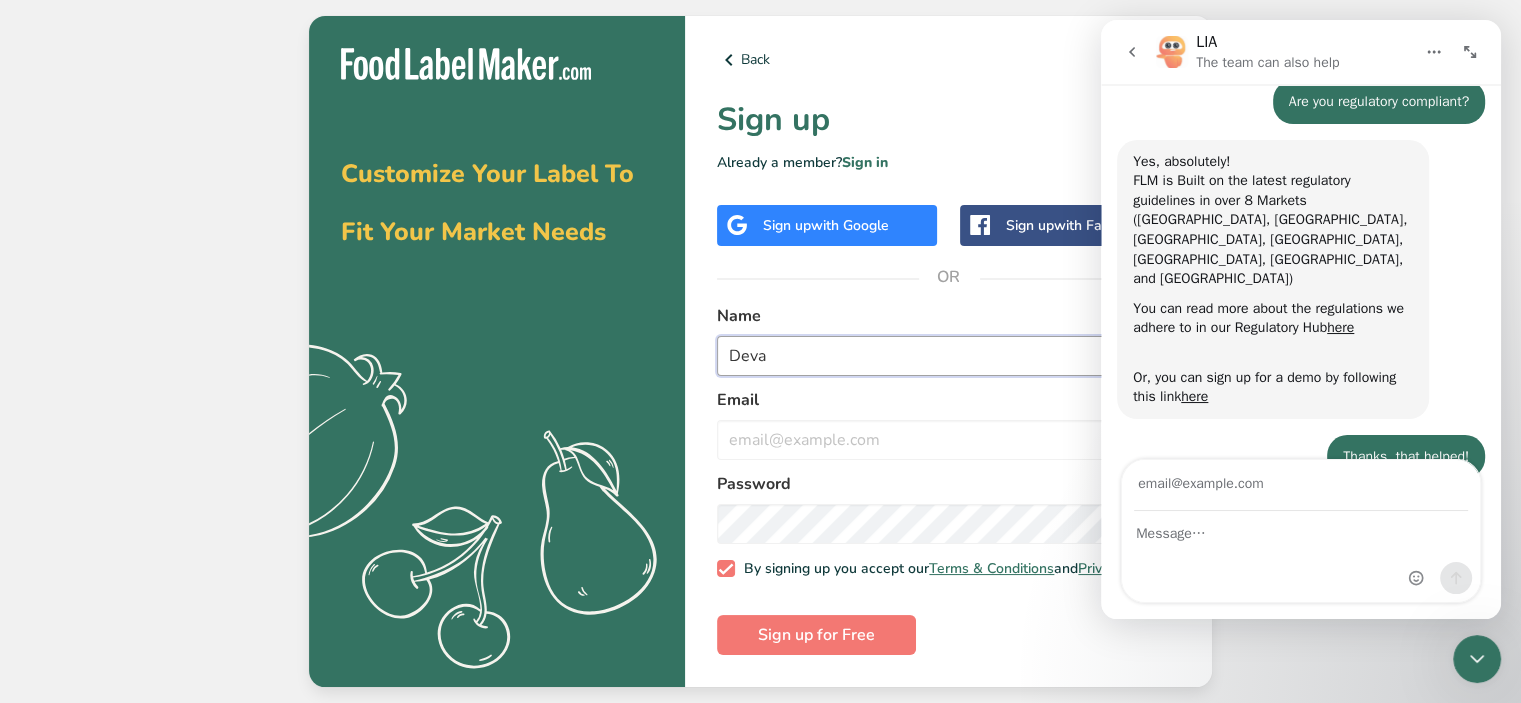 type on "Deva" 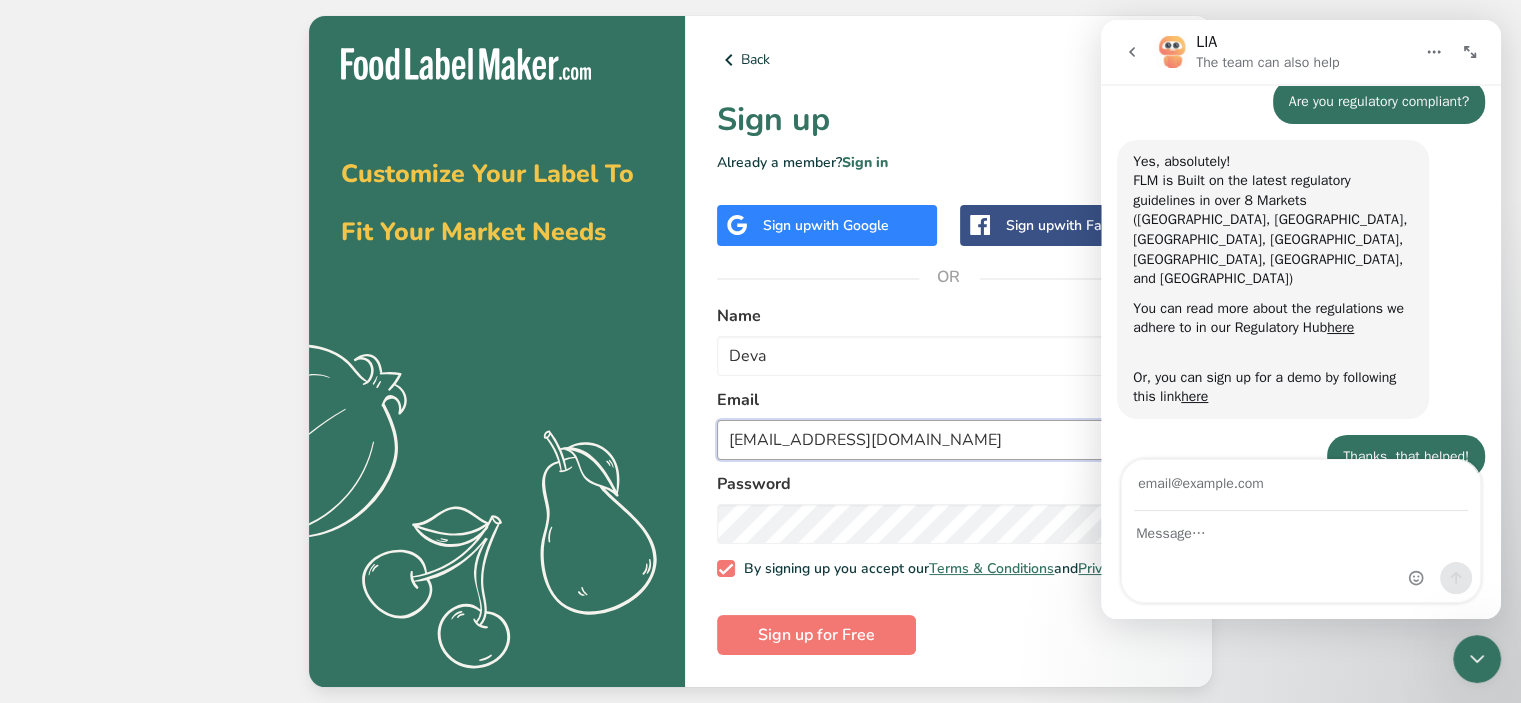 type on "kjdv2000@gmail.com" 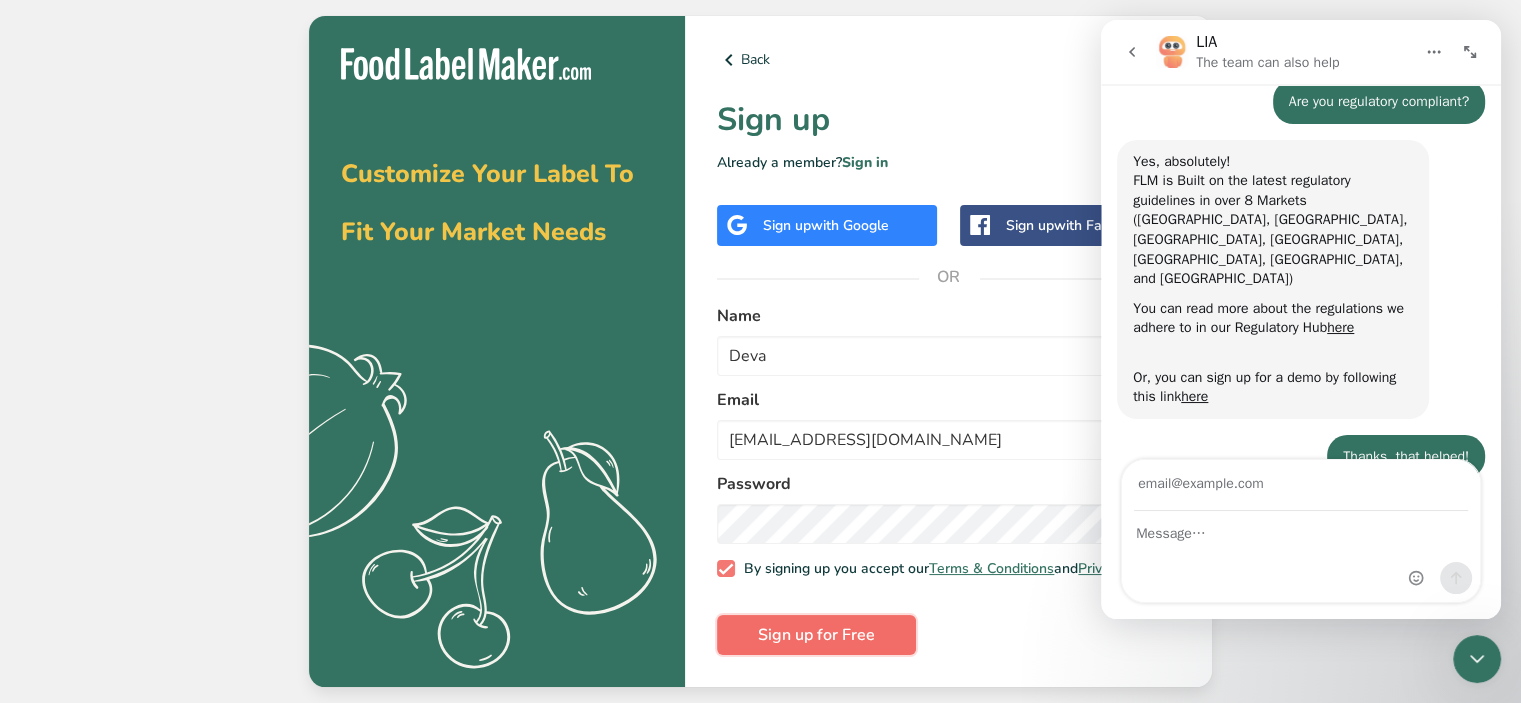 click on "Sign up for Free" at bounding box center [816, 635] 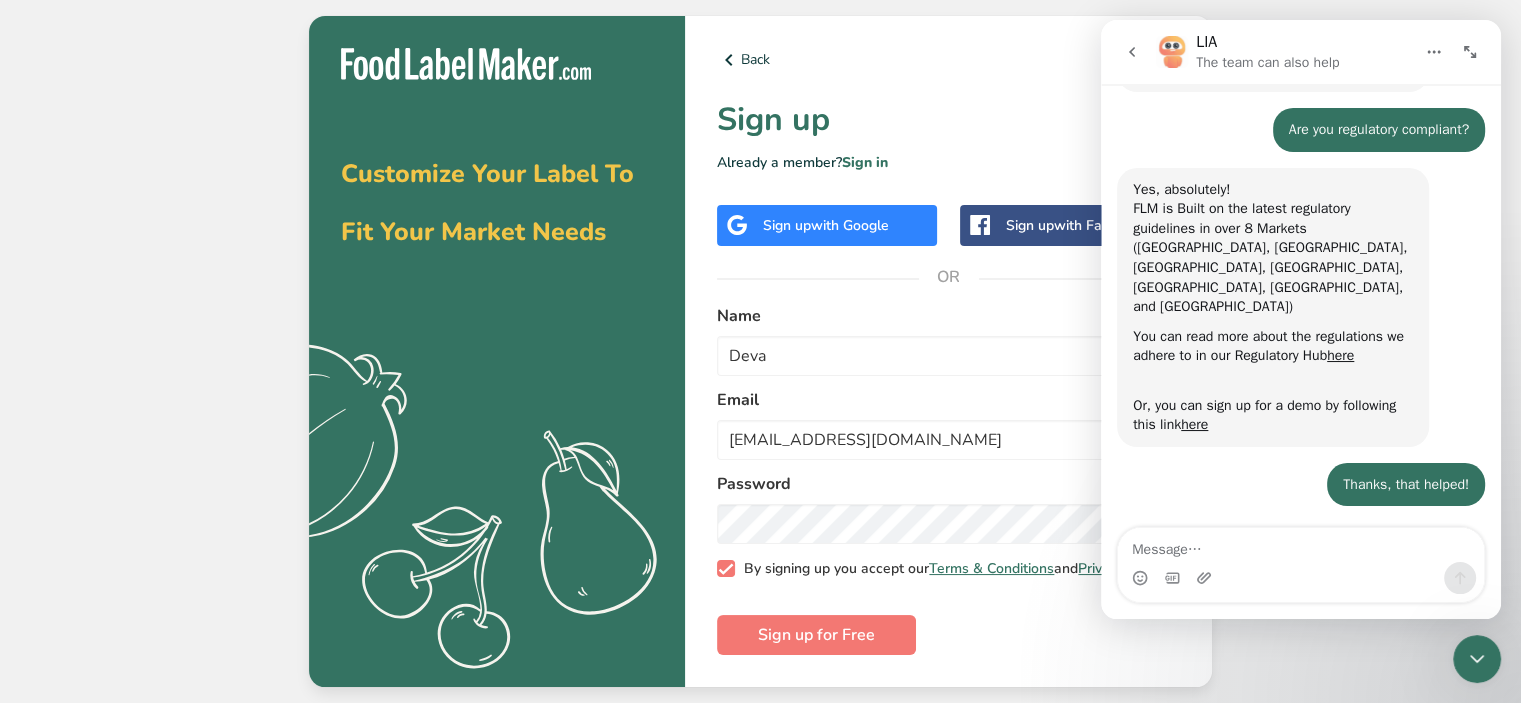 scroll, scrollTop: 136, scrollLeft: 0, axis: vertical 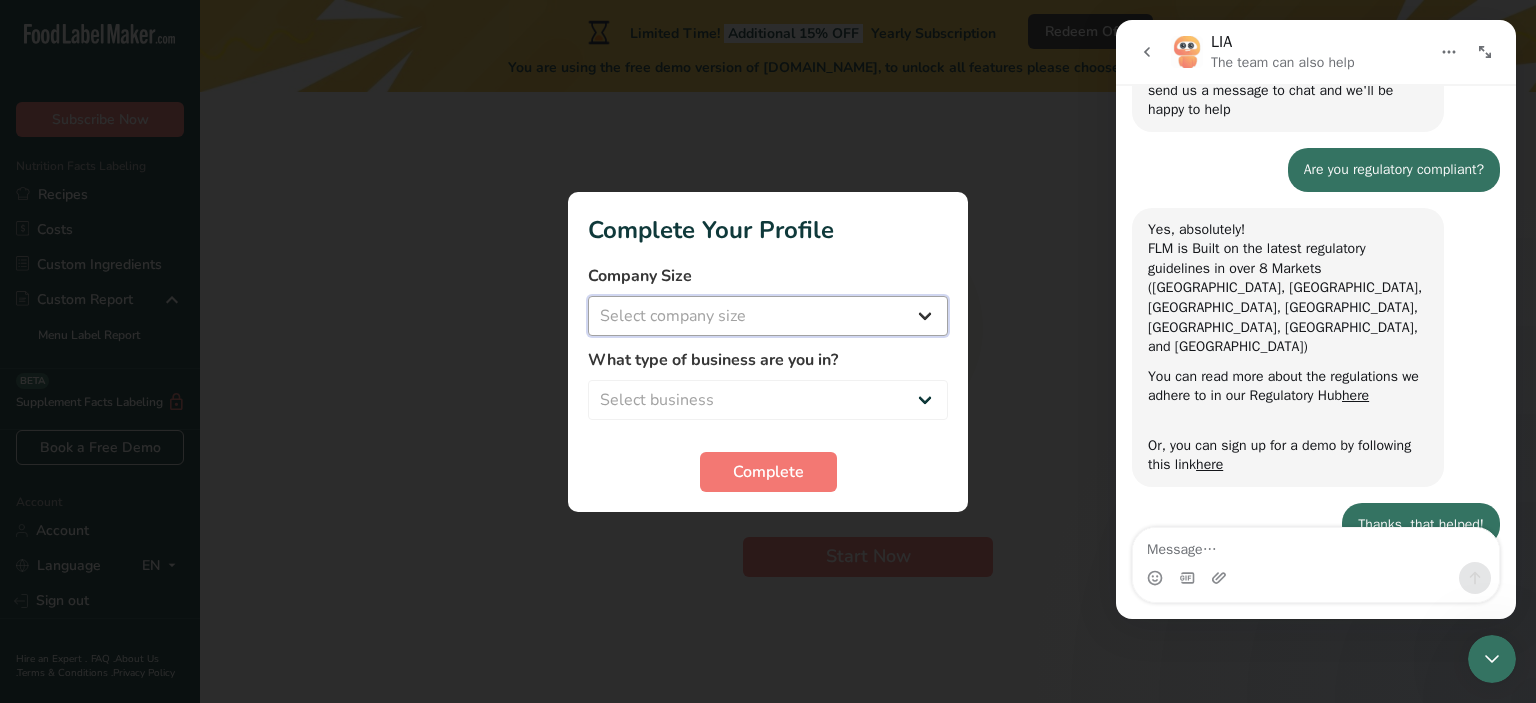 click on "Select company size
Fewer than 10 Employees
10 to 50 Employees
51 to 500 Employees
Over 500 Employees" at bounding box center (768, 316) 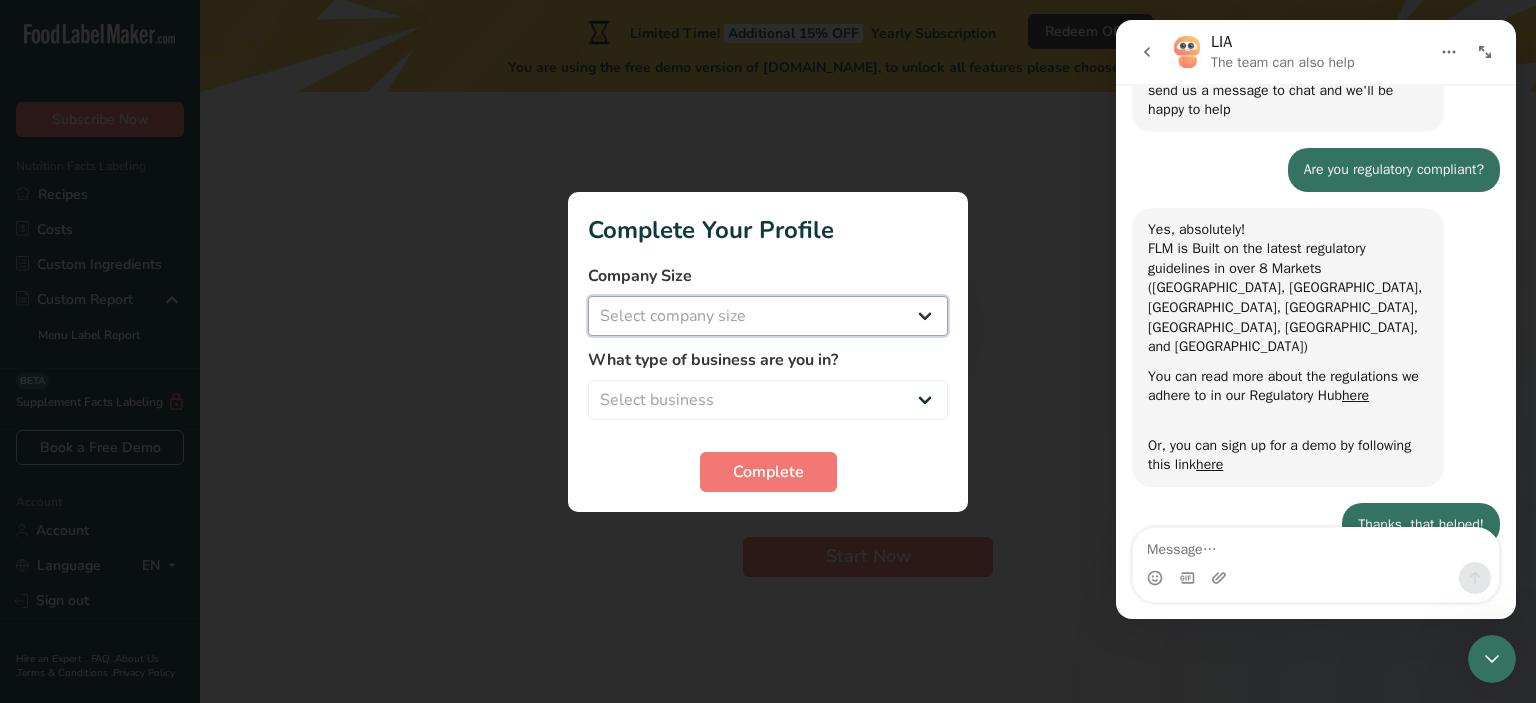 select on "1" 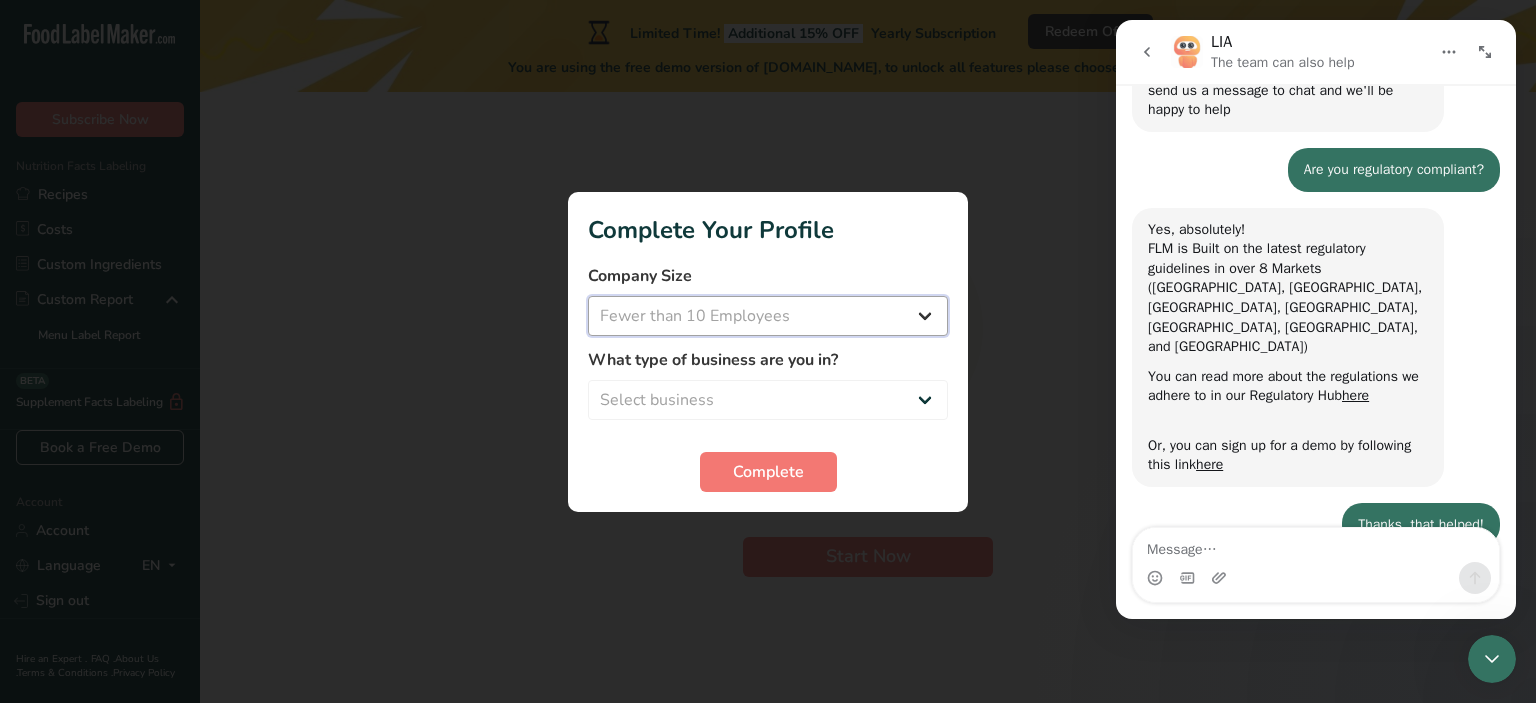click on "Select company size
Fewer than 10 Employees
10 to 50 Employees
51 to 500 Employees
Over 500 Employees" at bounding box center (768, 316) 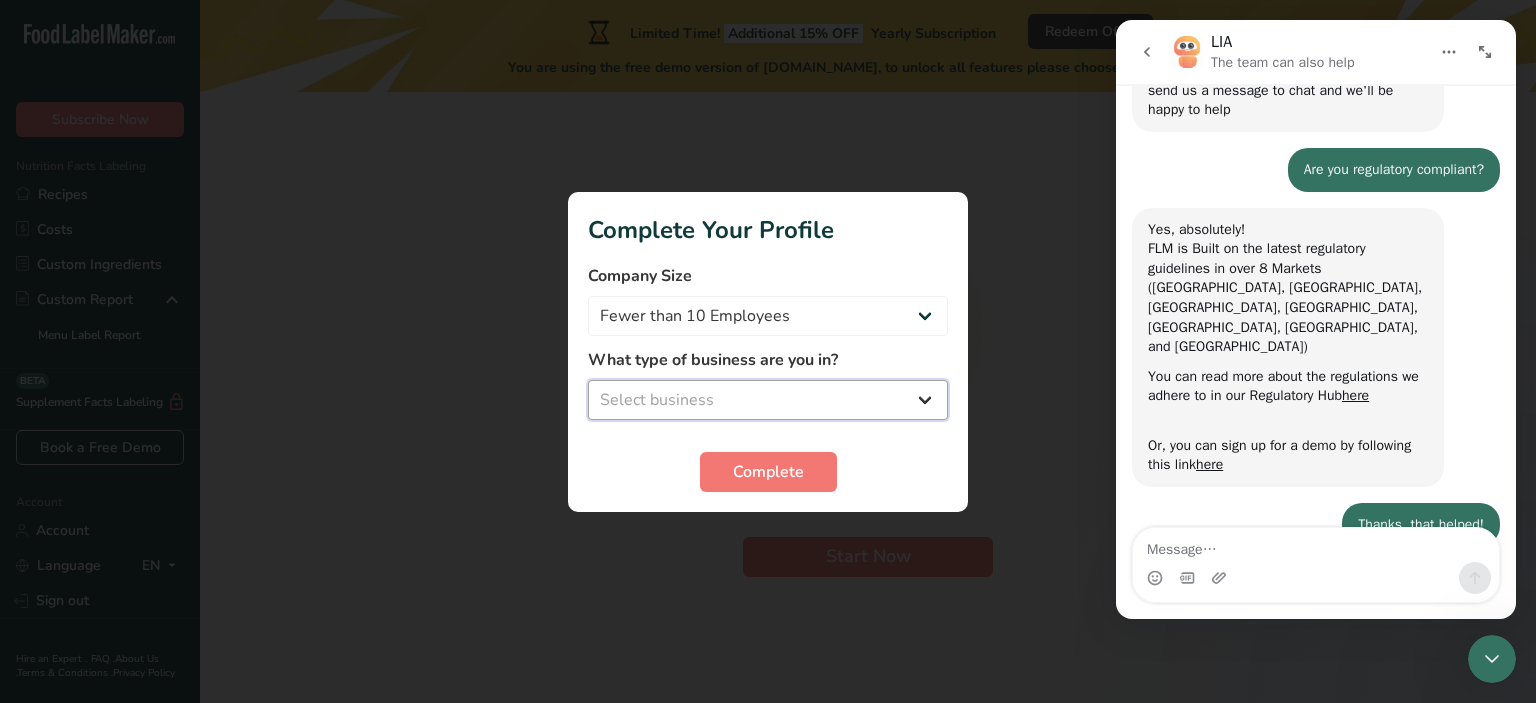 click on "Select business
Packaged Food Manufacturer
Restaurant & Cafe
Bakery
Meal Plans & Catering Company
Nutritionist
Food Blogger
Personal Trainer
Other" at bounding box center [768, 400] 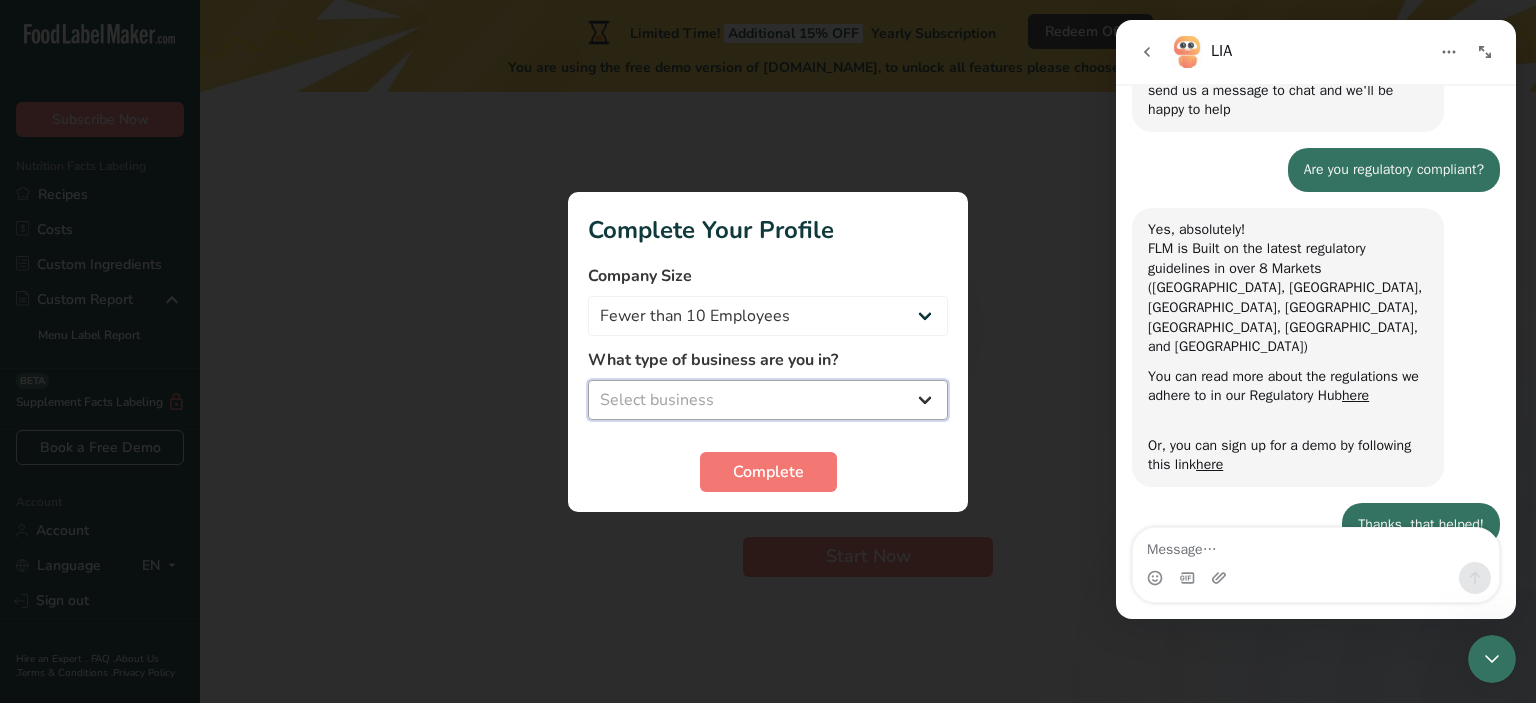 select on "1" 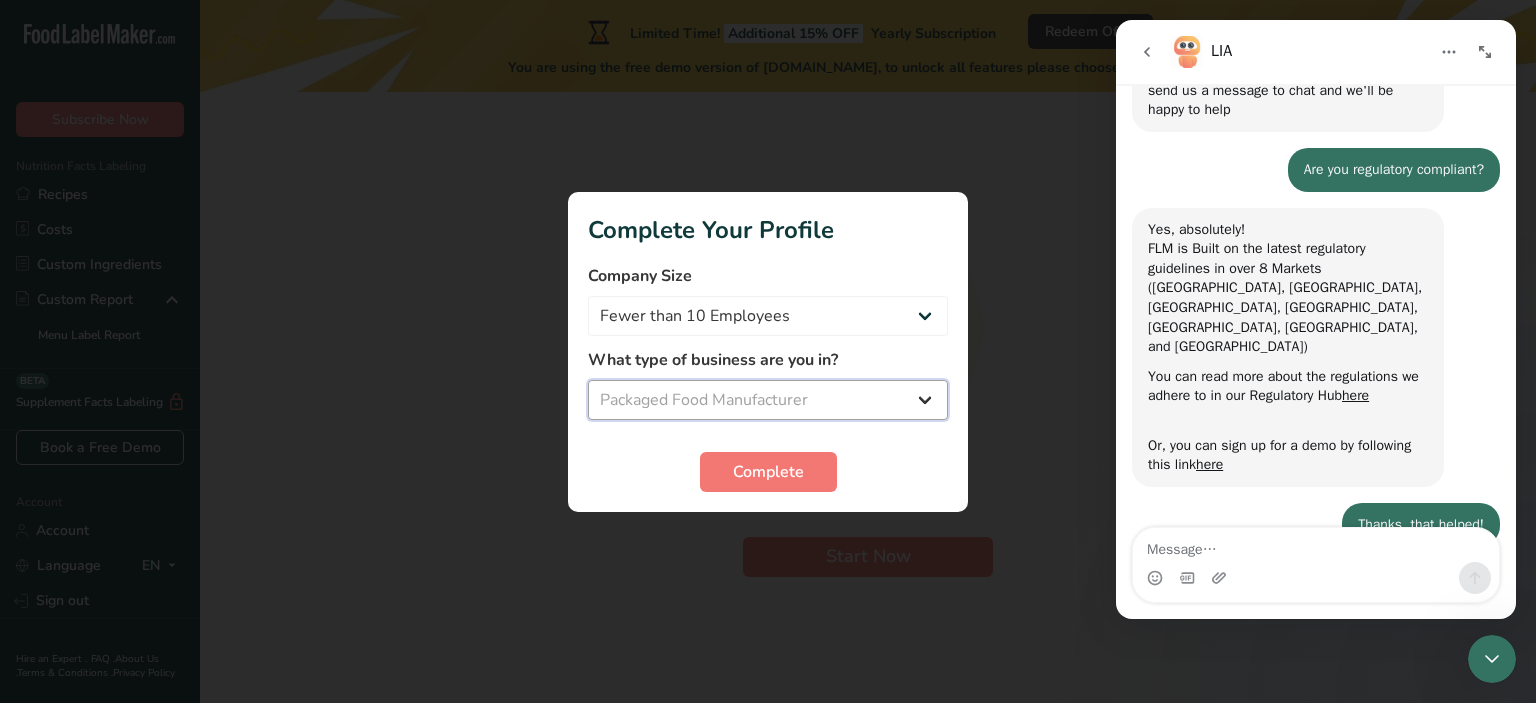 click on "Select business
Packaged Food Manufacturer
Restaurant & Cafe
Bakery
Meal Plans & Catering Company
Nutritionist
Food Blogger
Personal Trainer
Other" at bounding box center (768, 400) 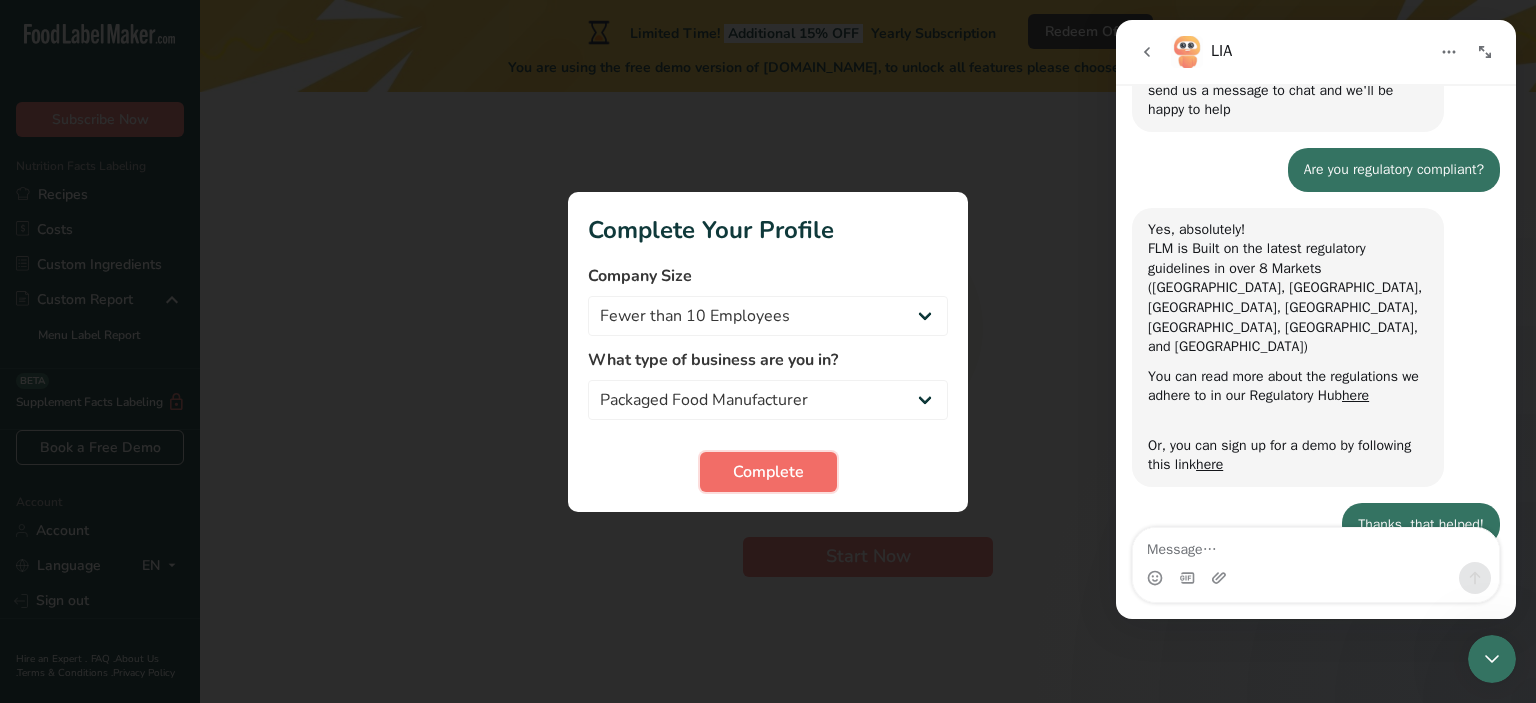 click on "Complete" at bounding box center (768, 472) 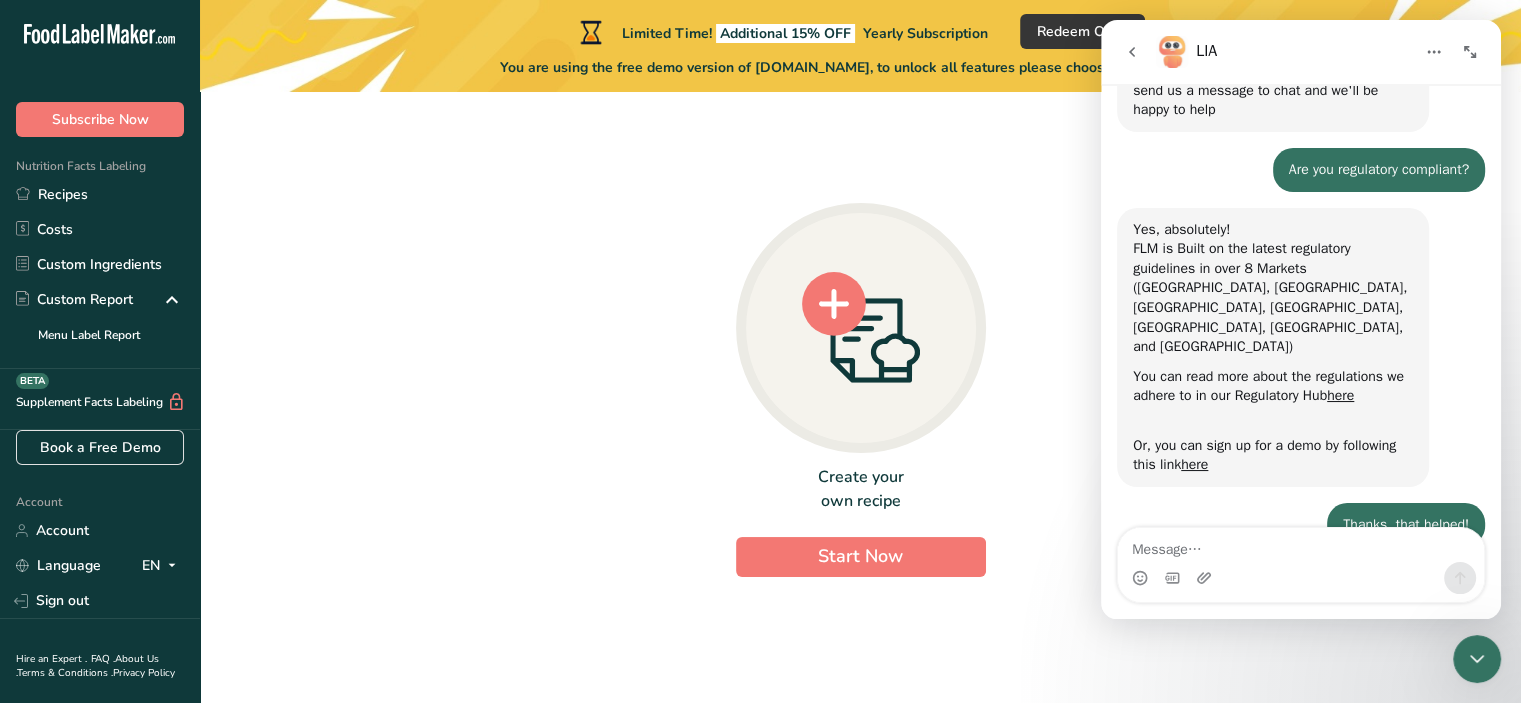 click 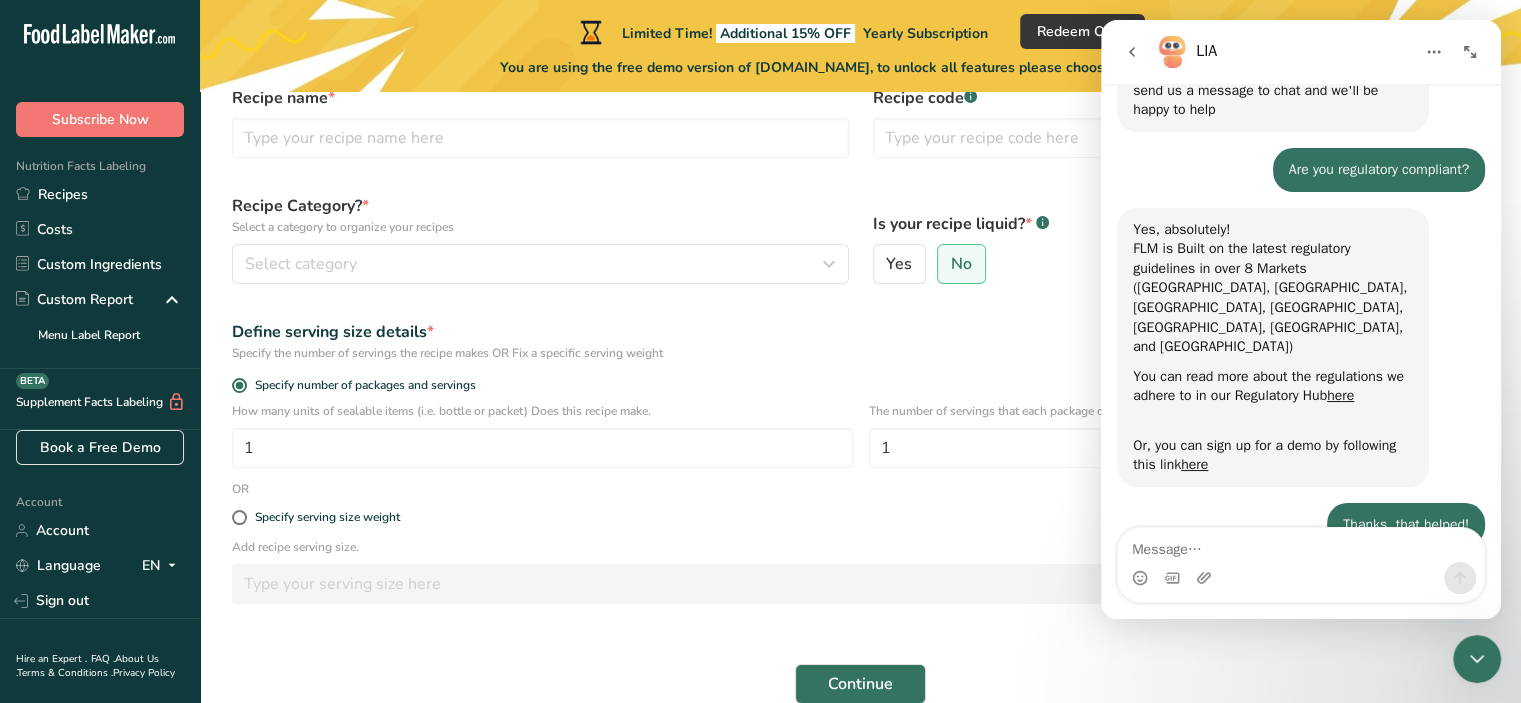 scroll, scrollTop: 8, scrollLeft: 0, axis: vertical 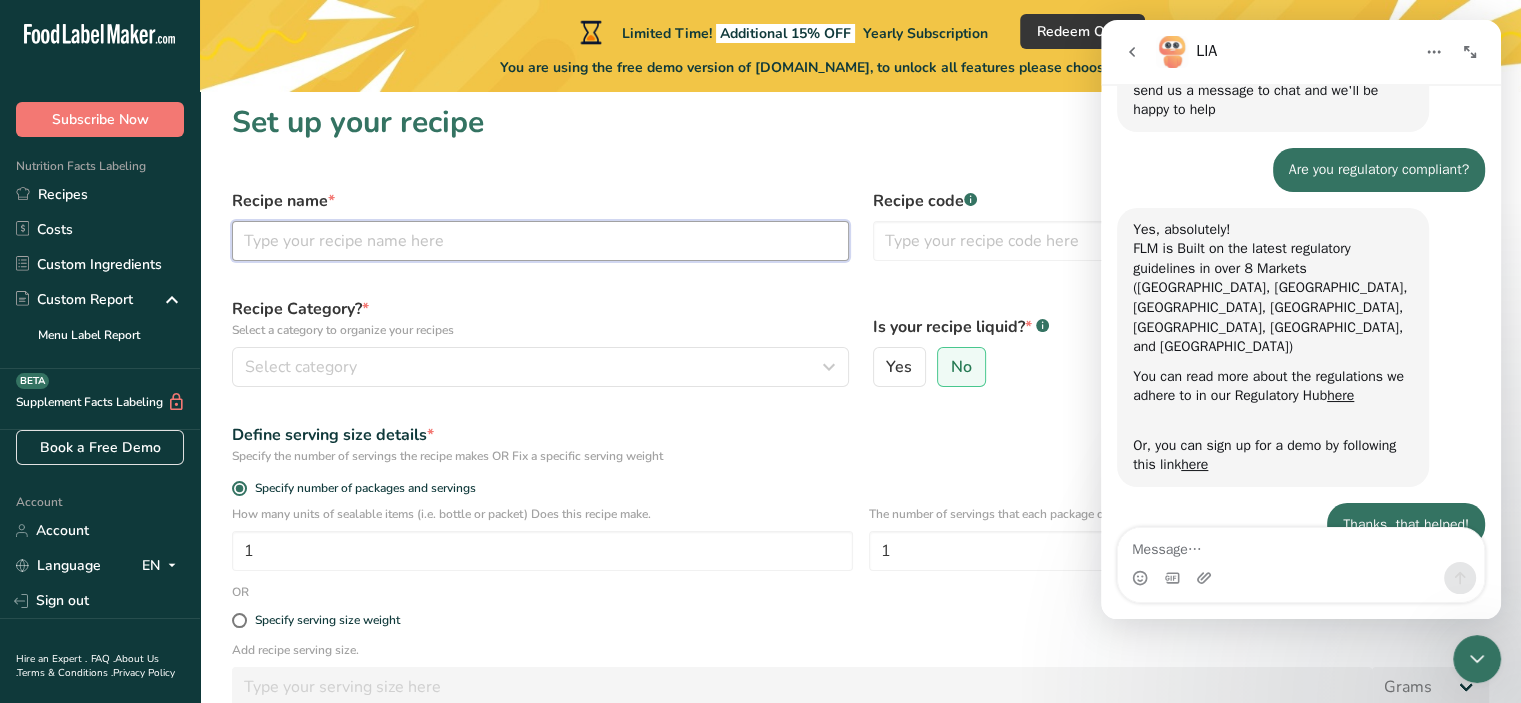click at bounding box center (540, 241) 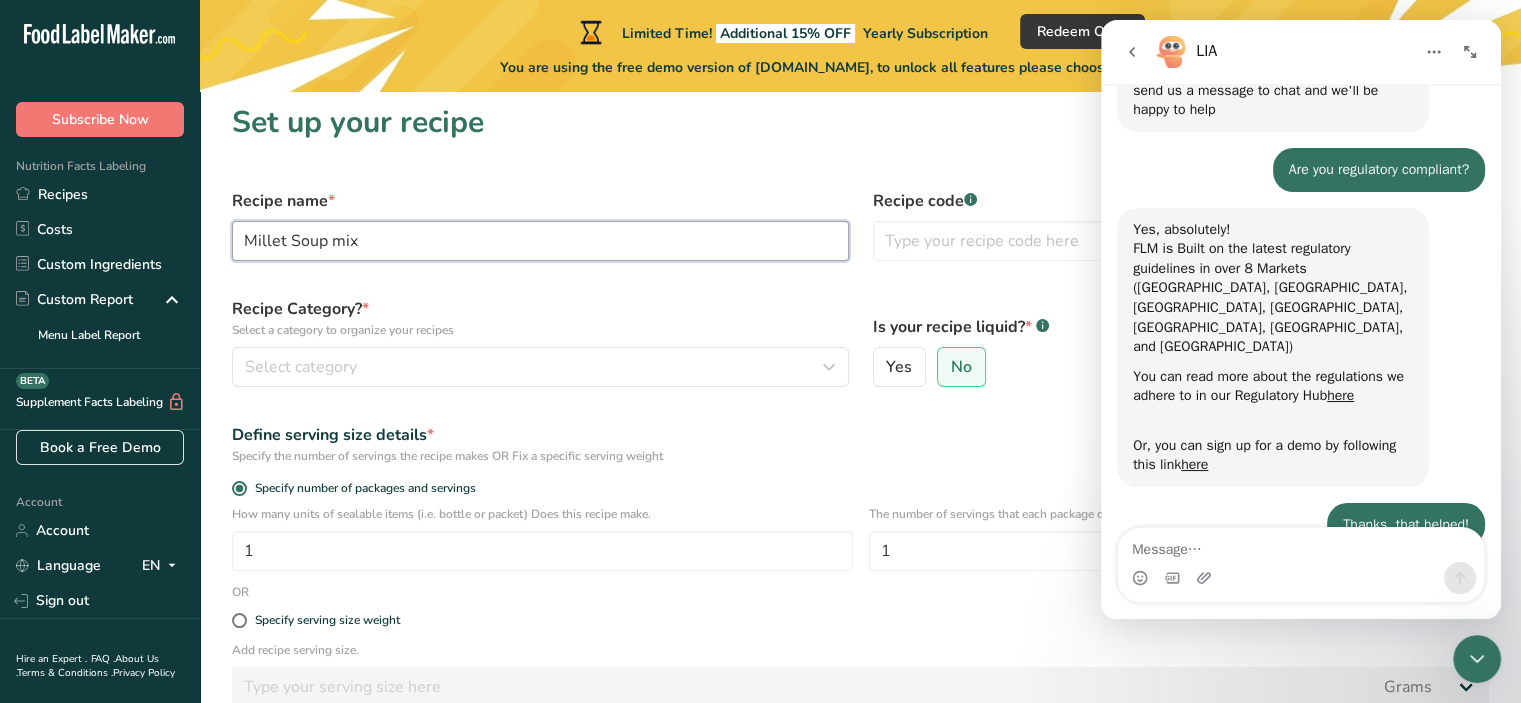 type on "Millet Soup mix" 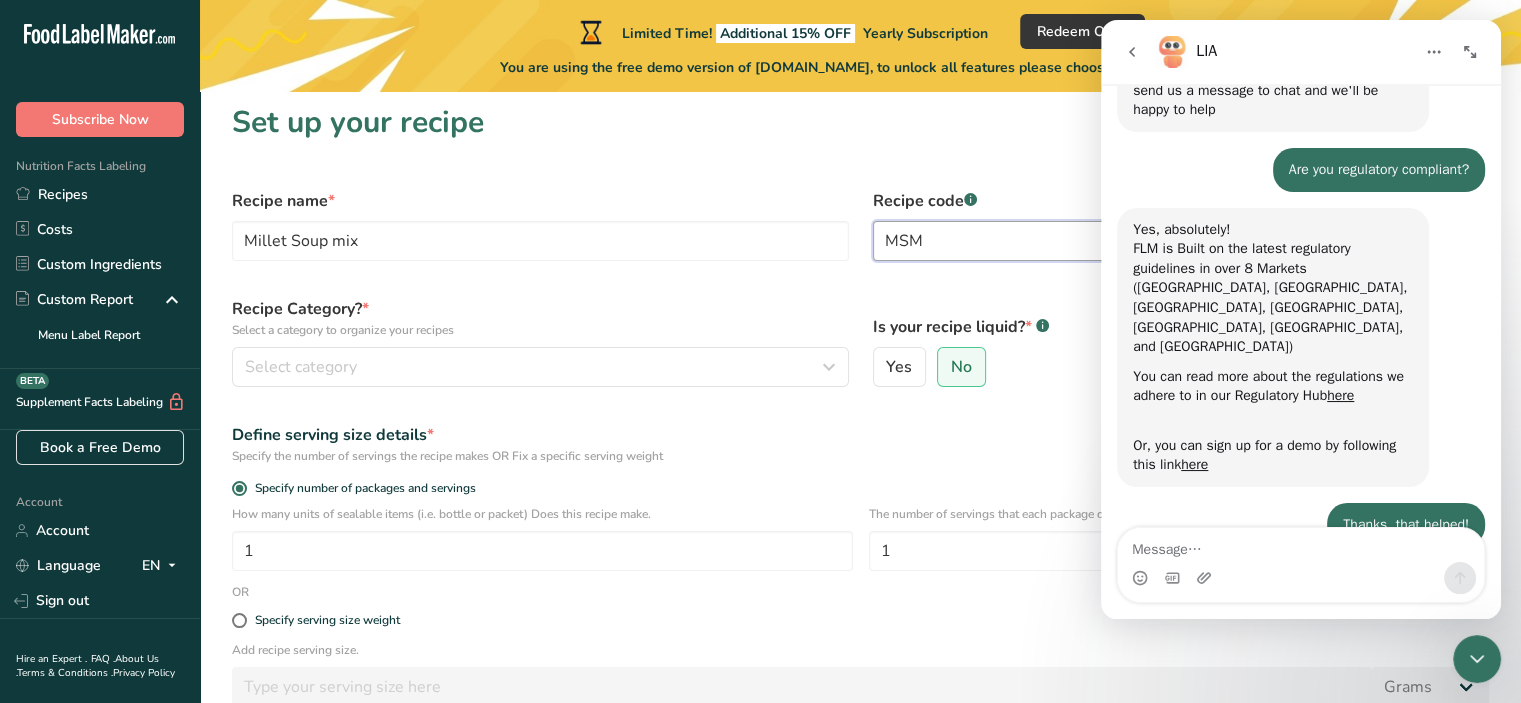 type on "MSM" 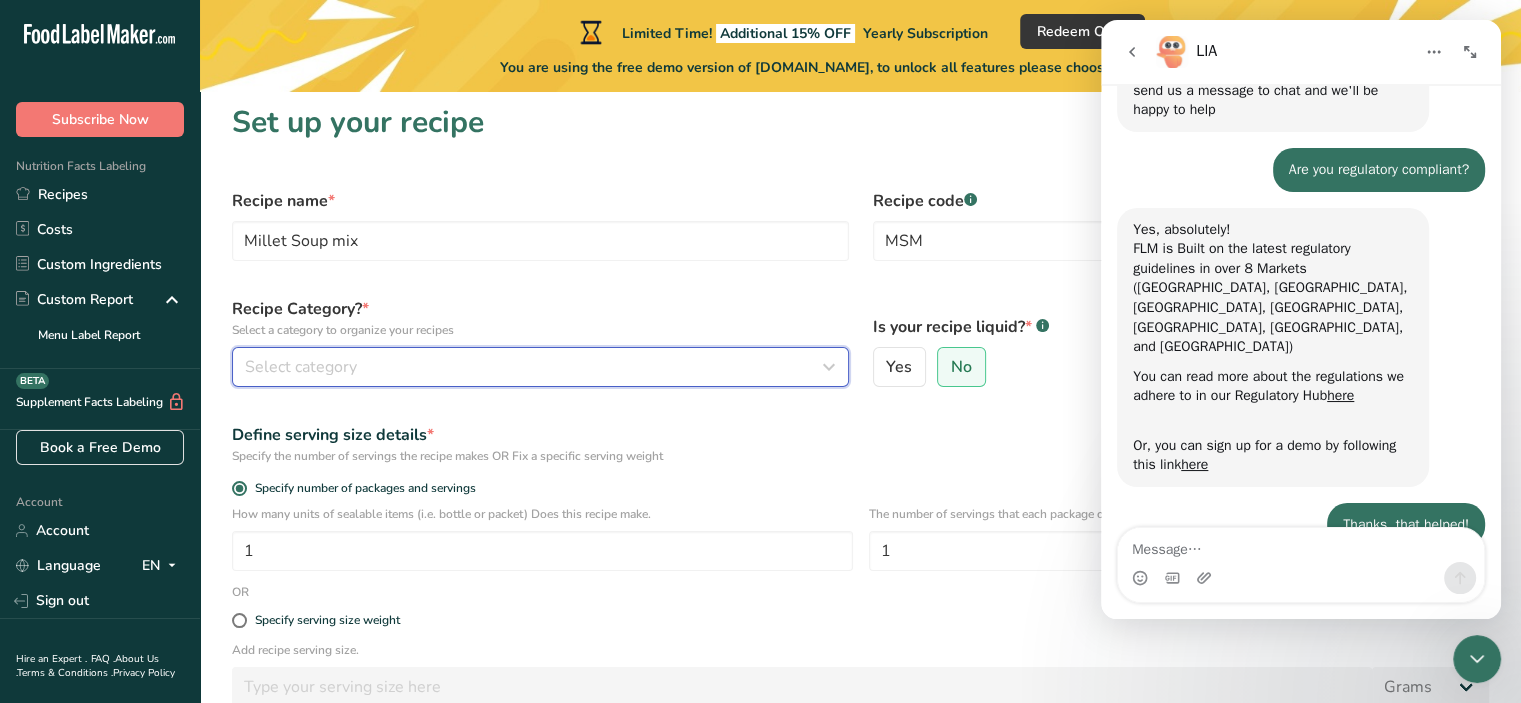 click at bounding box center [829, 367] 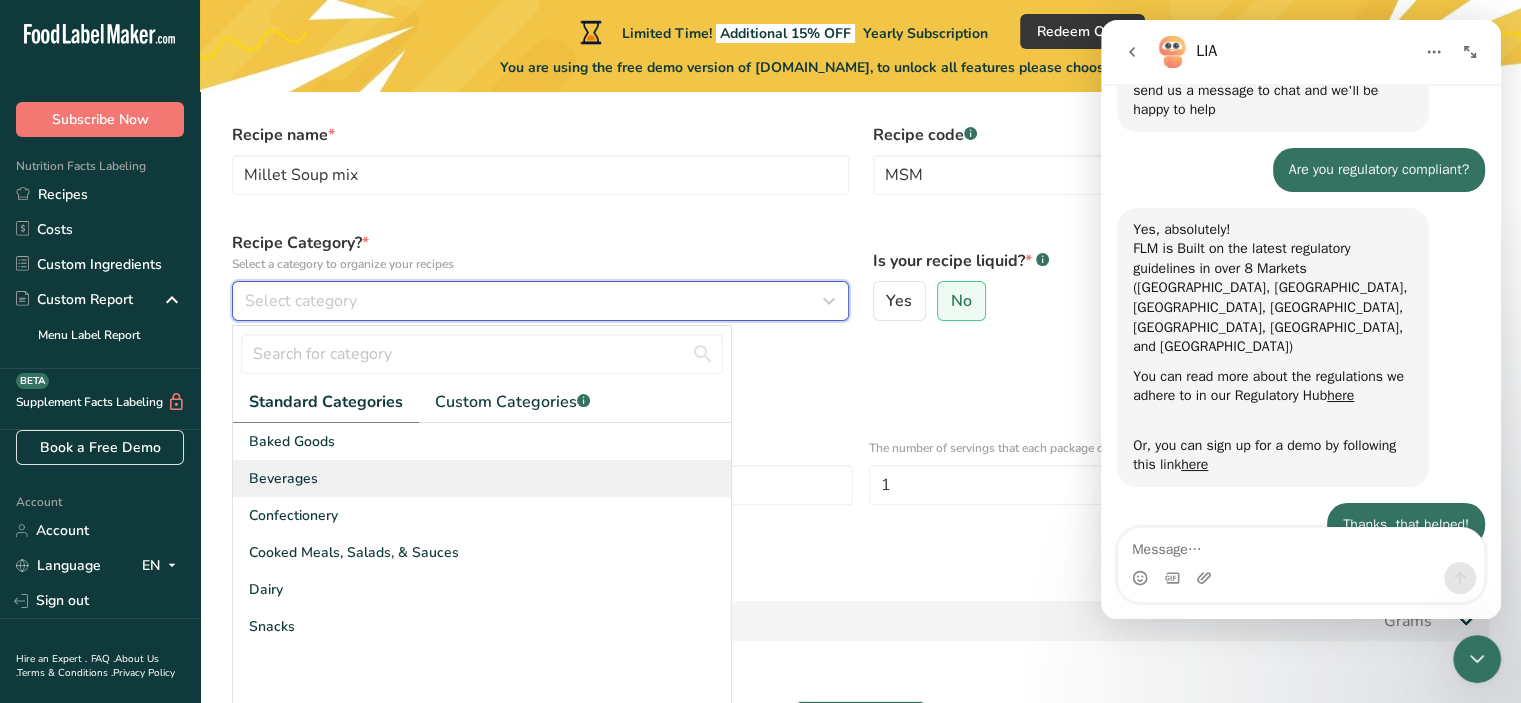 scroll, scrollTop: 108, scrollLeft: 0, axis: vertical 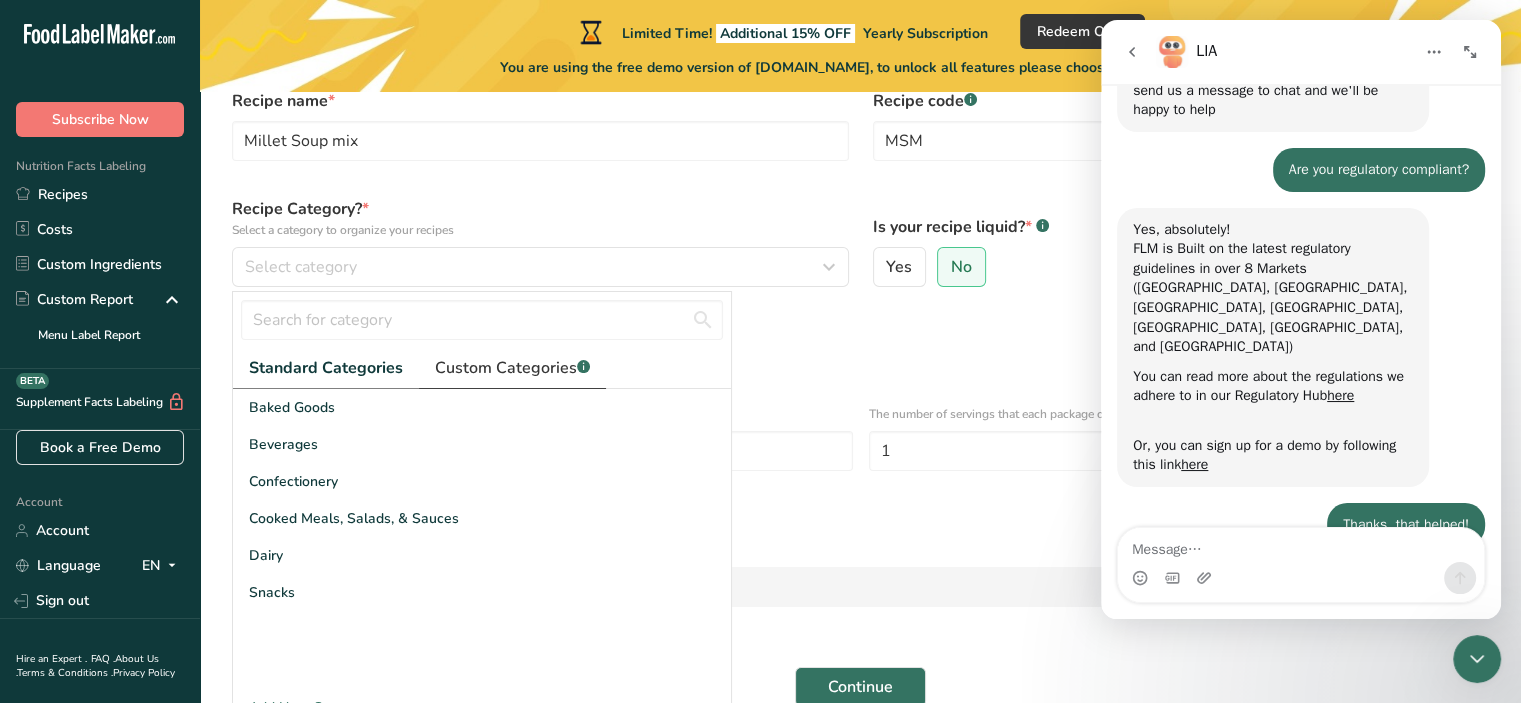 click on "Custom Categories
.a-a{fill:#347362;}.b-a{fill:#fff;}" at bounding box center [512, 368] 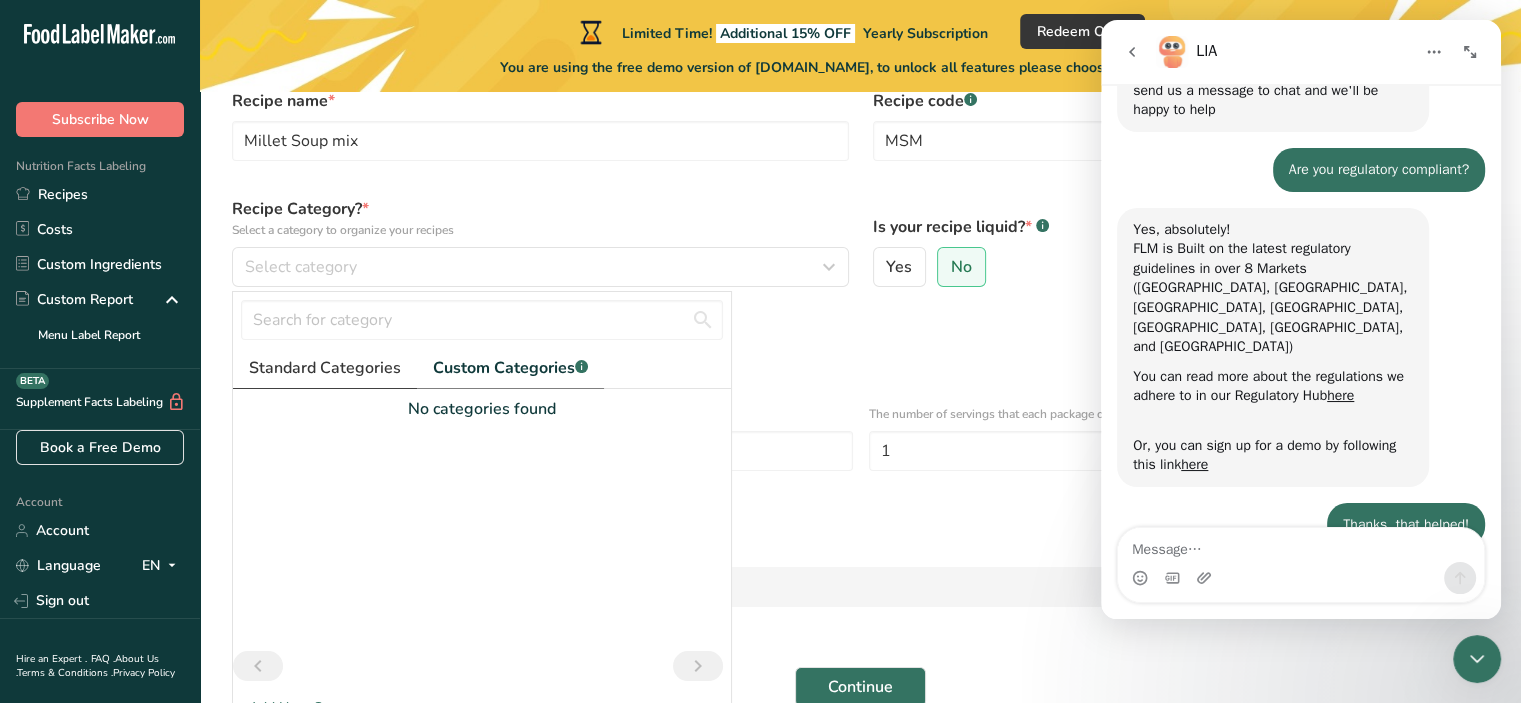 click on "Standard Categories" at bounding box center (325, 368) 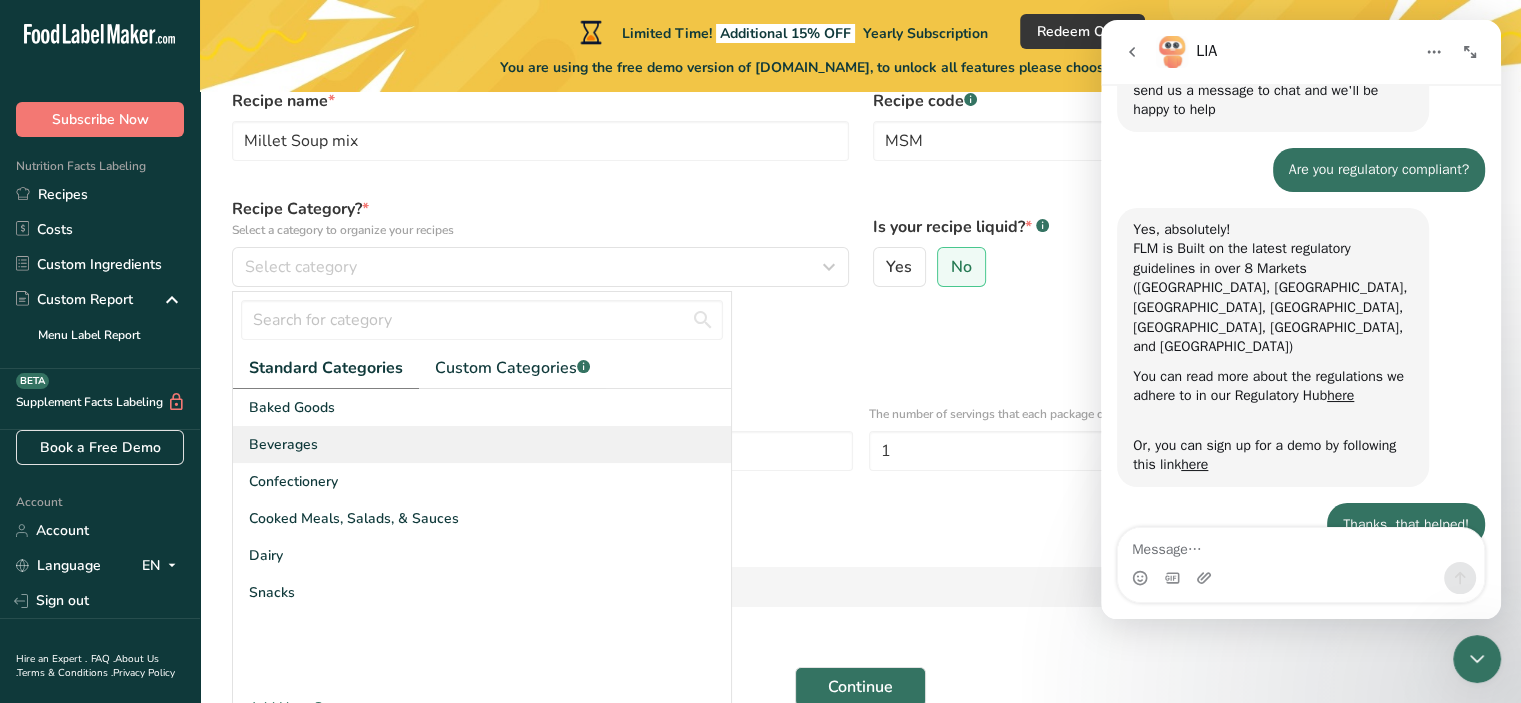 click on "Beverages" at bounding box center [283, 444] 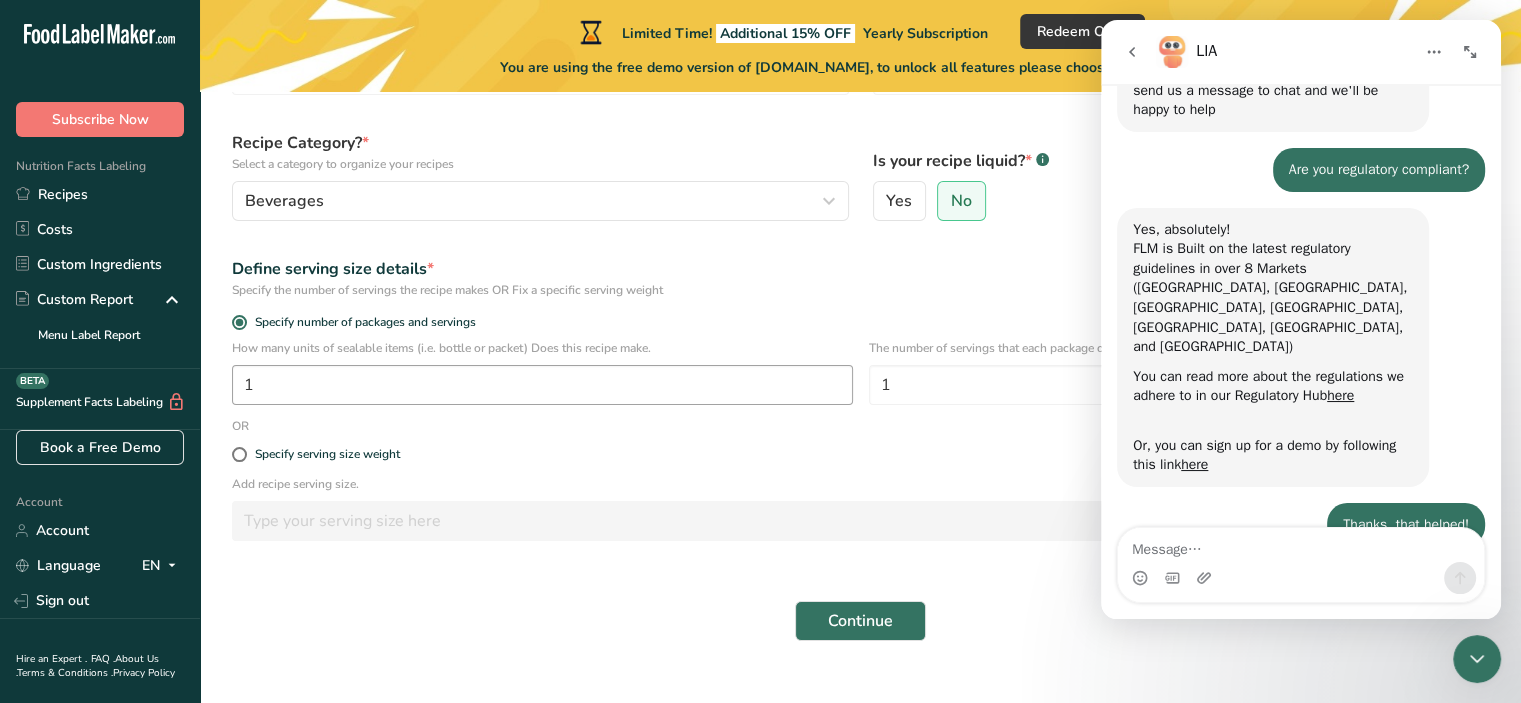 scroll, scrollTop: 208, scrollLeft: 0, axis: vertical 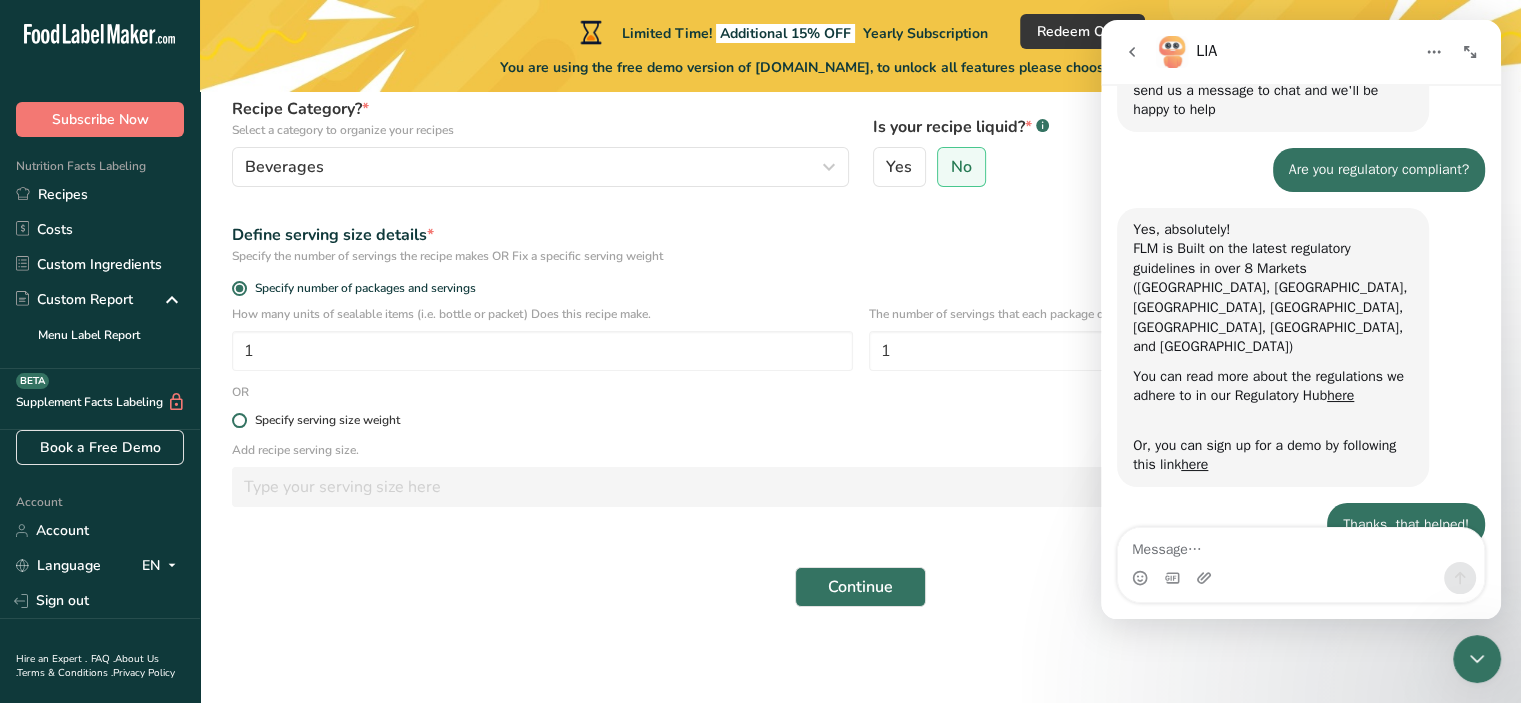 click at bounding box center (239, 420) 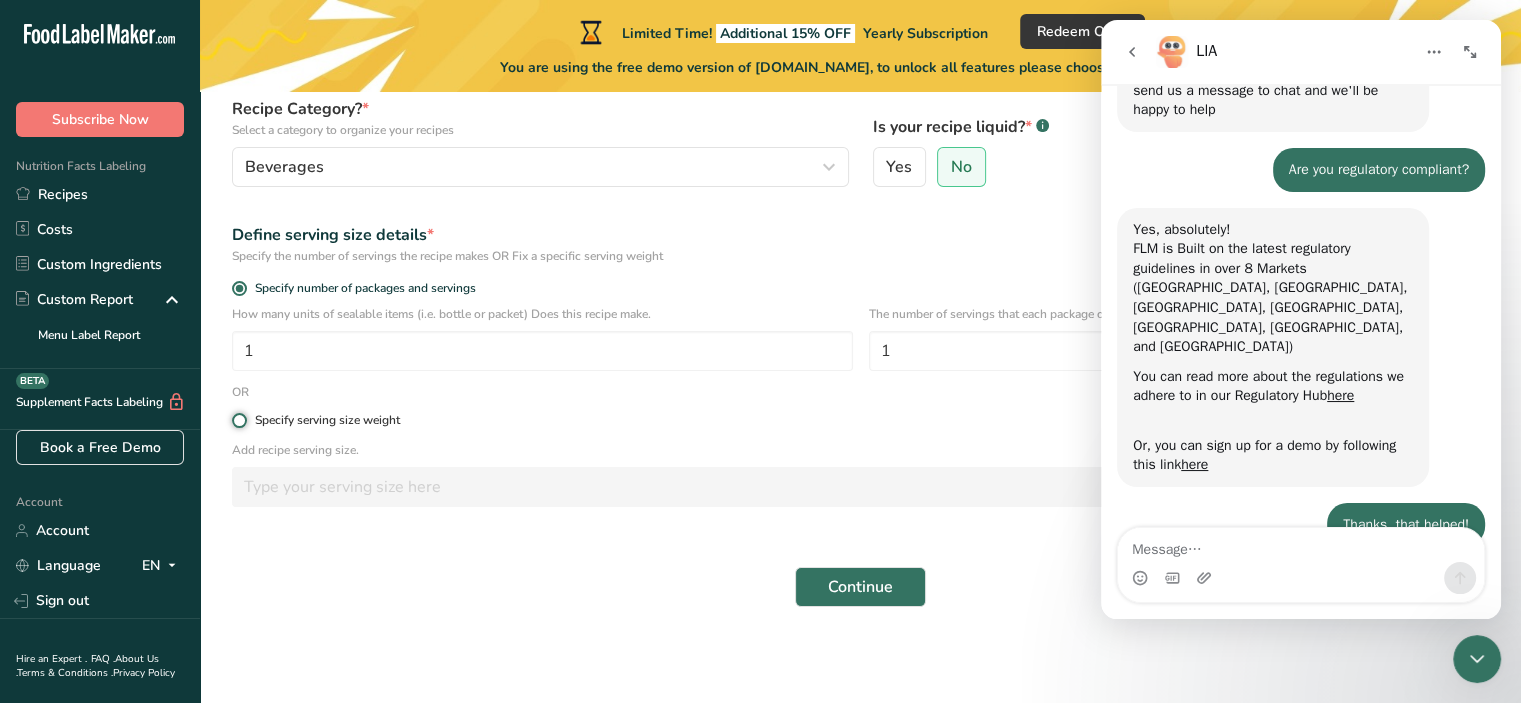 click on "Specify serving size weight" at bounding box center (238, 420) 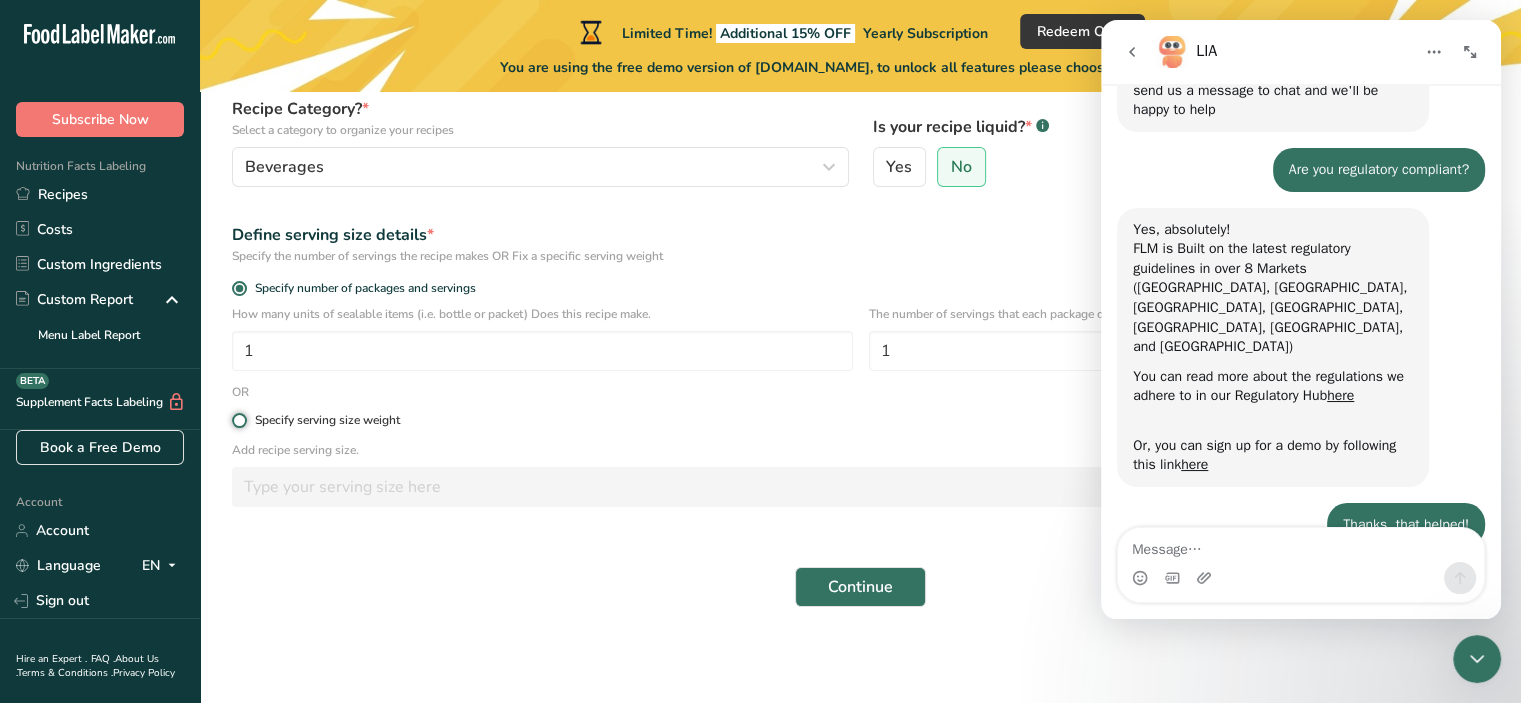 radio on "true" 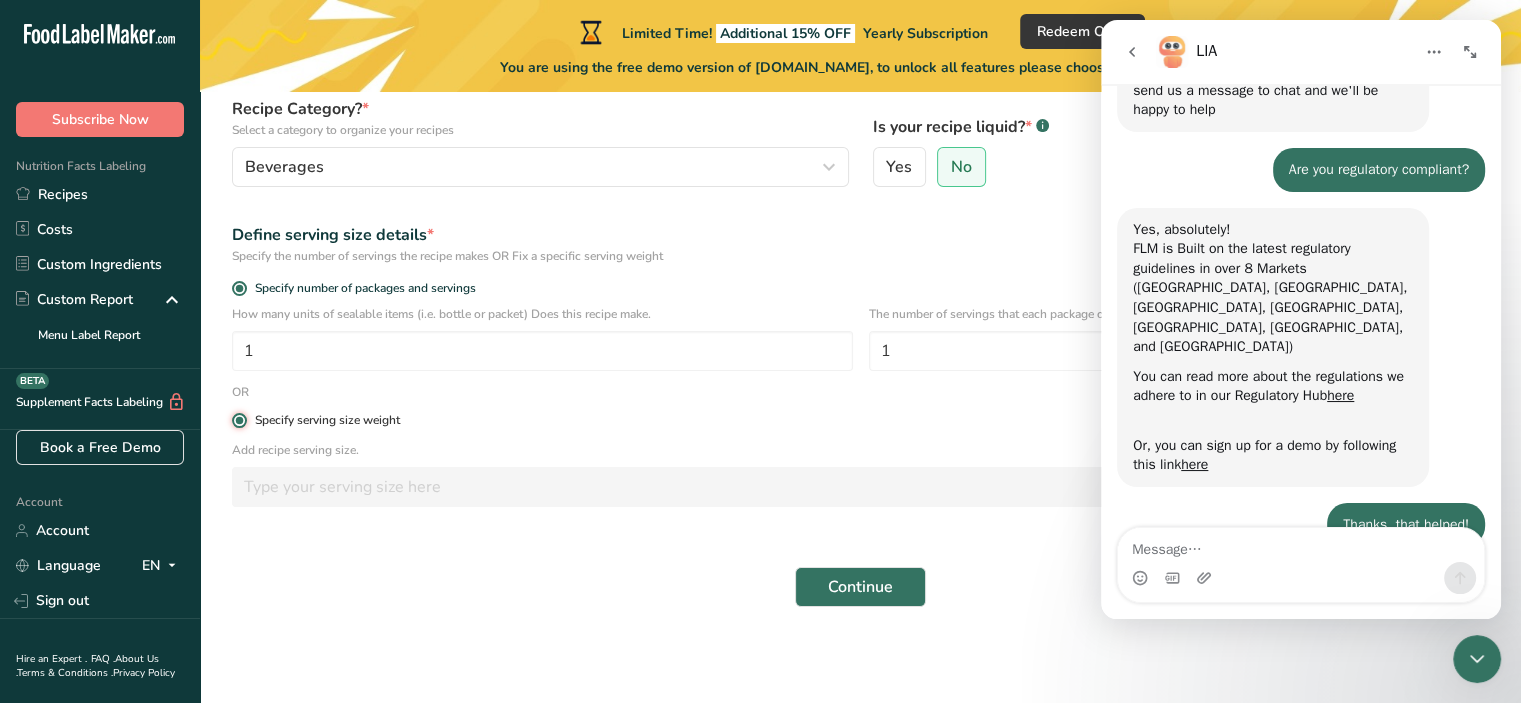 radio on "false" 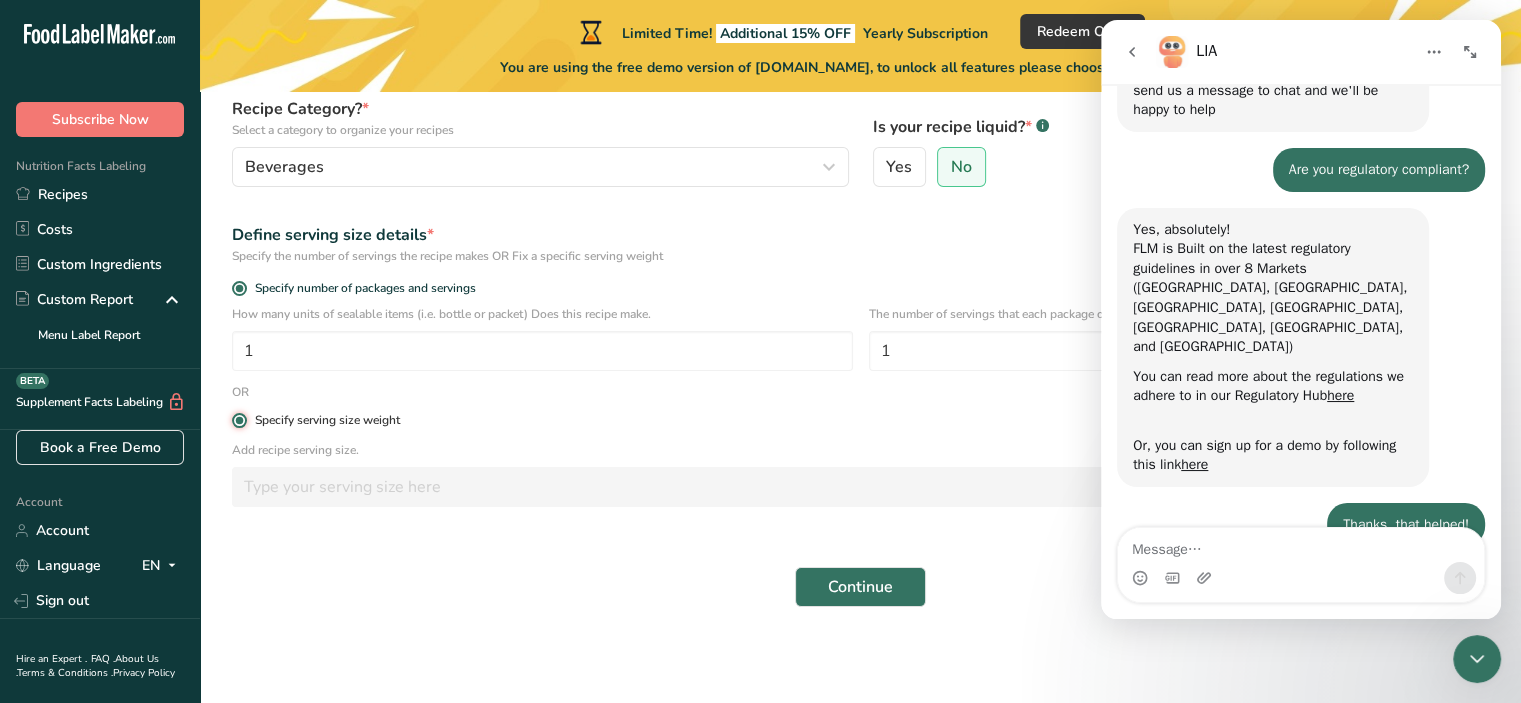 type 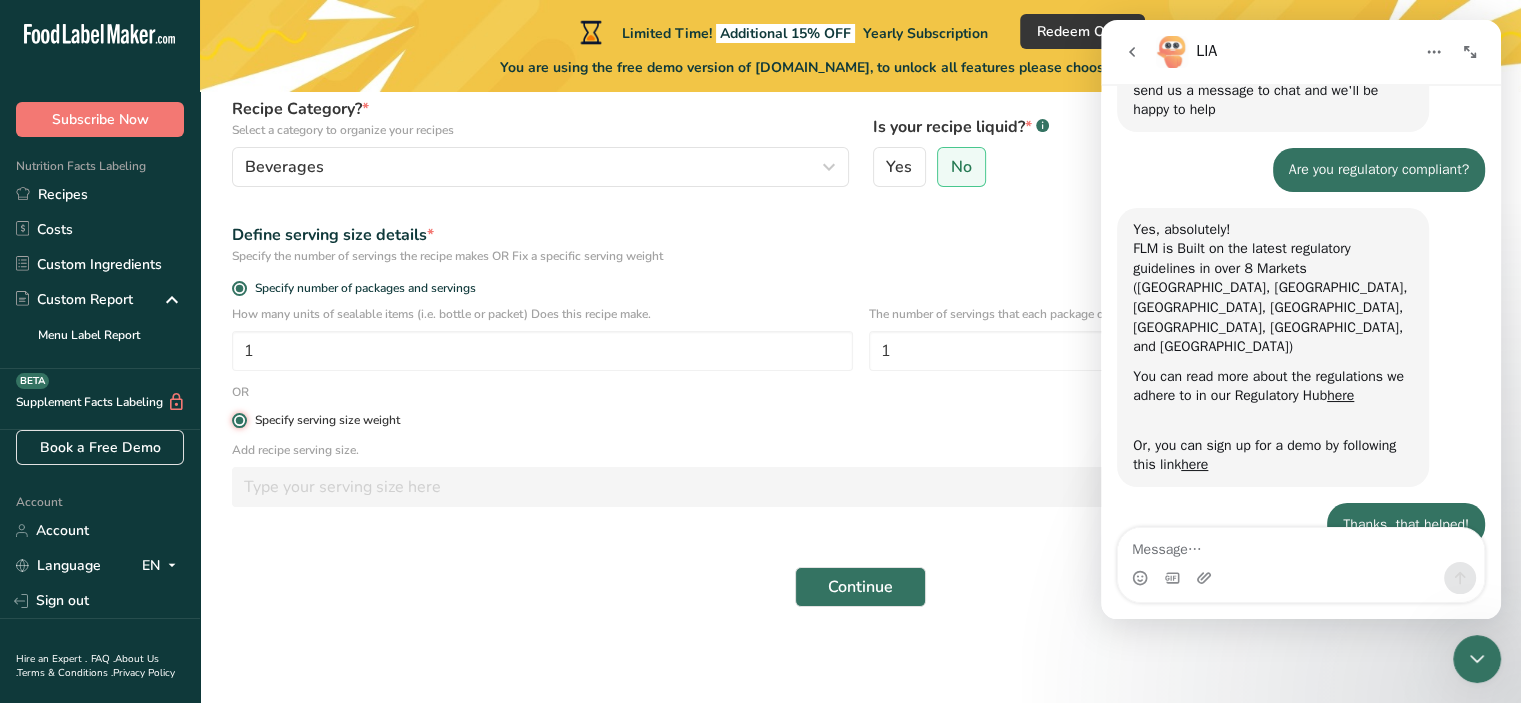 type 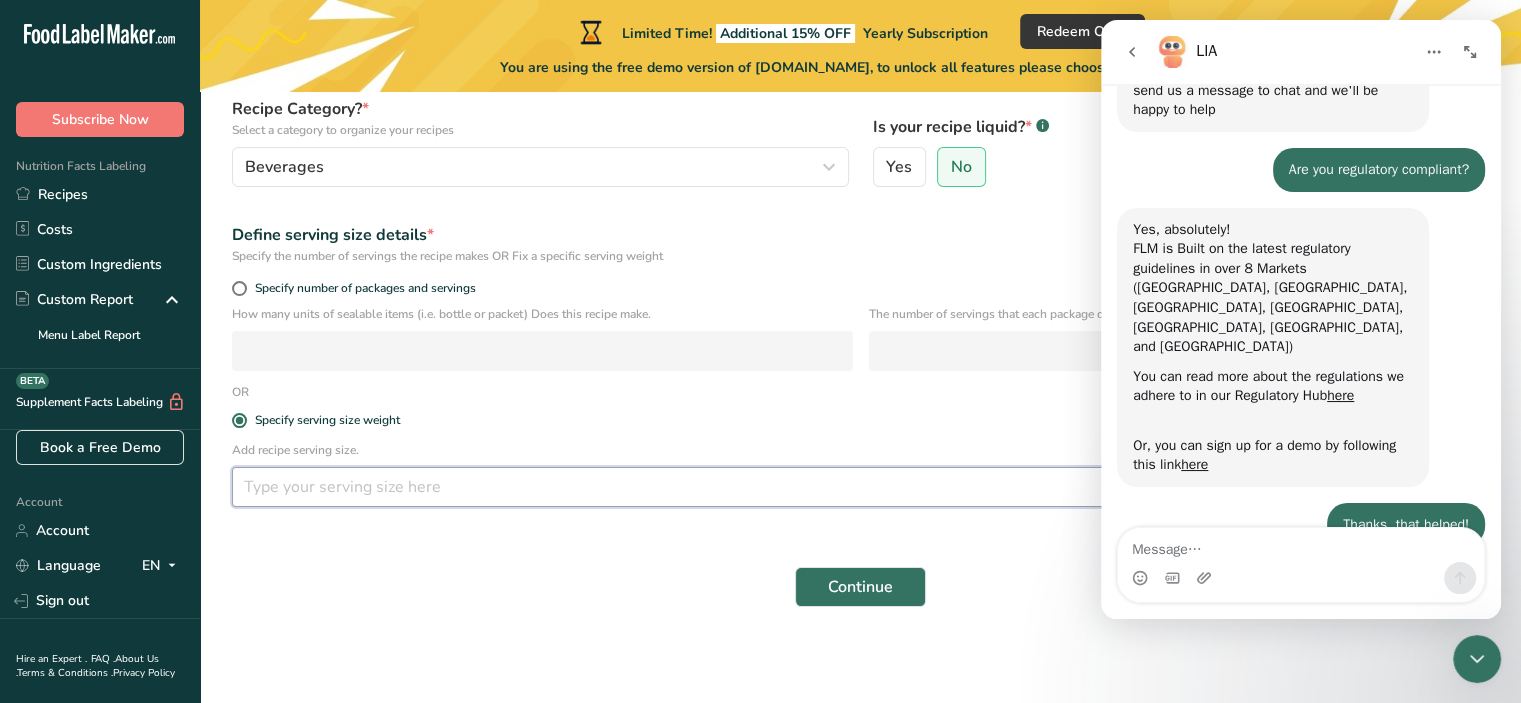 click at bounding box center (802, 487) 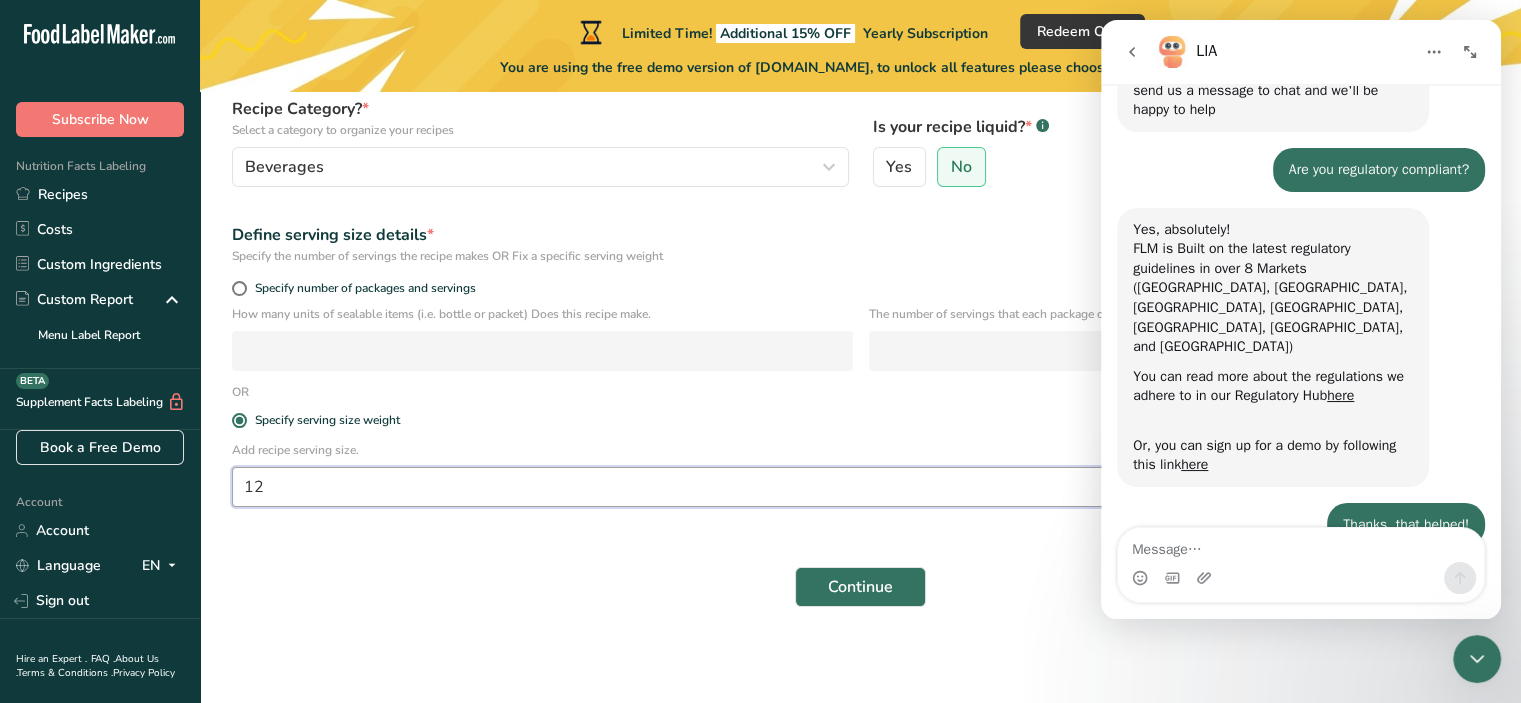 type on "12" 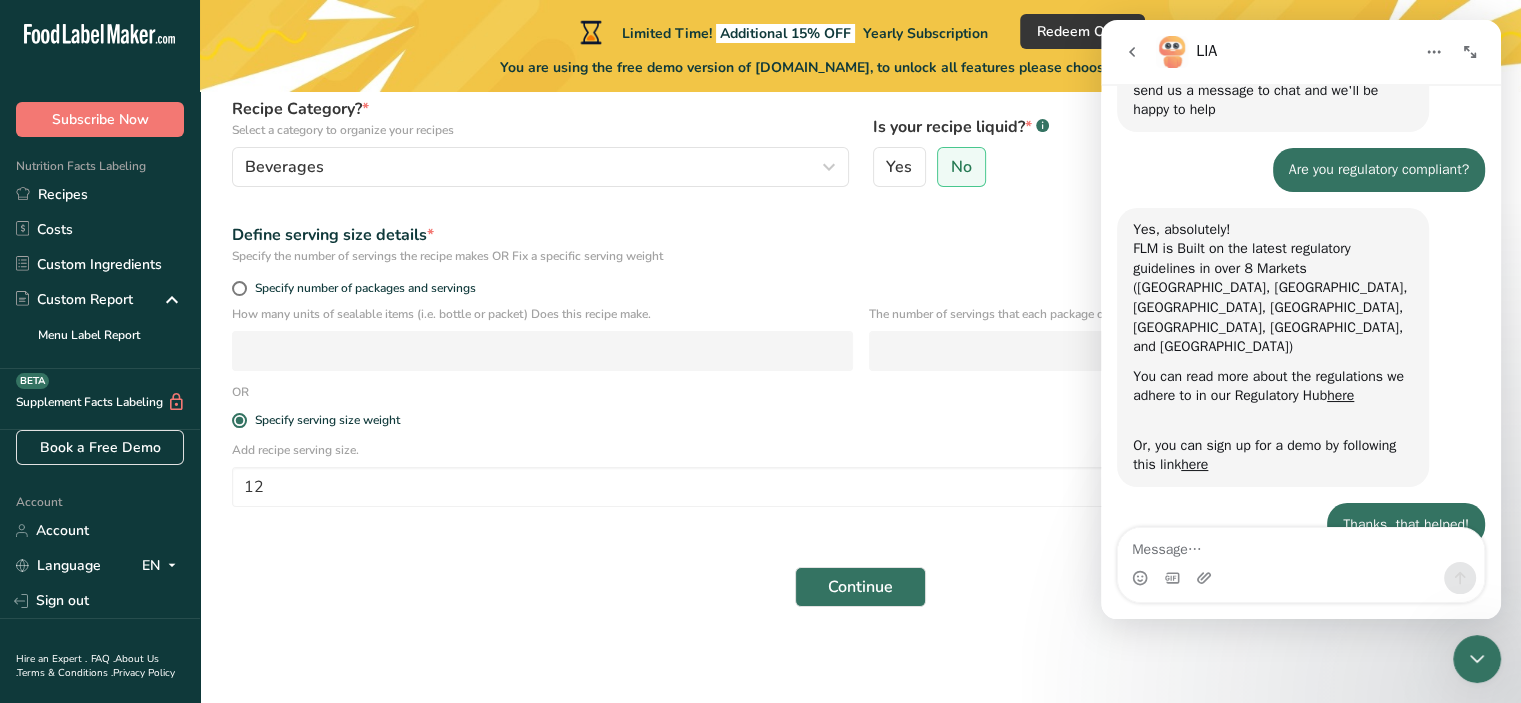 click on "Continue" at bounding box center [860, 587] 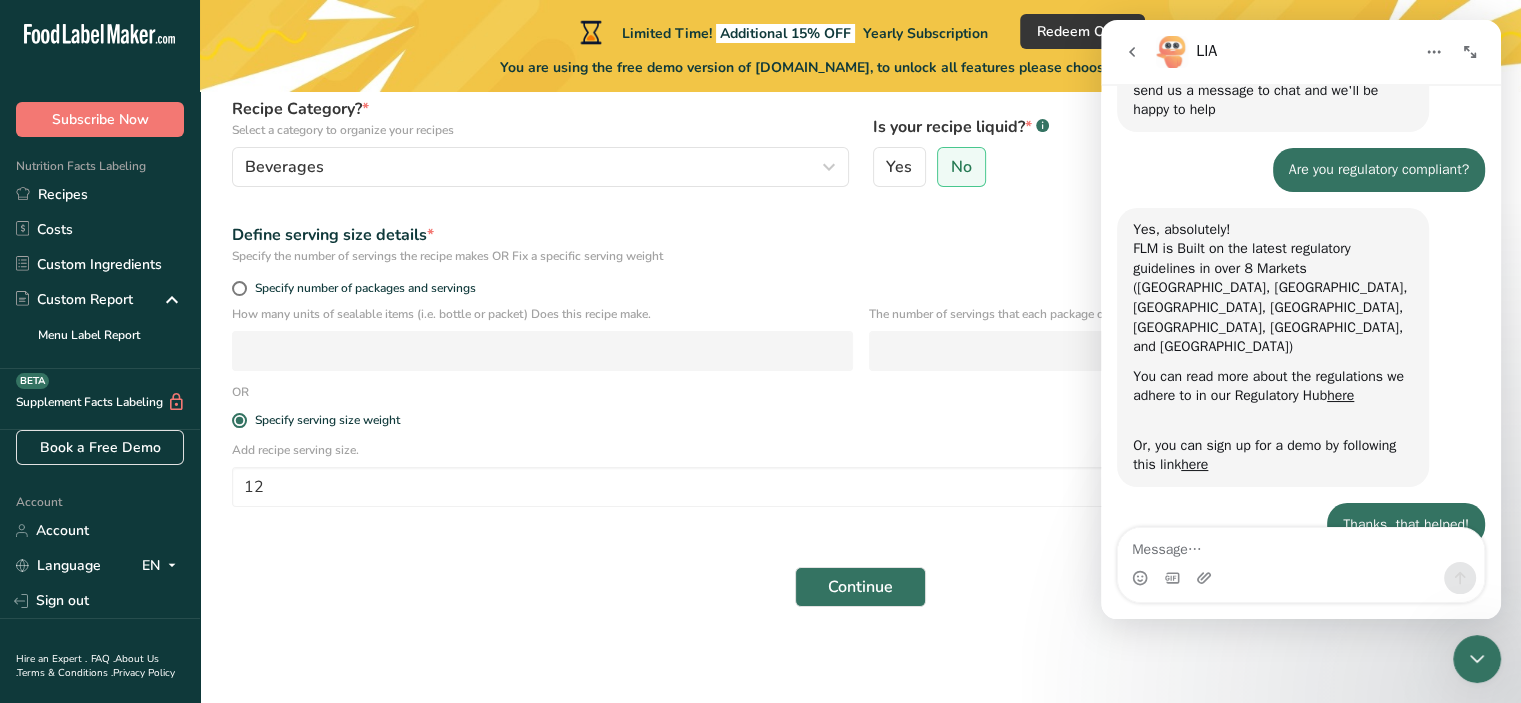 click 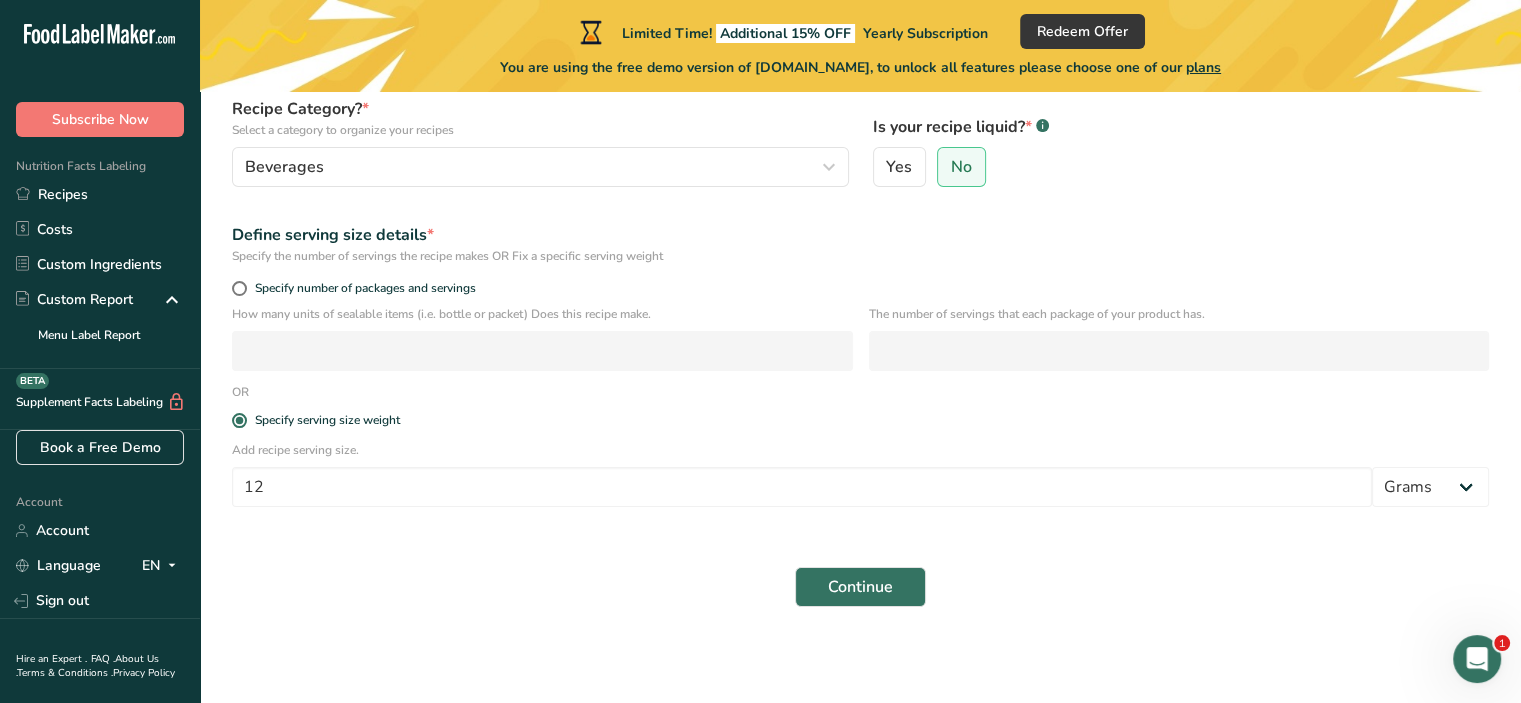 scroll, scrollTop: 0, scrollLeft: 0, axis: both 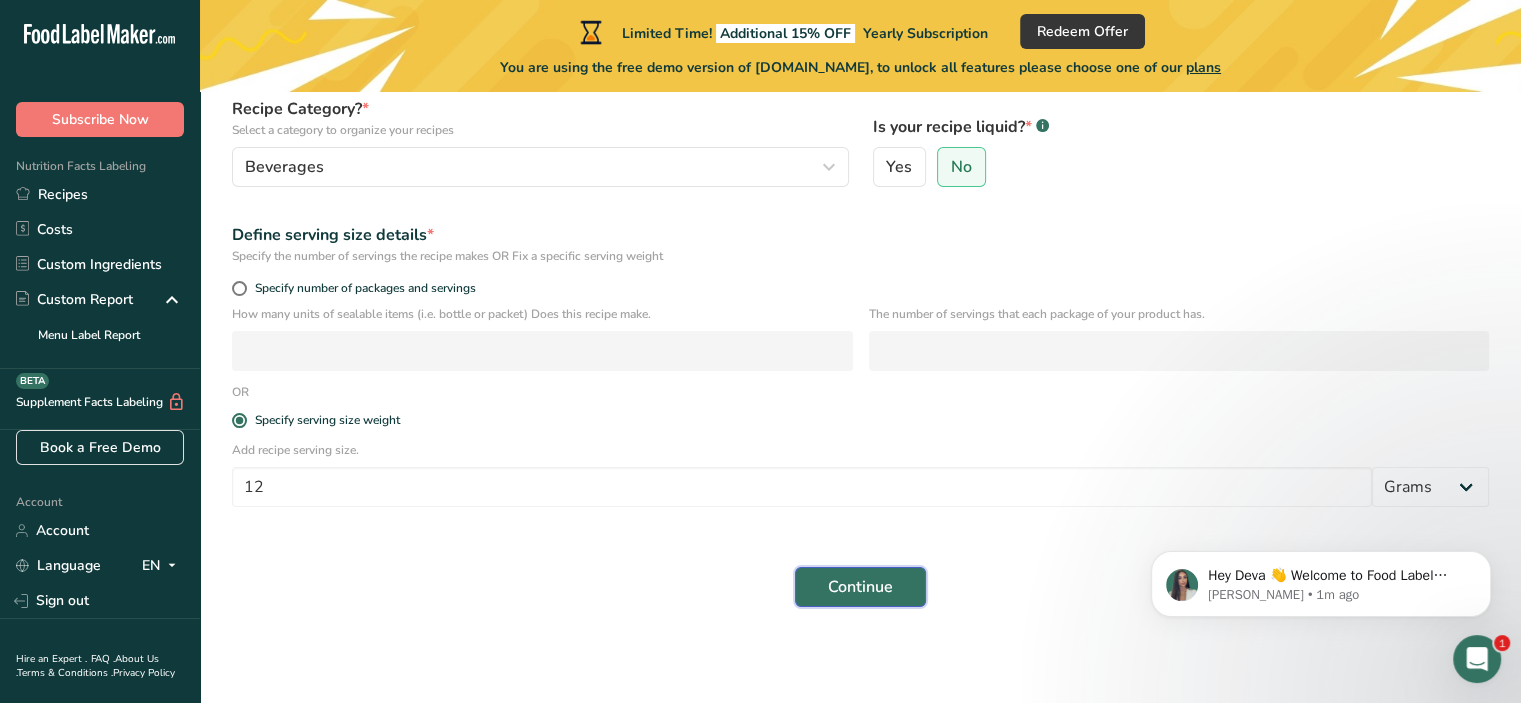 click on "Continue" at bounding box center (860, 587) 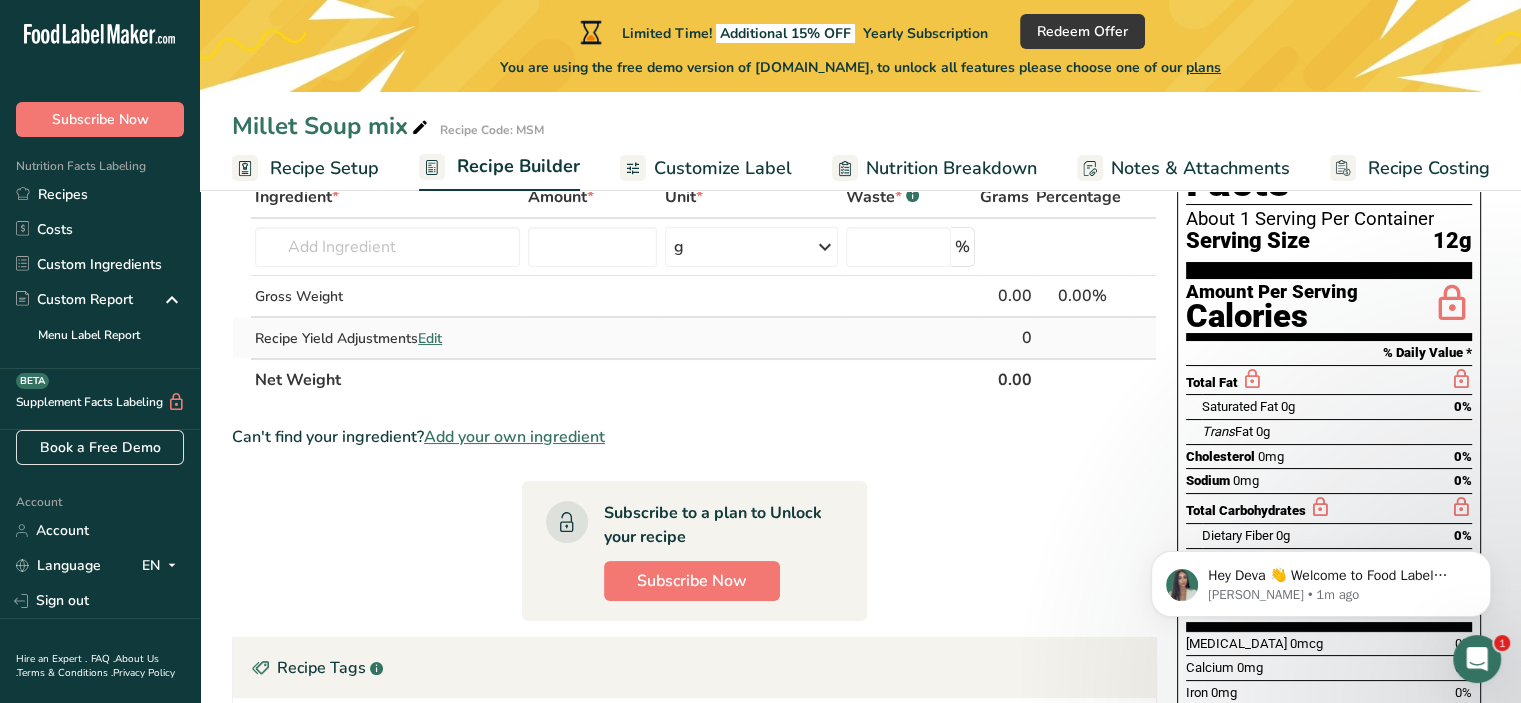 scroll, scrollTop: 100, scrollLeft: 0, axis: vertical 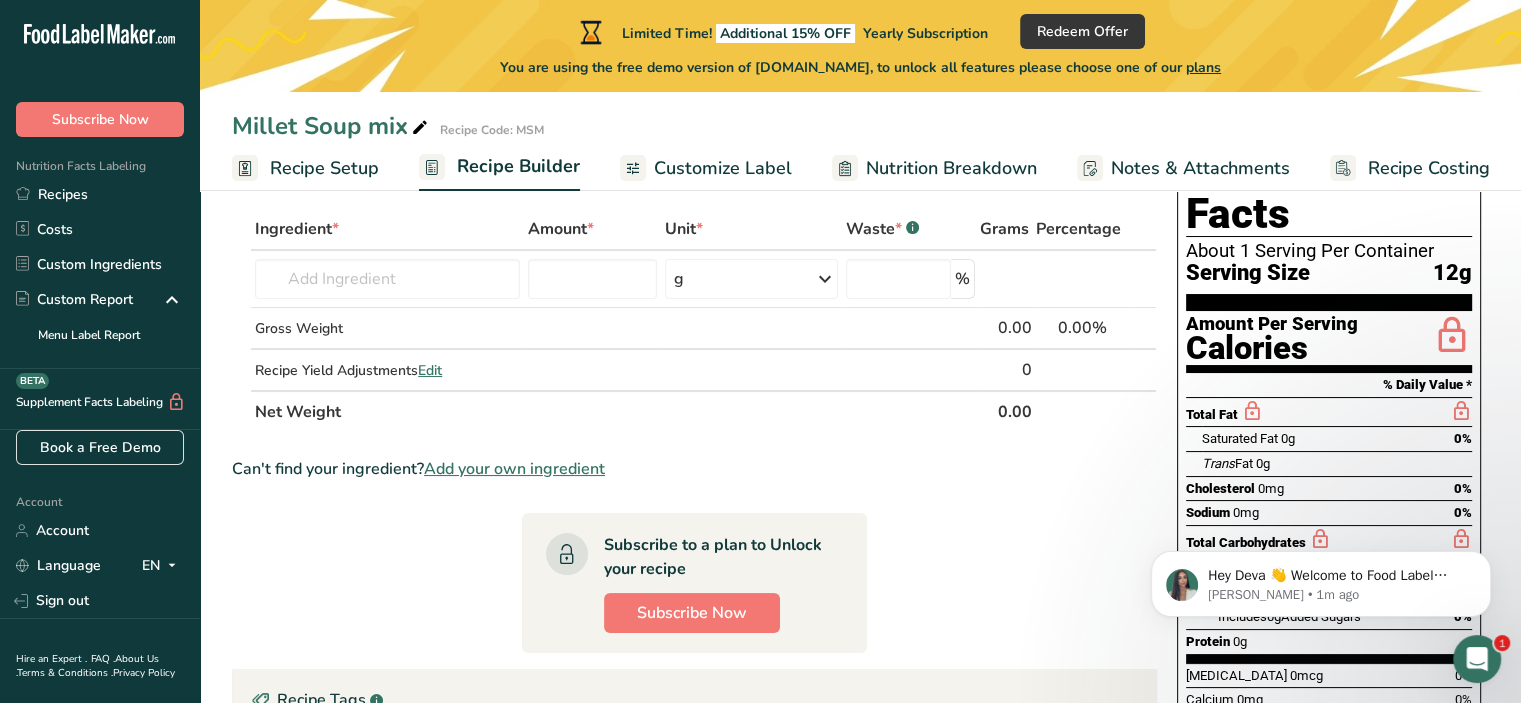 click on "Add your own ingredient" at bounding box center (514, 469) 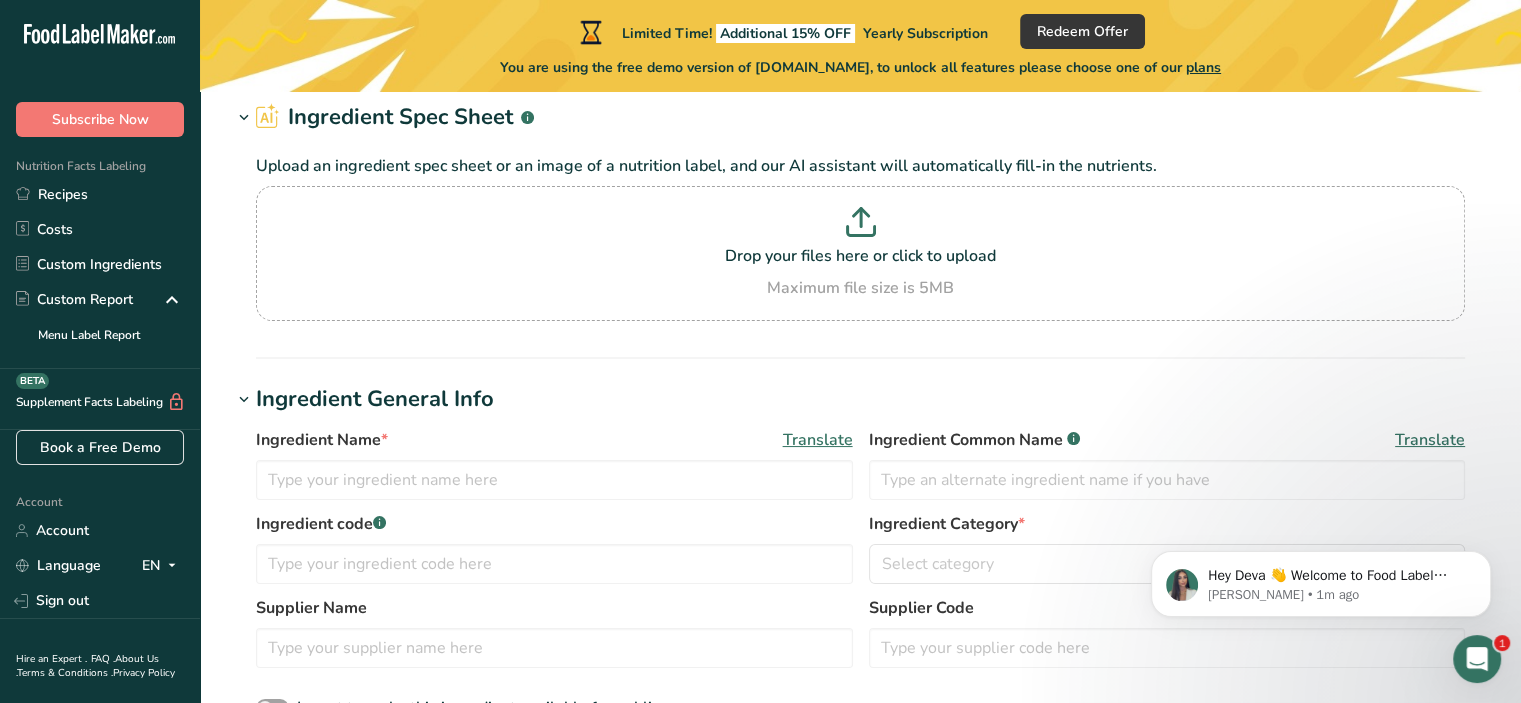 scroll, scrollTop: 0, scrollLeft: 0, axis: both 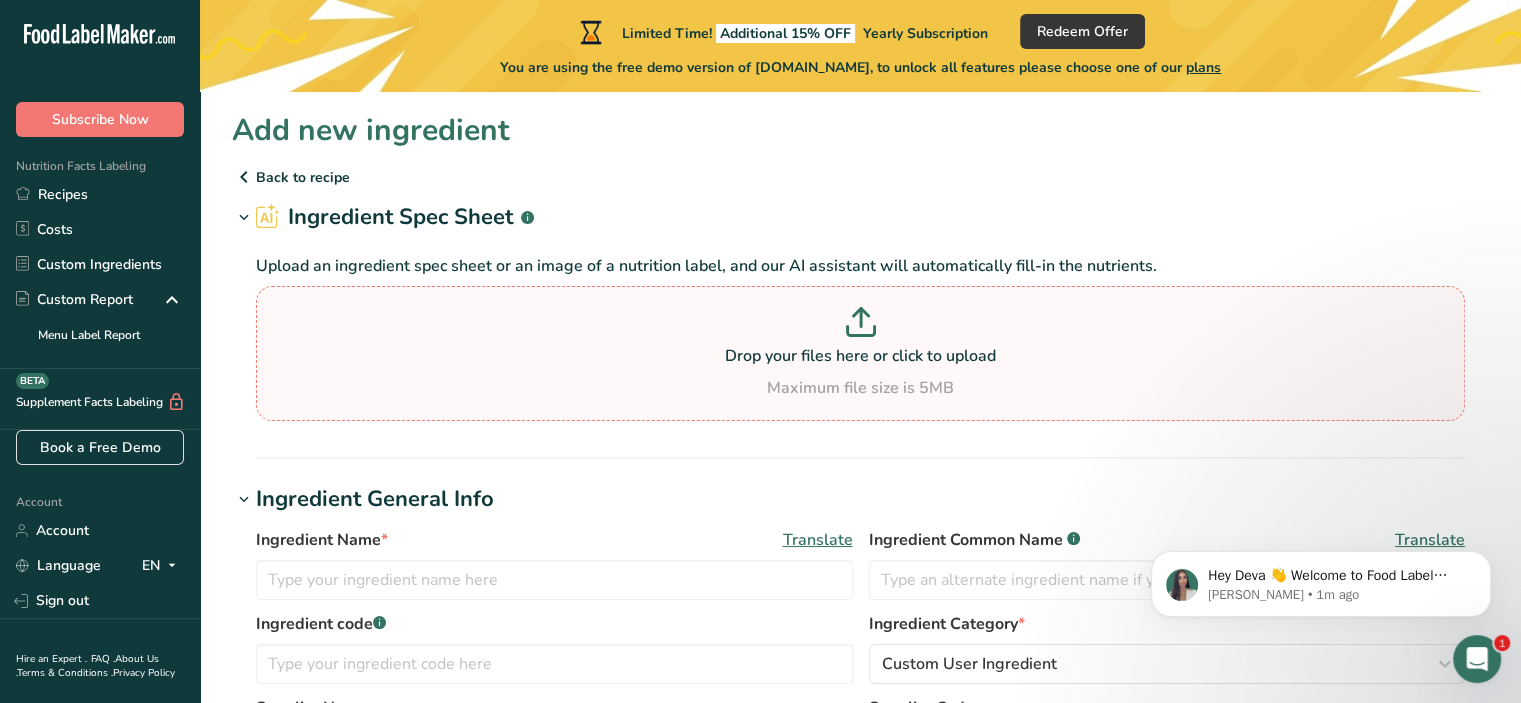 click 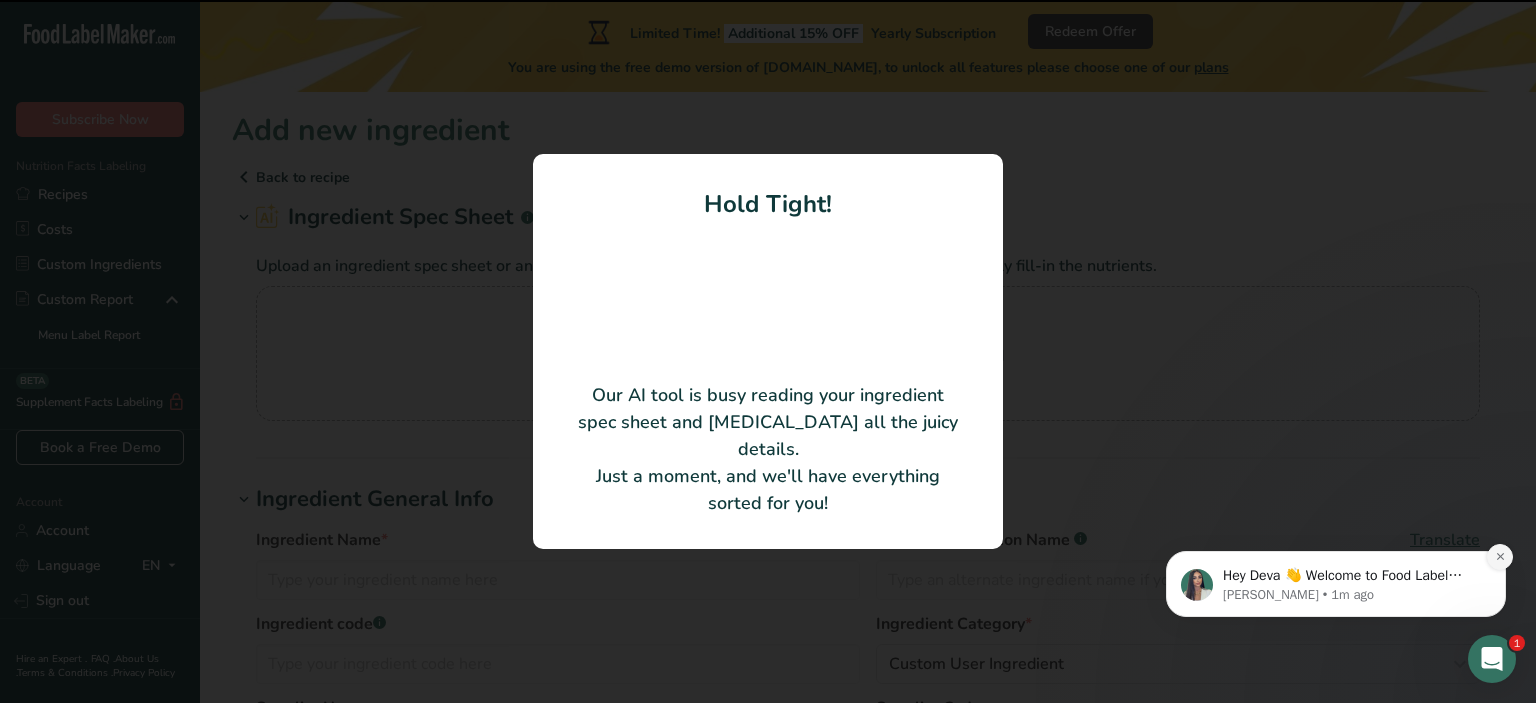click 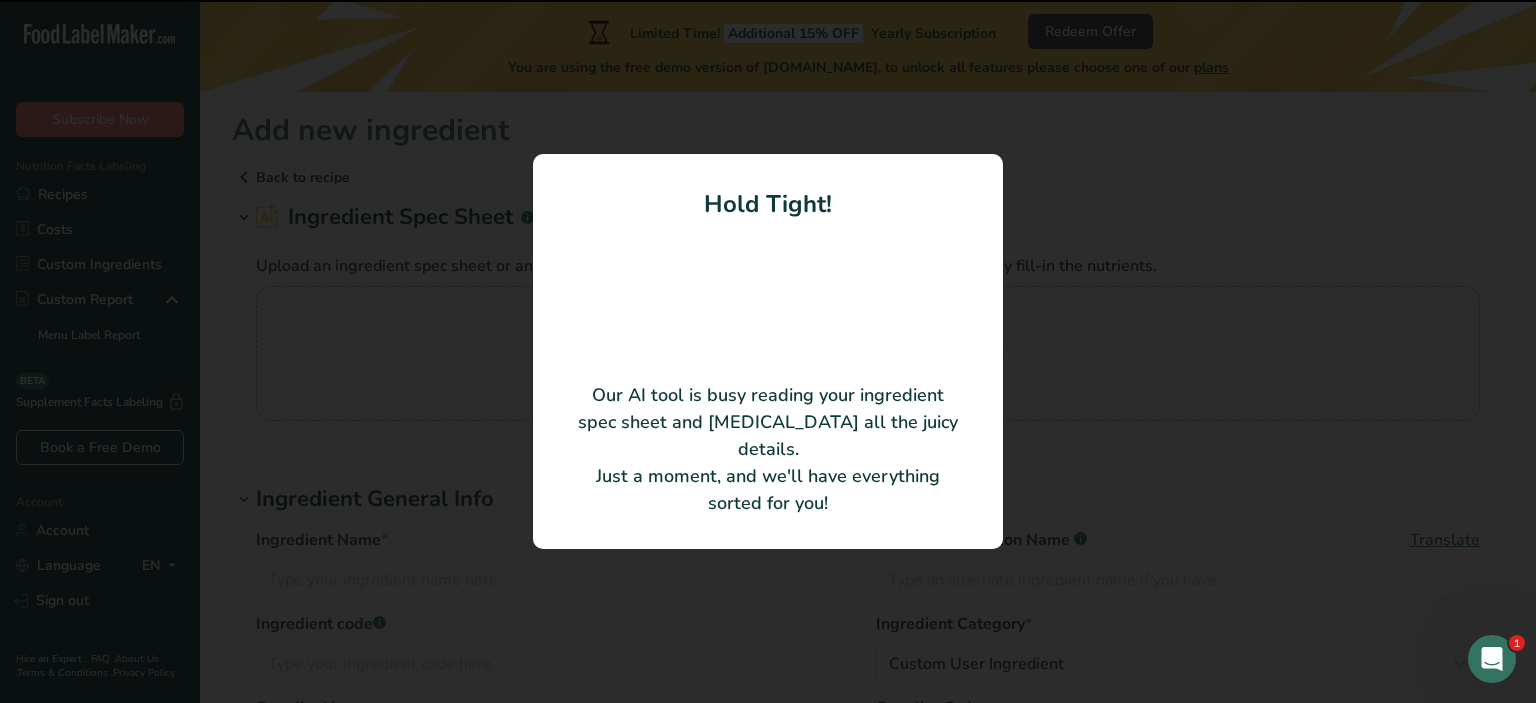 type on "Multi Millet Moringa" 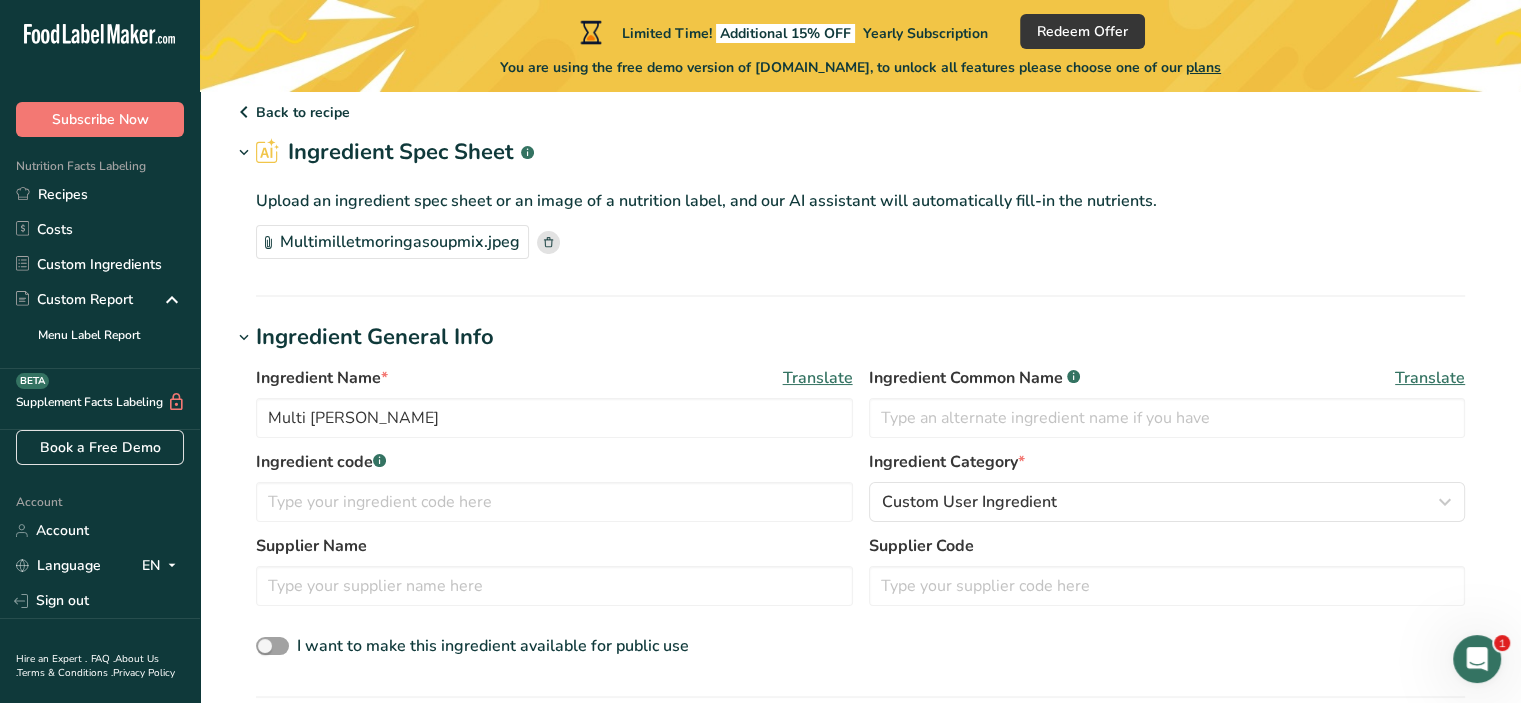 scroll, scrollTop: 100, scrollLeft: 0, axis: vertical 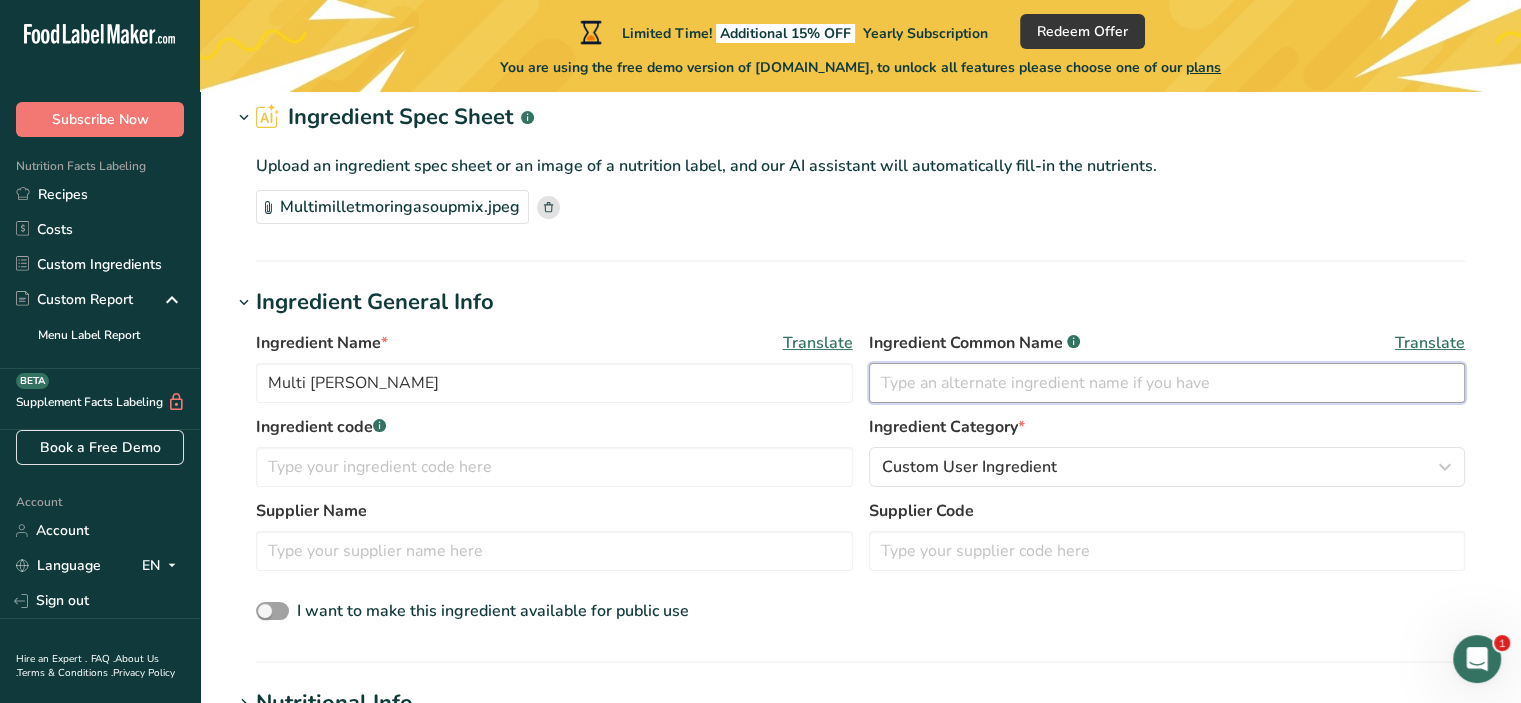 click at bounding box center [1167, 383] 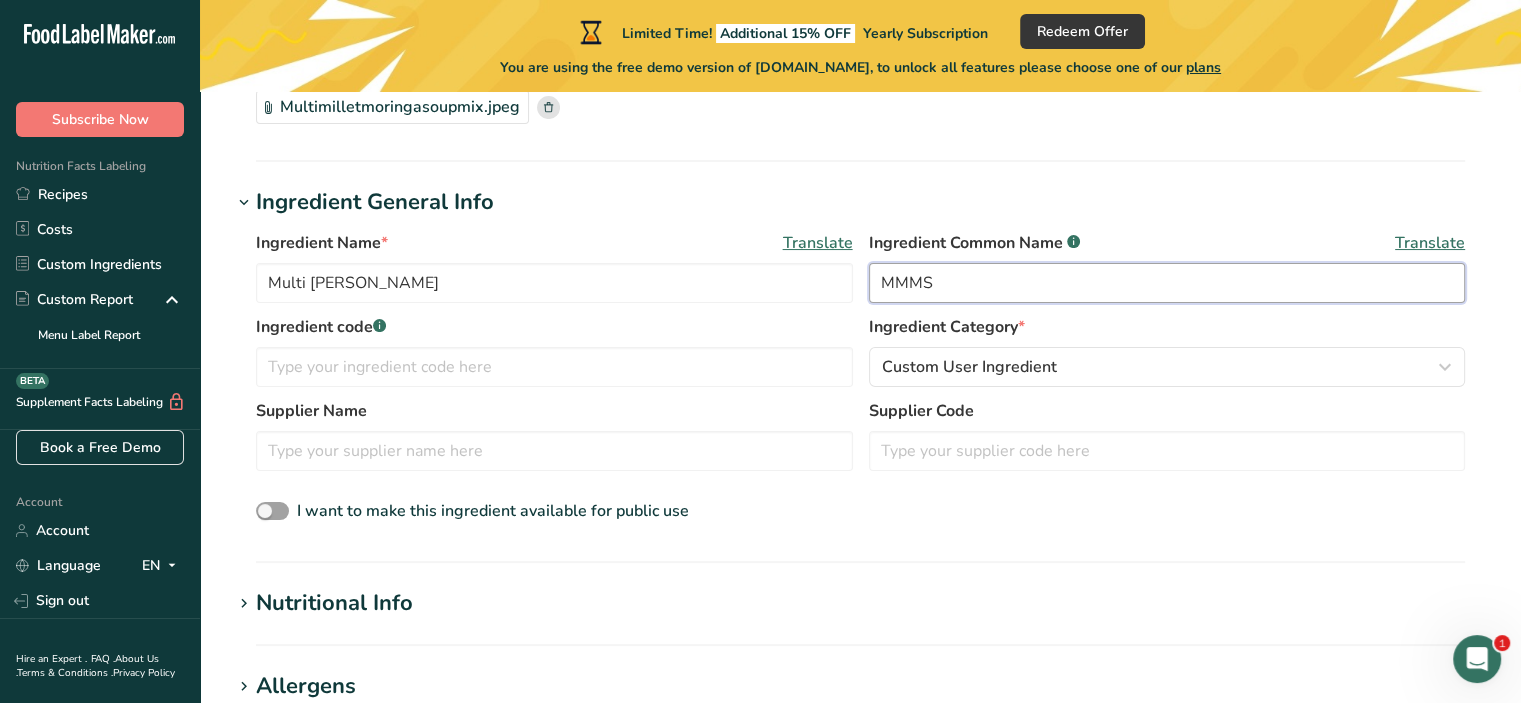 scroll, scrollTop: 400, scrollLeft: 0, axis: vertical 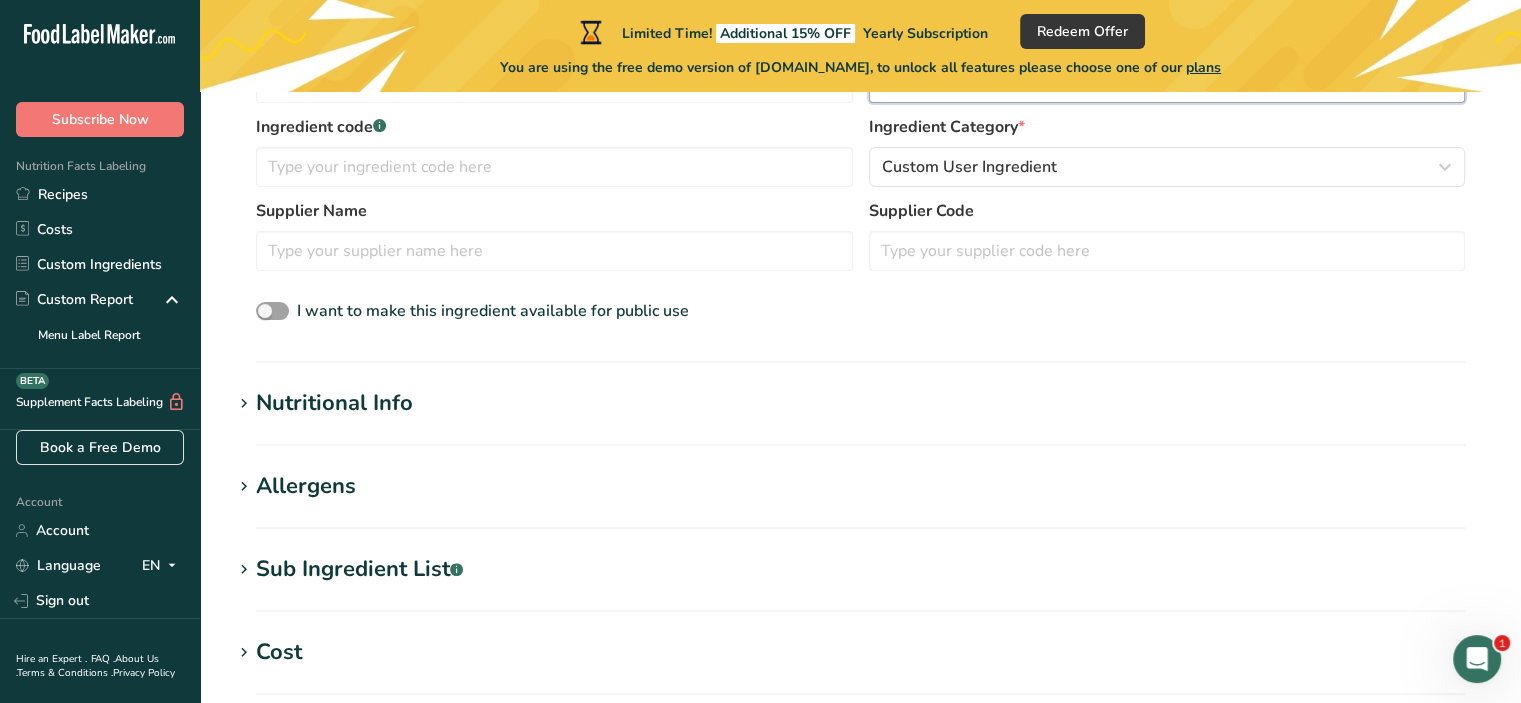 type on "MMMS" 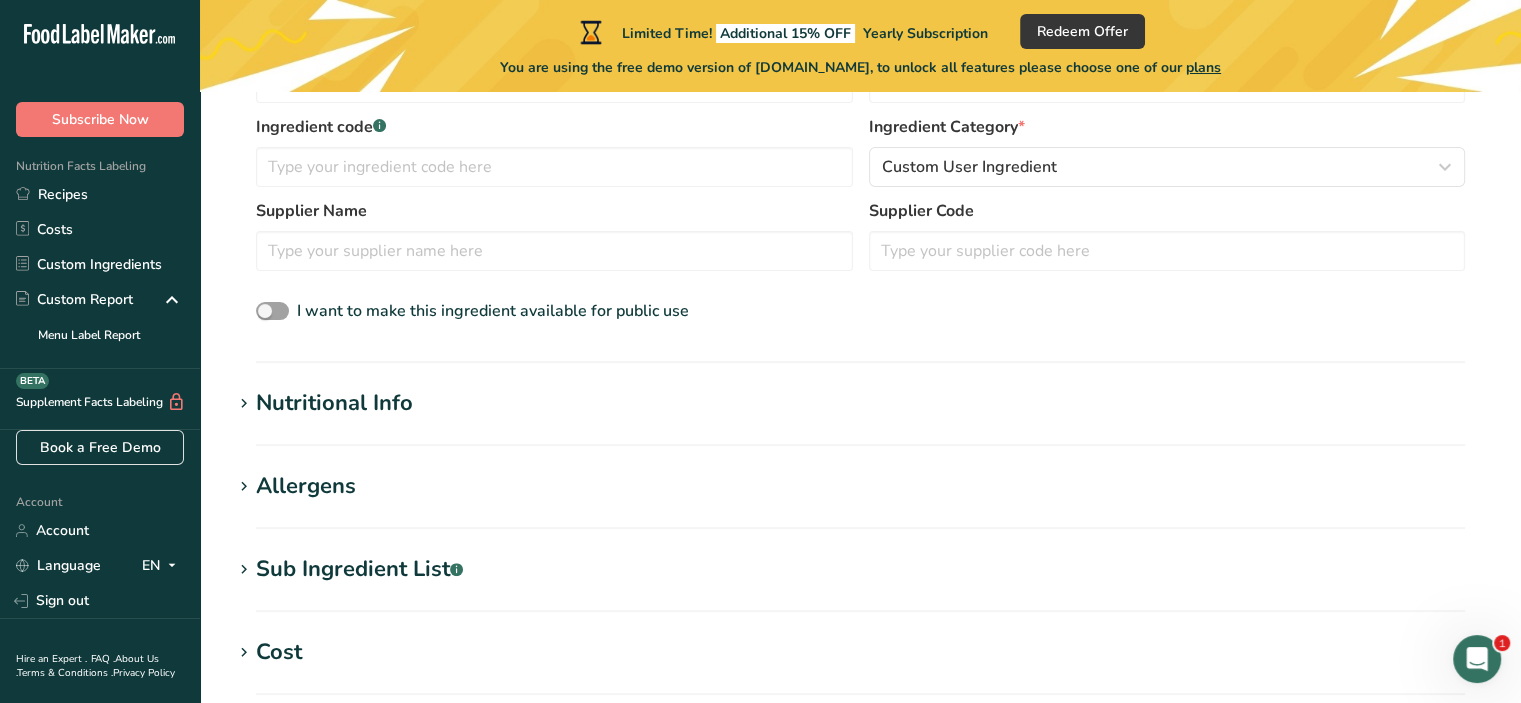 click at bounding box center [244, 404] 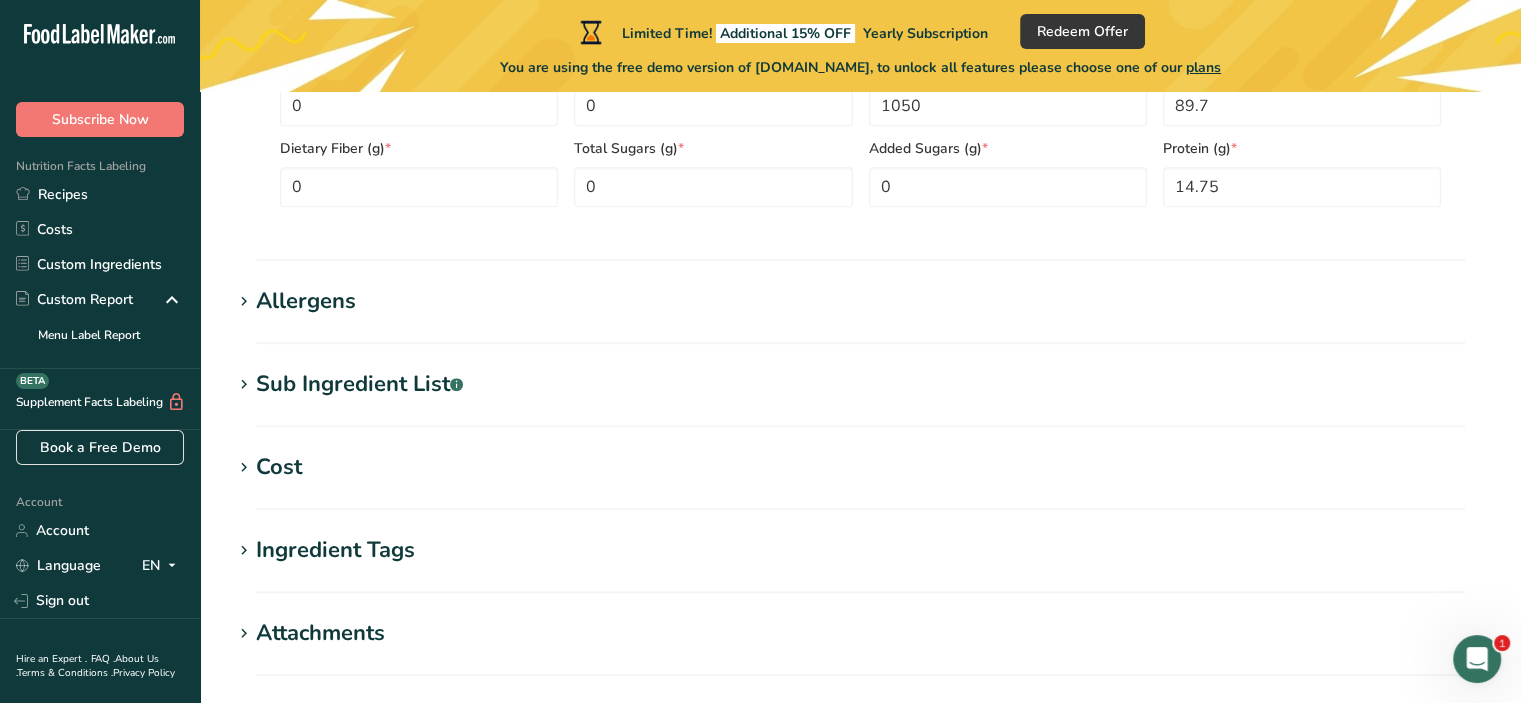scroll, scrollTop: 1100, scrollLeft: 0, axis: vertical 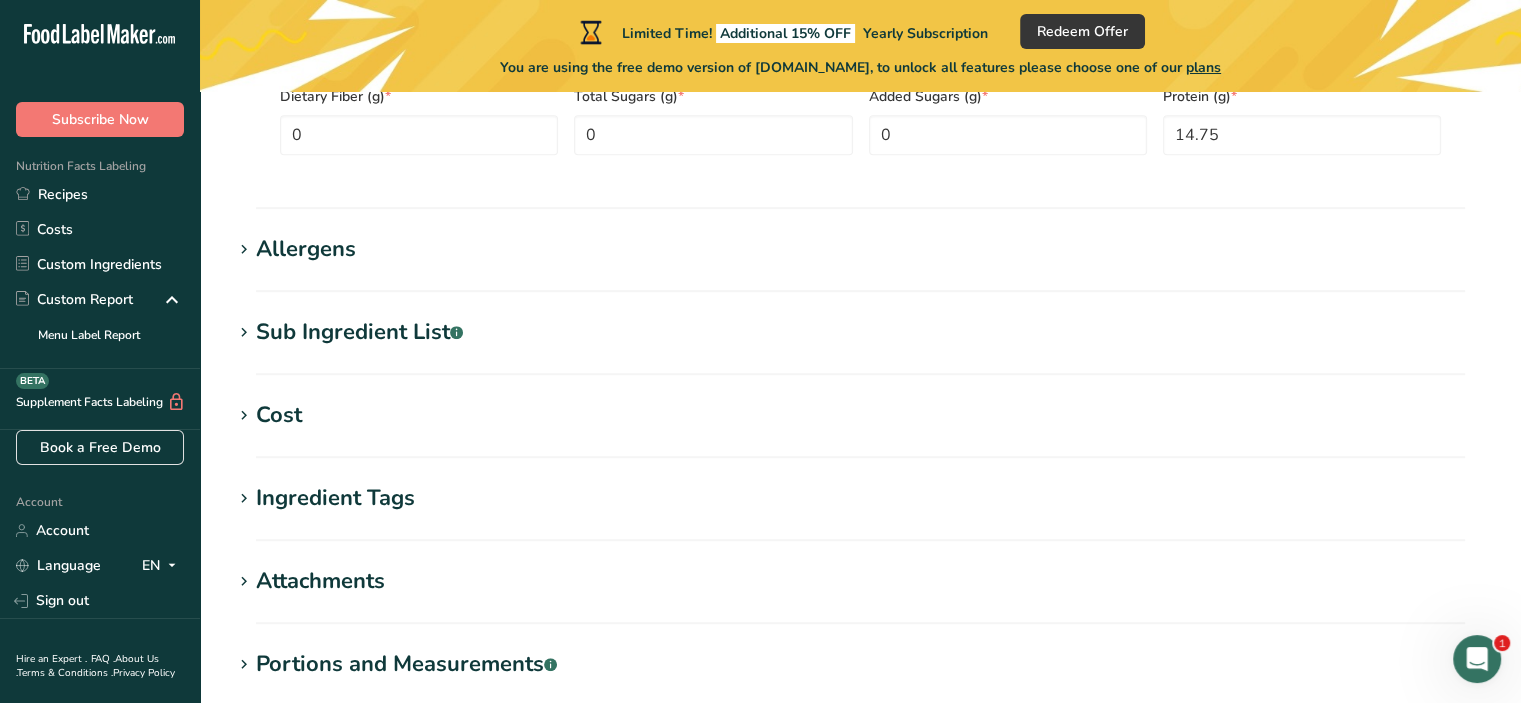 click at bounding box center (244, 250) 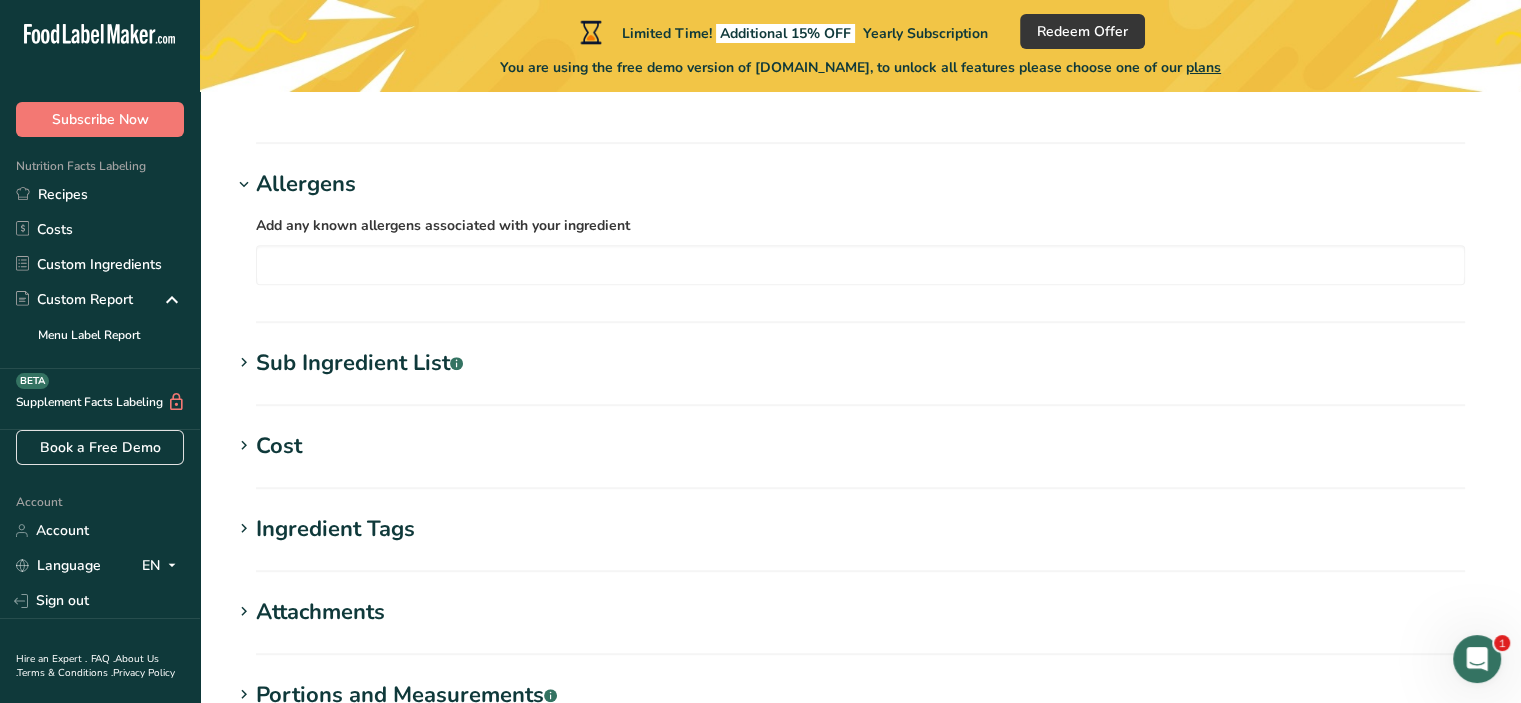 scroll, scrollTop: 1200, scrollLeft: 0, axis: vertical 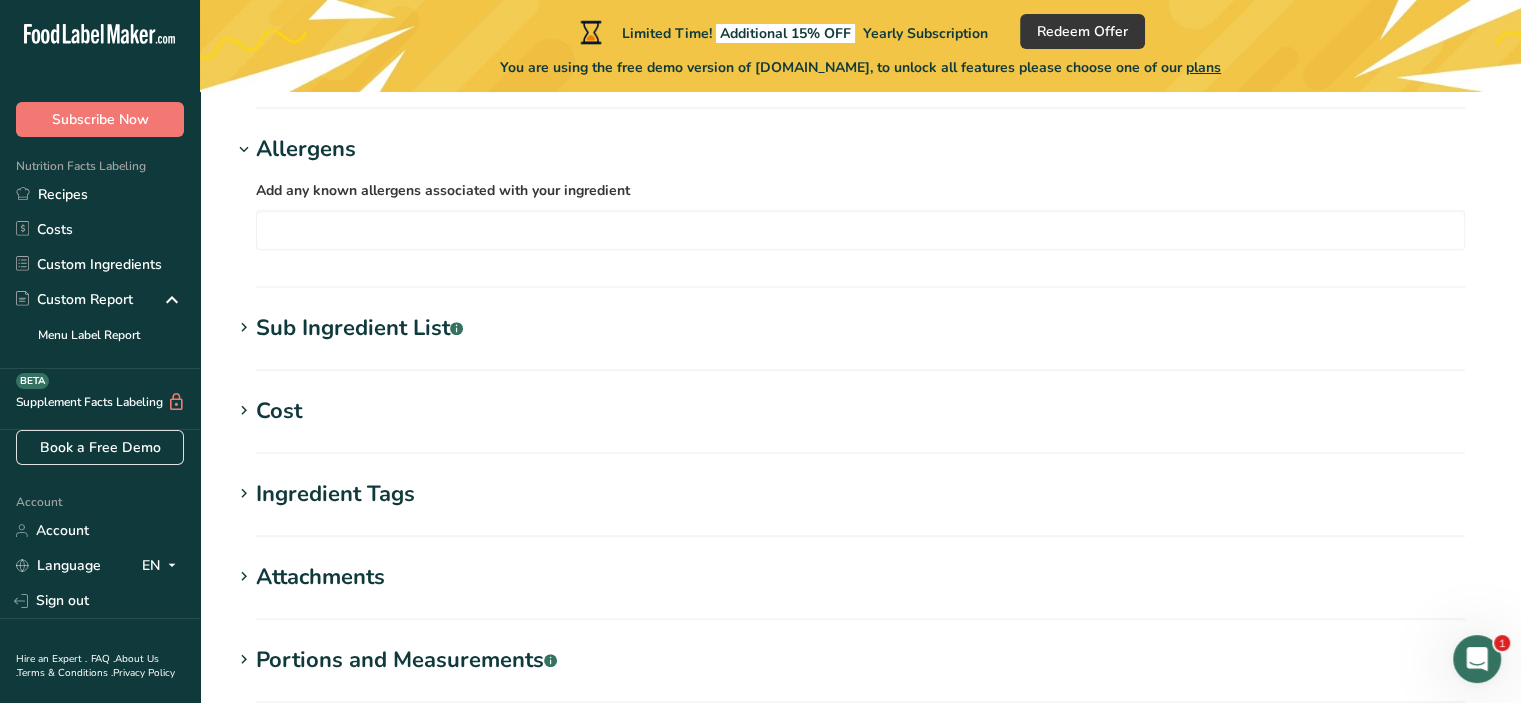 click on "Sub Ingredient List
.a-a{fill:#347362;}.b-a{fill:#fff;}" at bounding box center (860, 328) 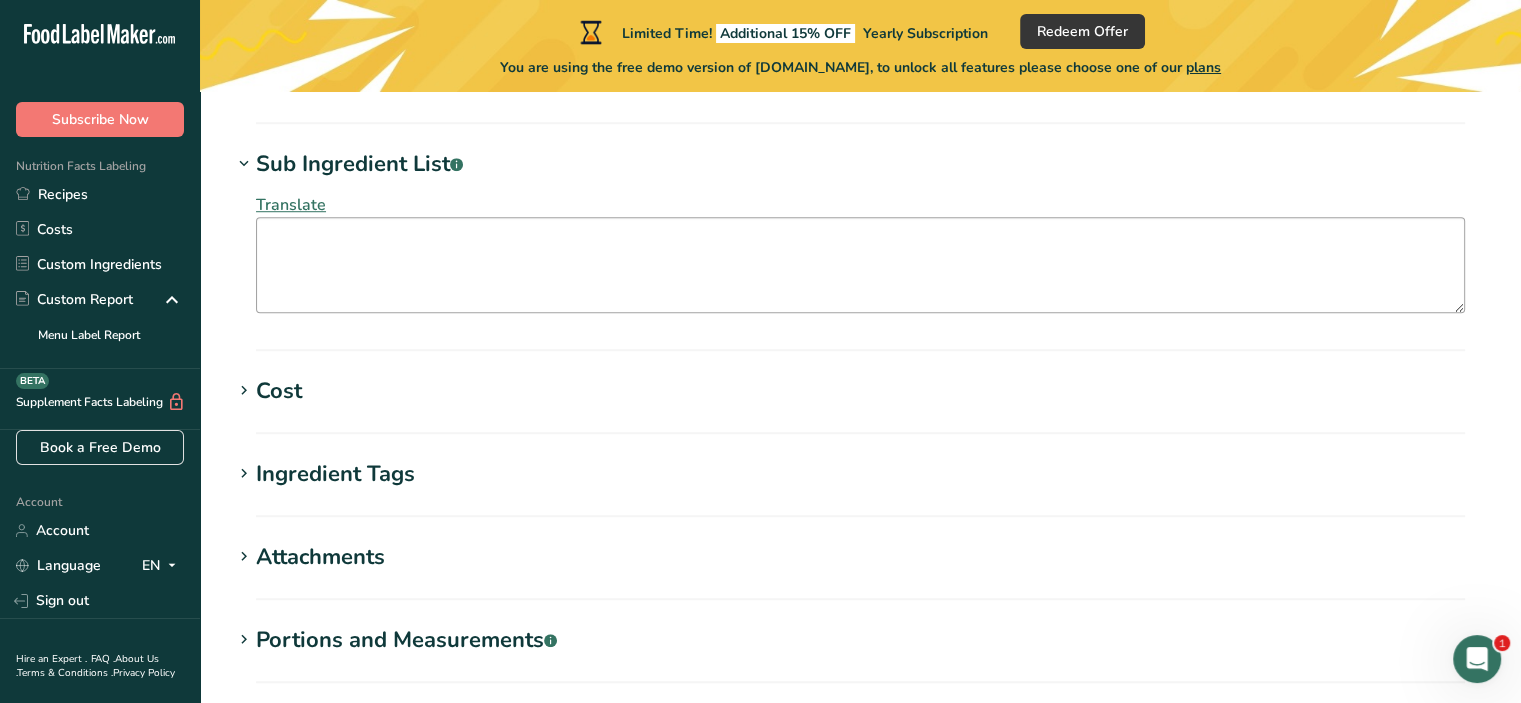 scroll, scrollTop: 1500, scrollLeft: 0, axis: vertical 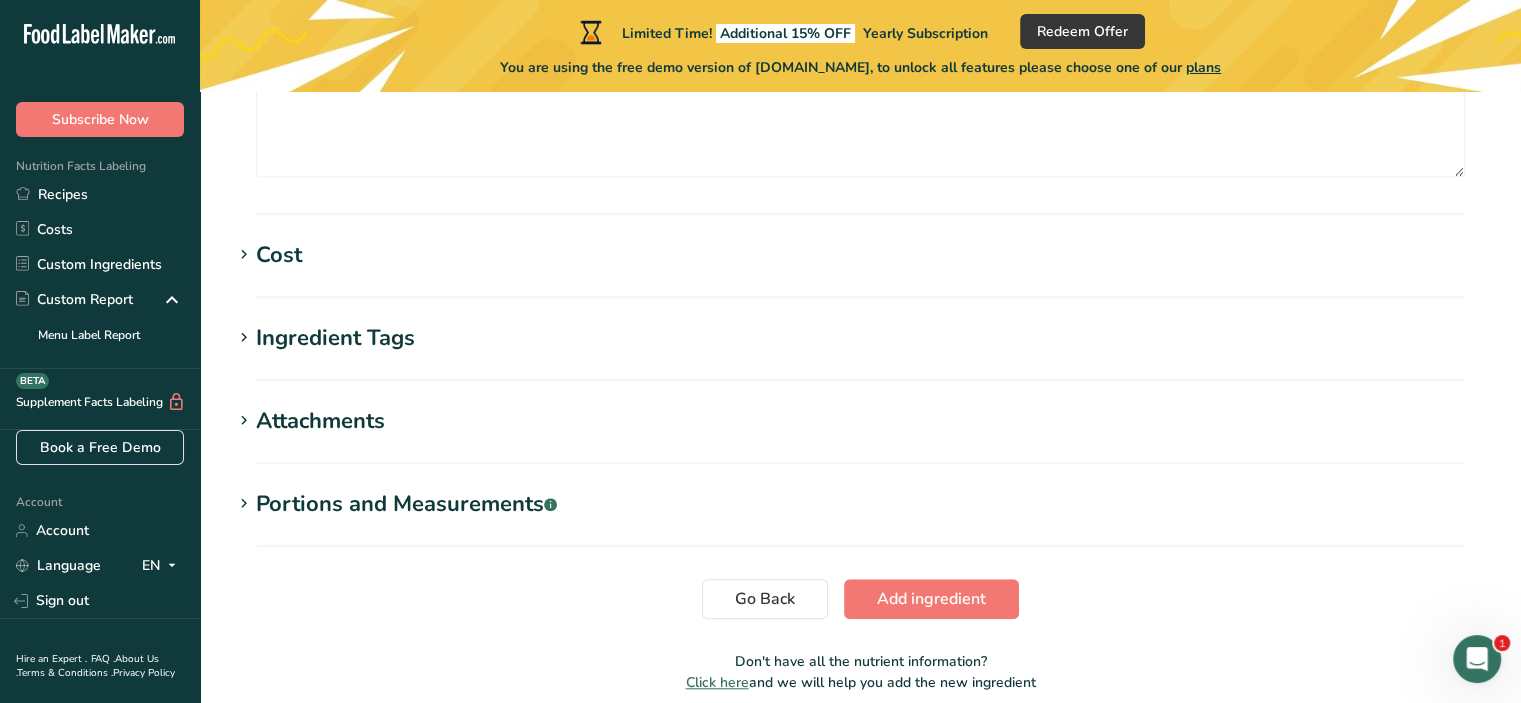 click on "Cost" at bounding box center [860, 255] 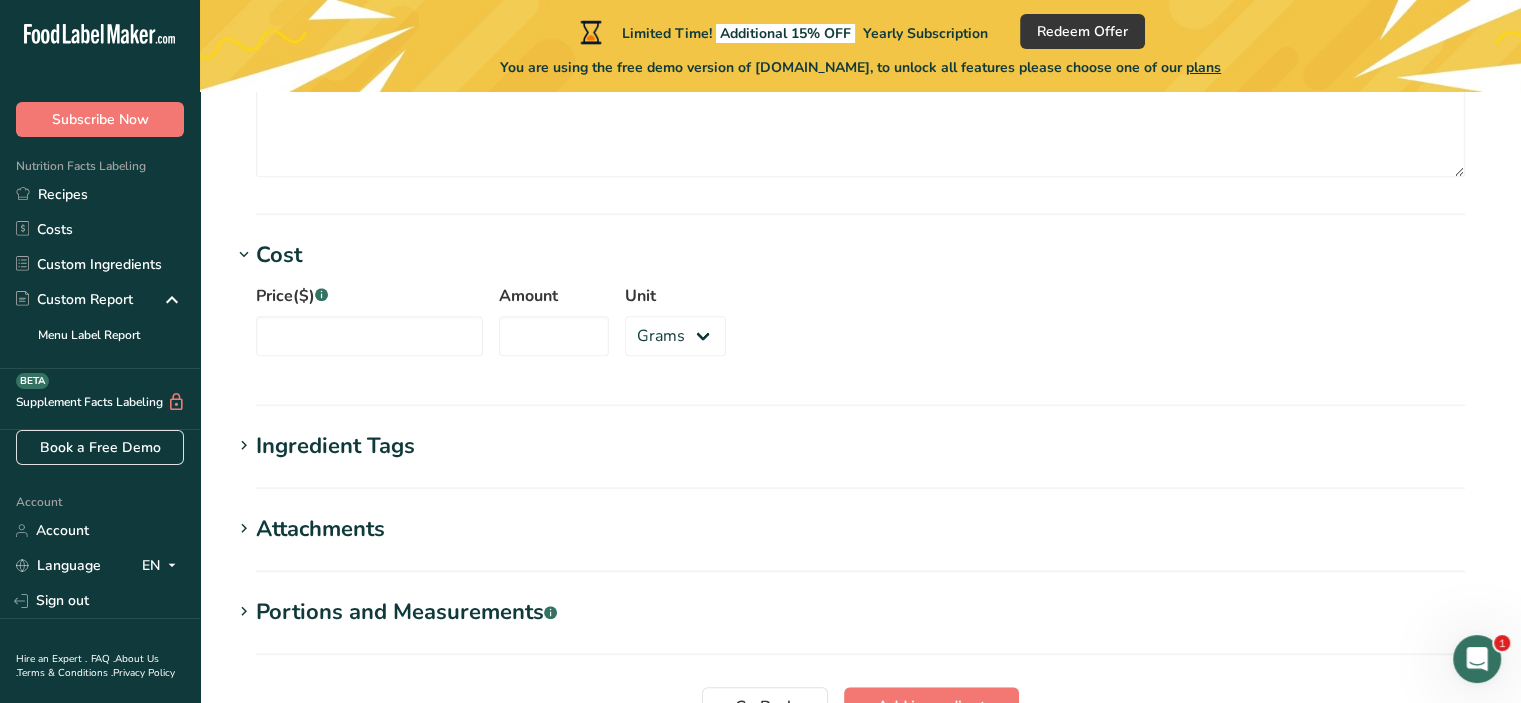 click on "Ingredient Tags" at bounding box center [335, 446] 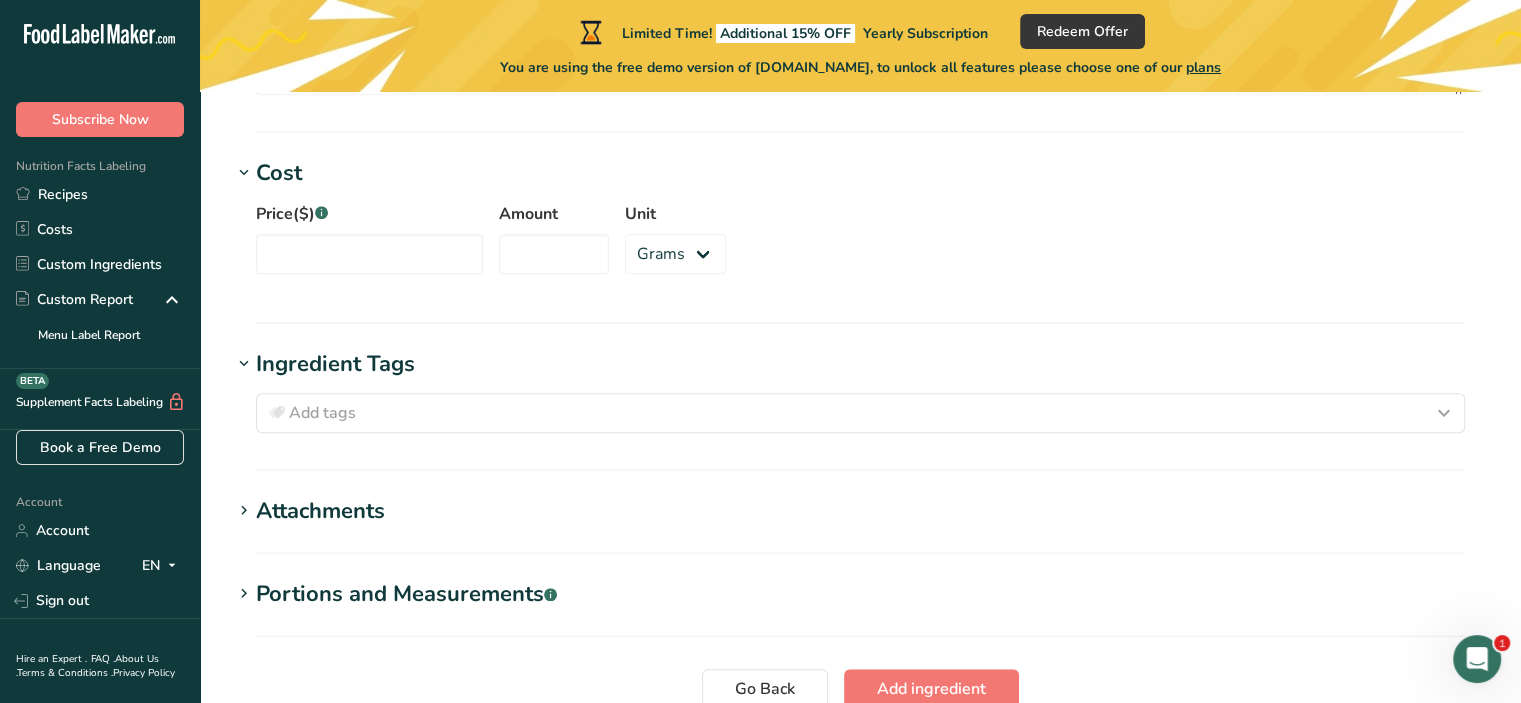 scroll, scrollTop: 1700, scrollLeft: 0, axis: vertical 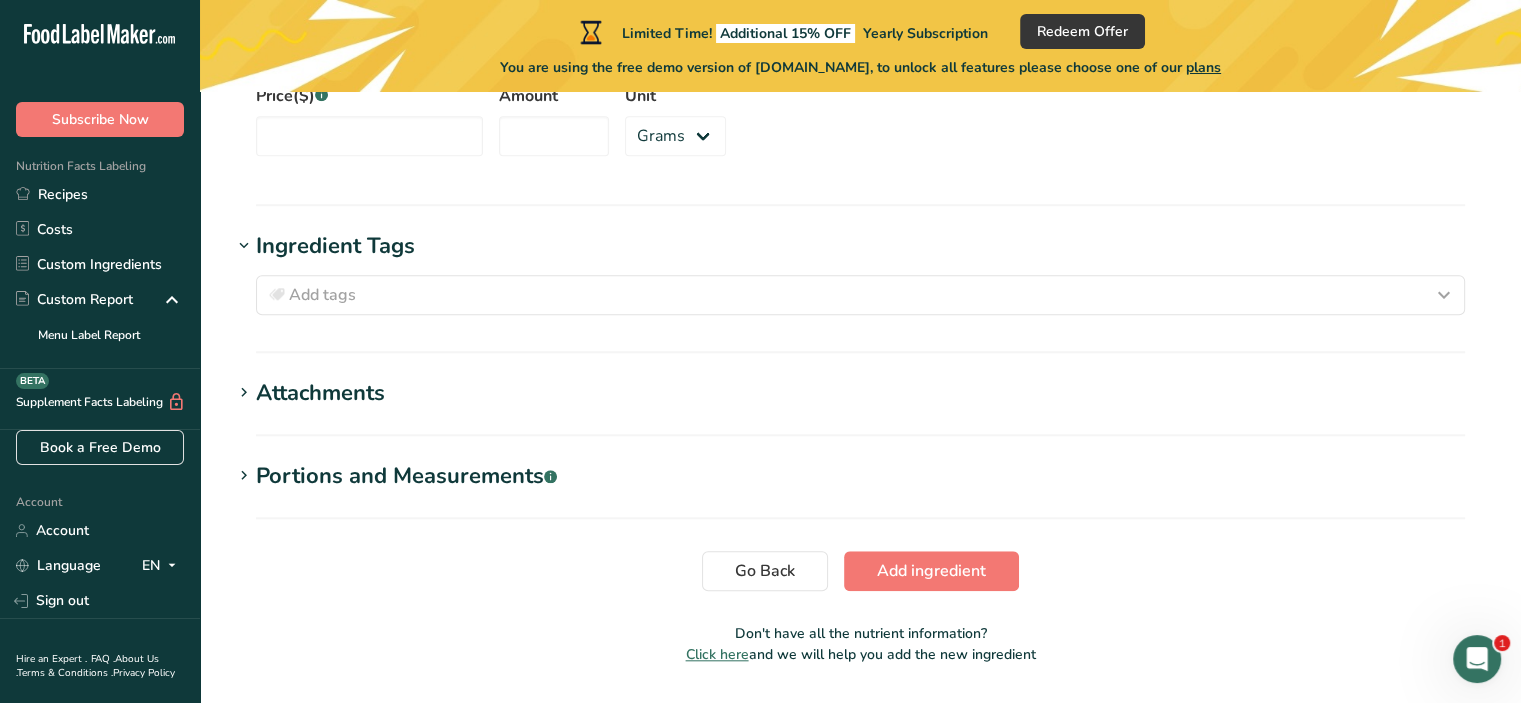 click on "Attachments" at bounding box center (320, 393) 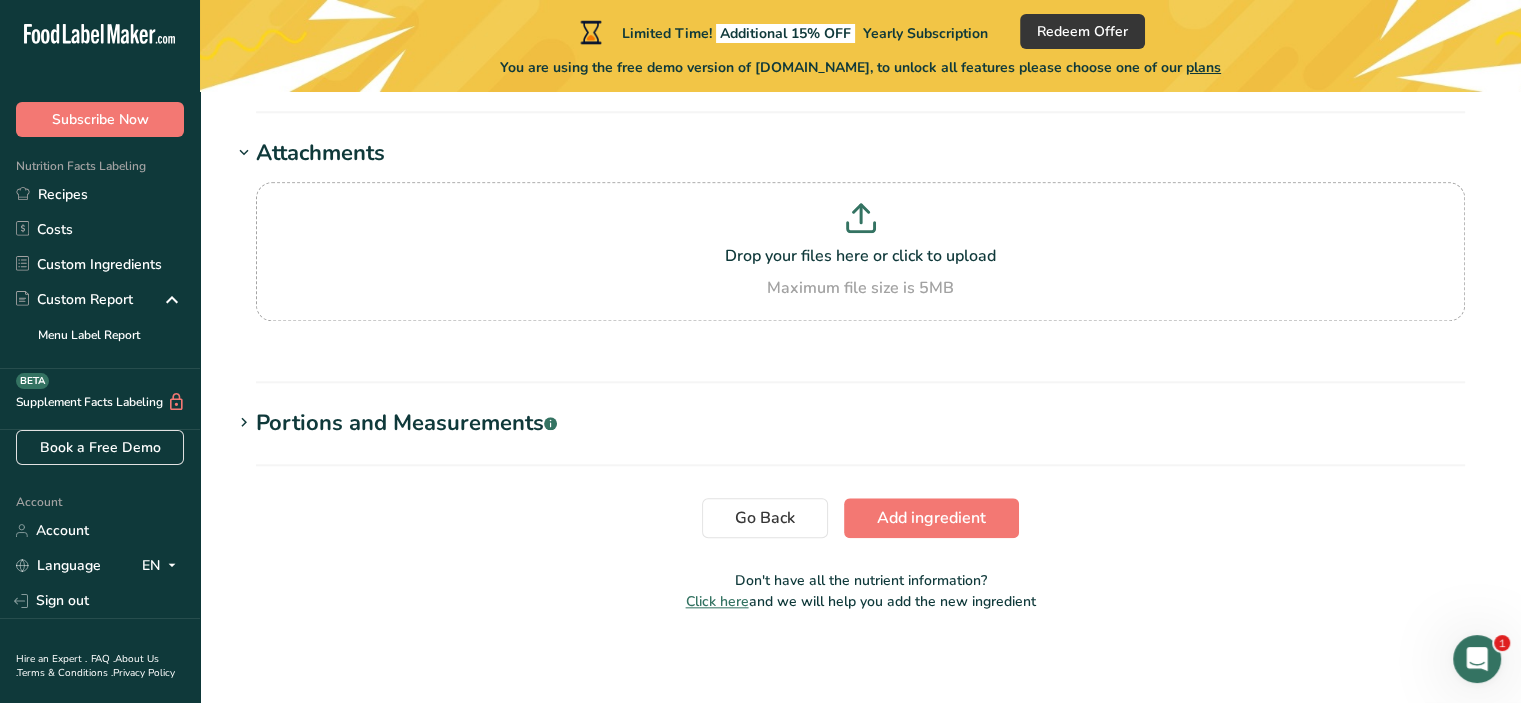 scroll, scrollTop: 1943, scrollLeft: 0, axis: vertical 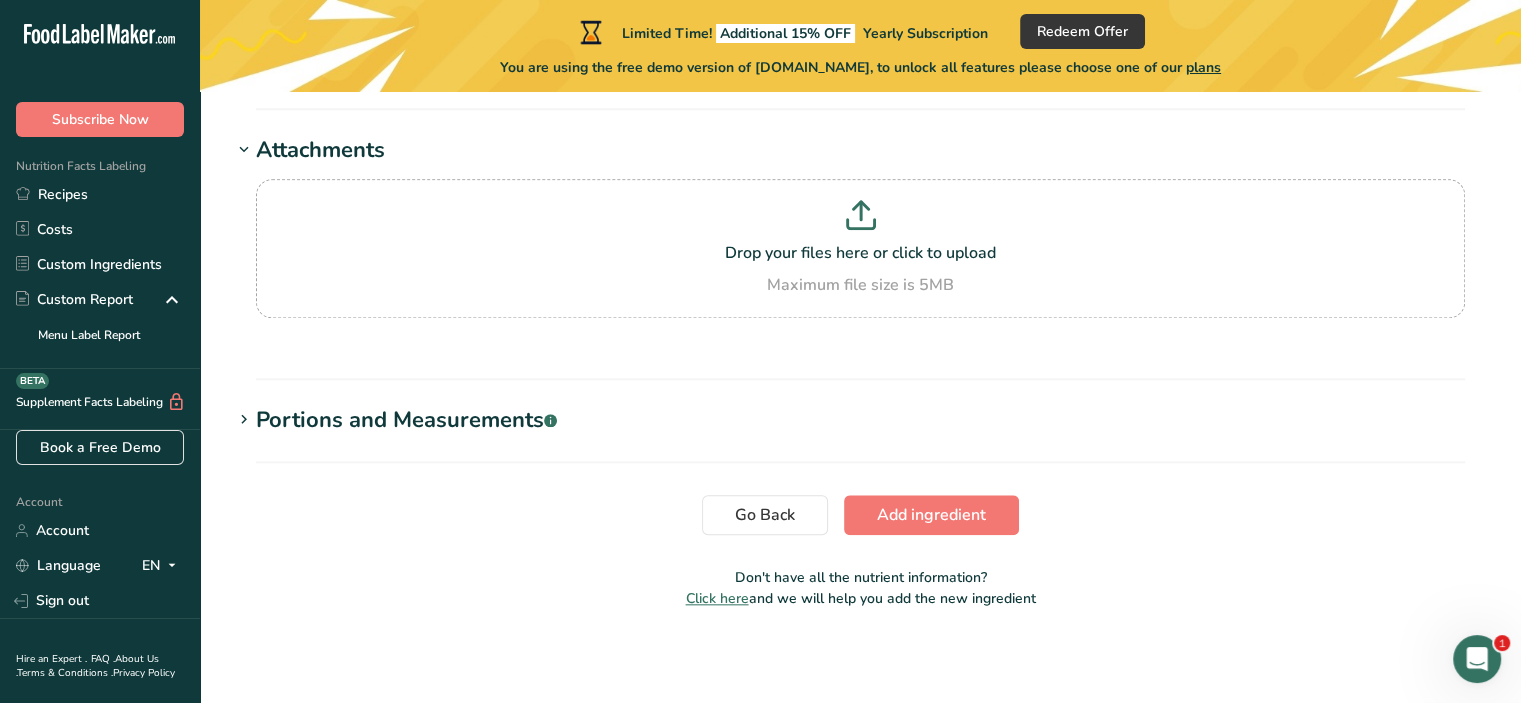 click on "Portions and Measurements
.a-a{fill:#347362;}.b-a{fill:#fff;}" at bounding box center (406, 420) 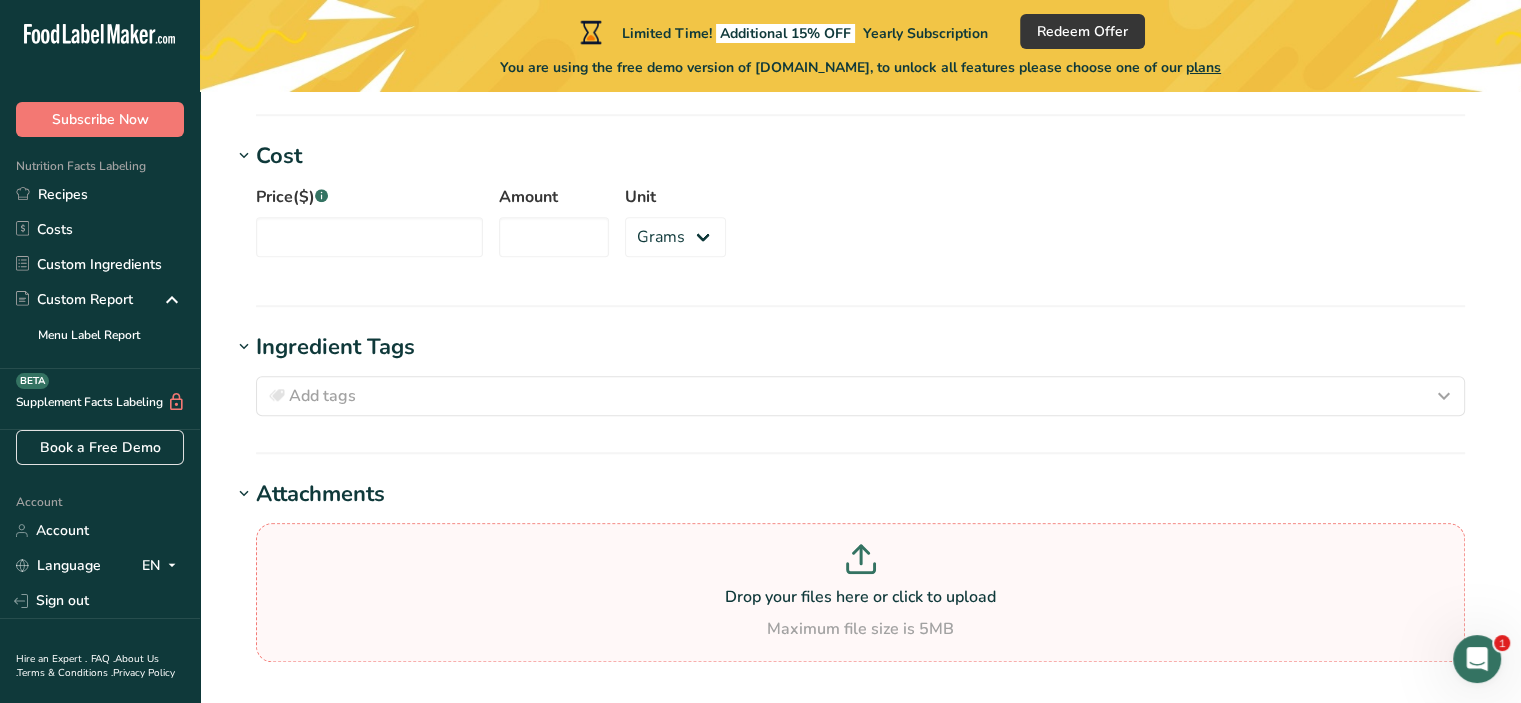 scroll, scrollTop: 1999, scrollLeft: 0, axis: vertical 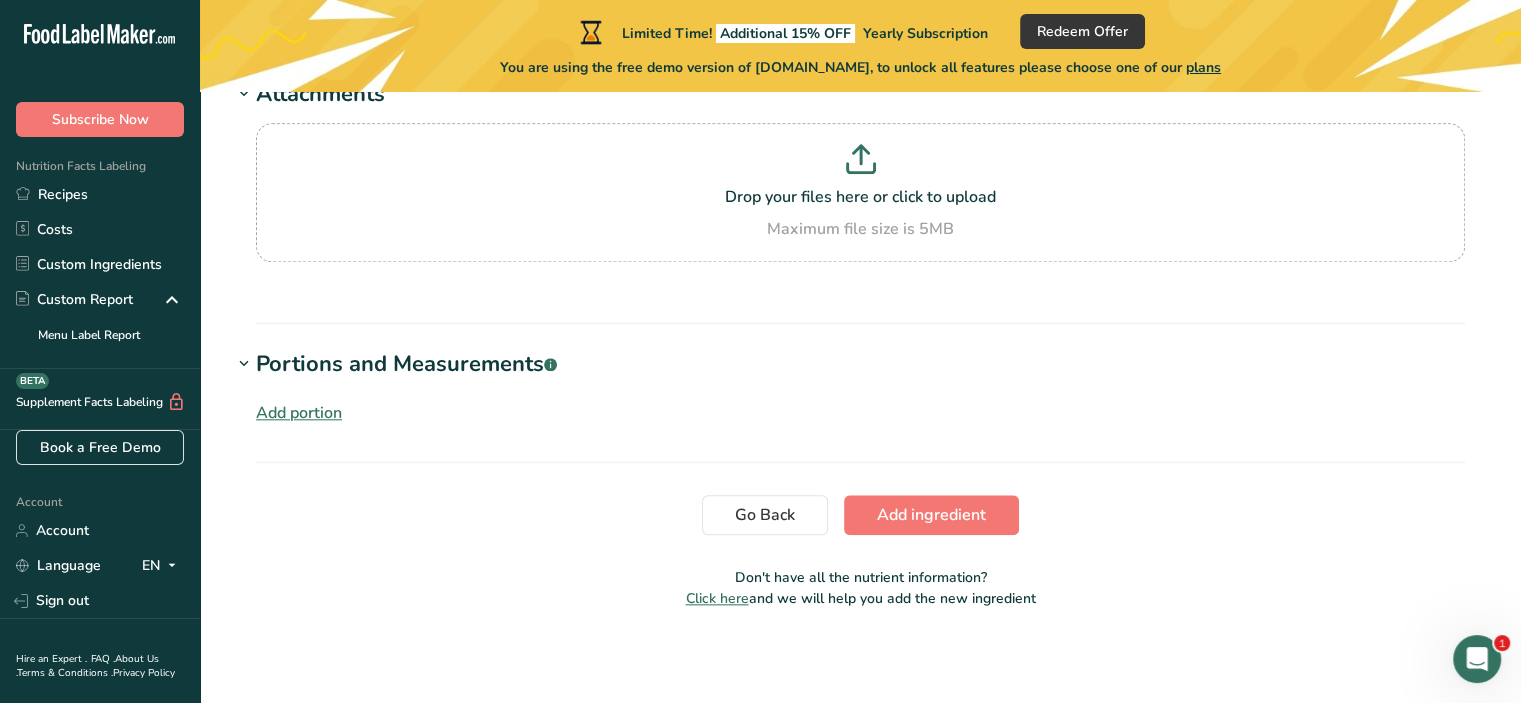 click at bounding box center (244, 364) 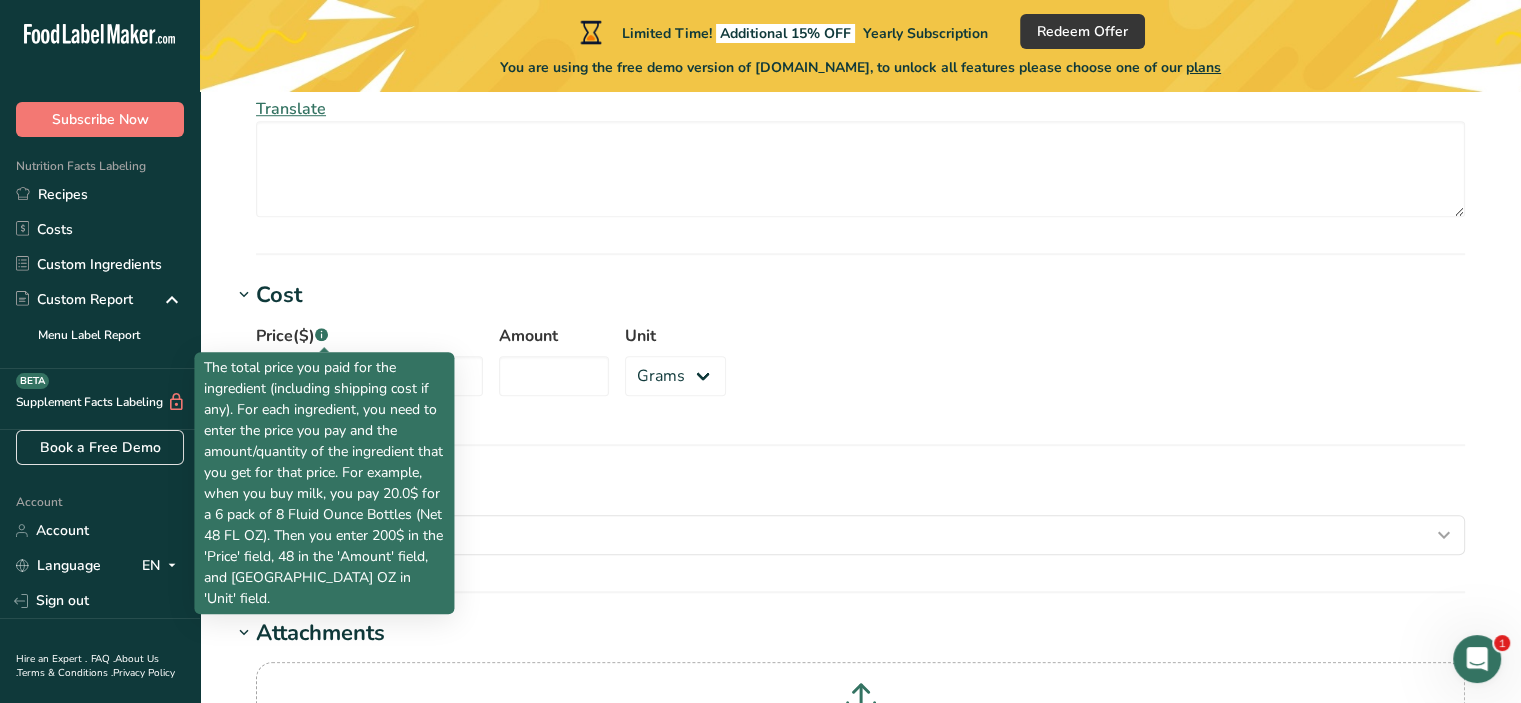 scroll, scrollTop: 1543, scrollLeft: 0, axis: vertical 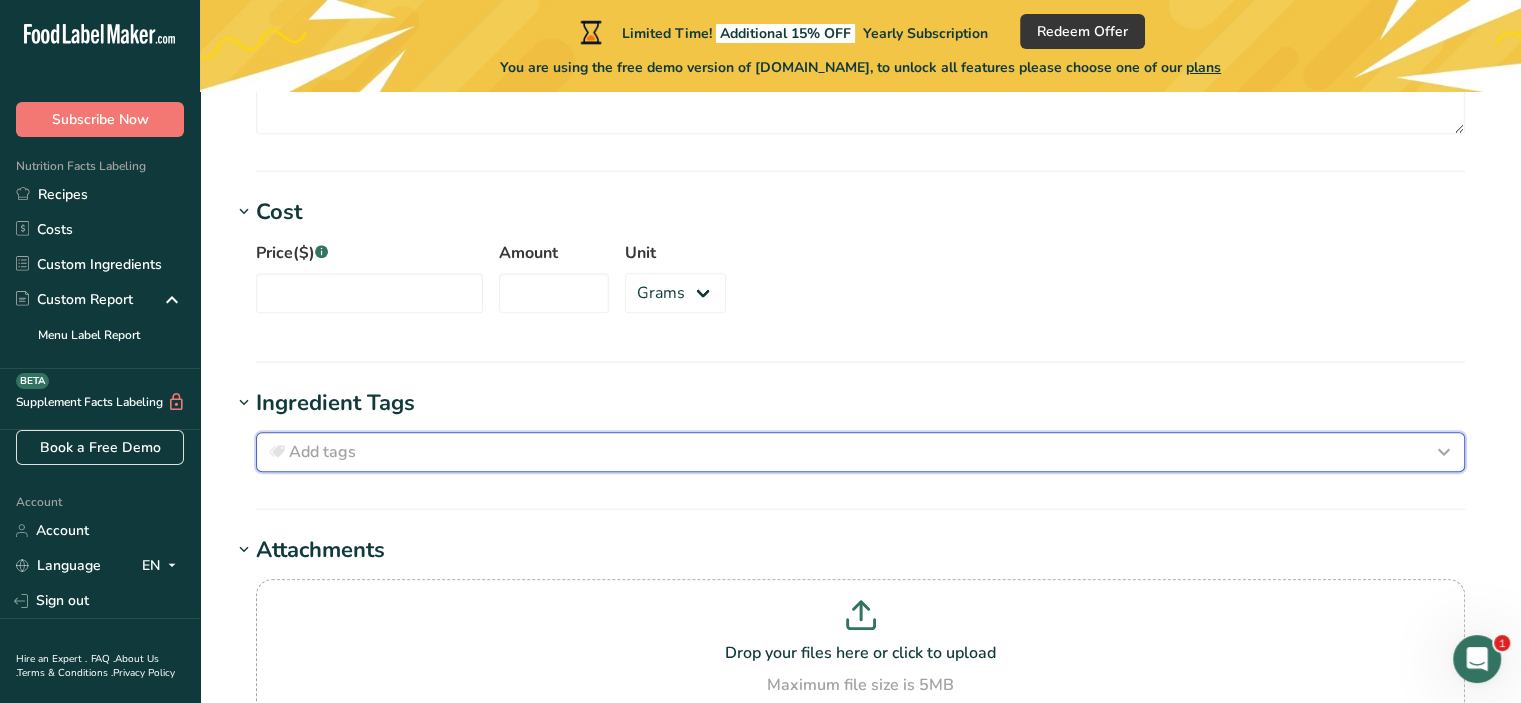 click on "Add tags" at bounding box center (860, 452) 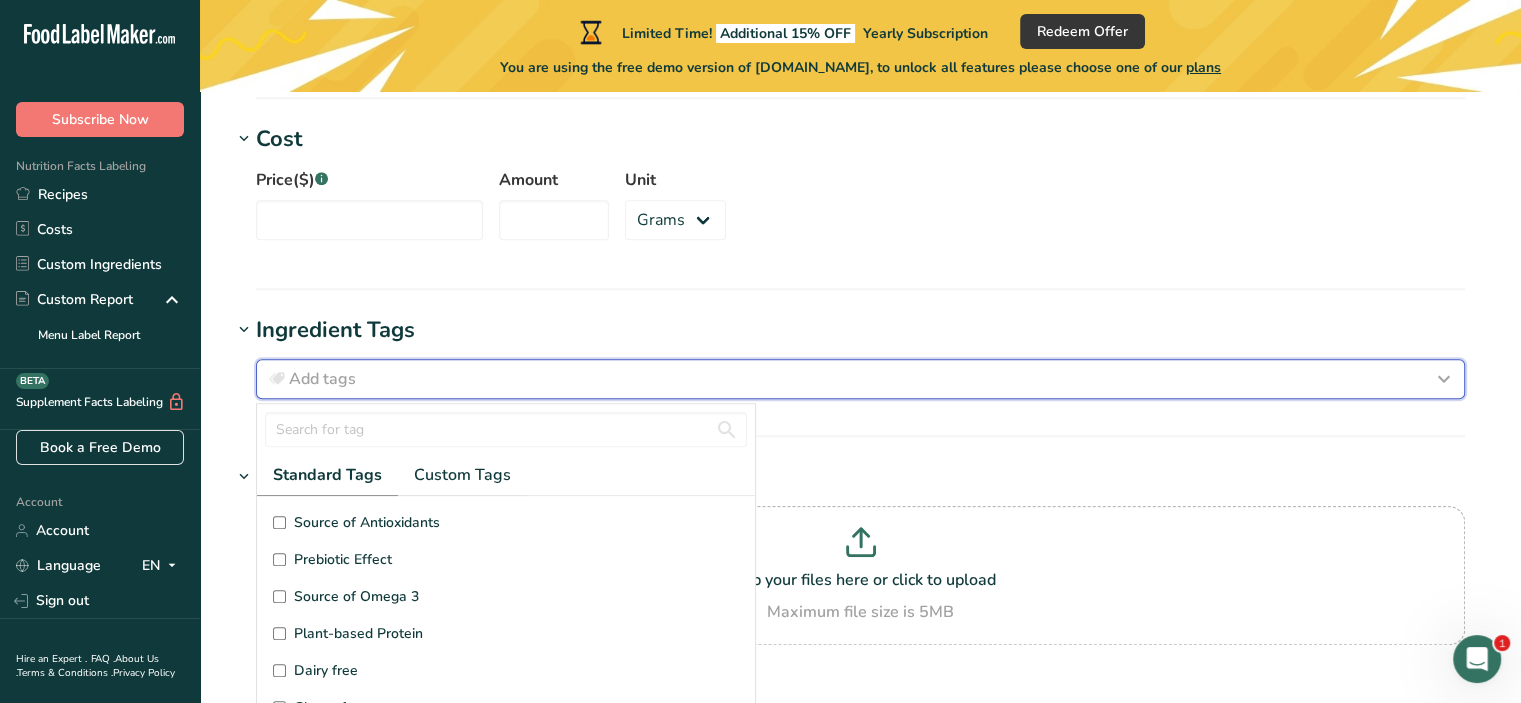 scroll, scrollTop: 1743, scrollLeft: 0, axis: vertical 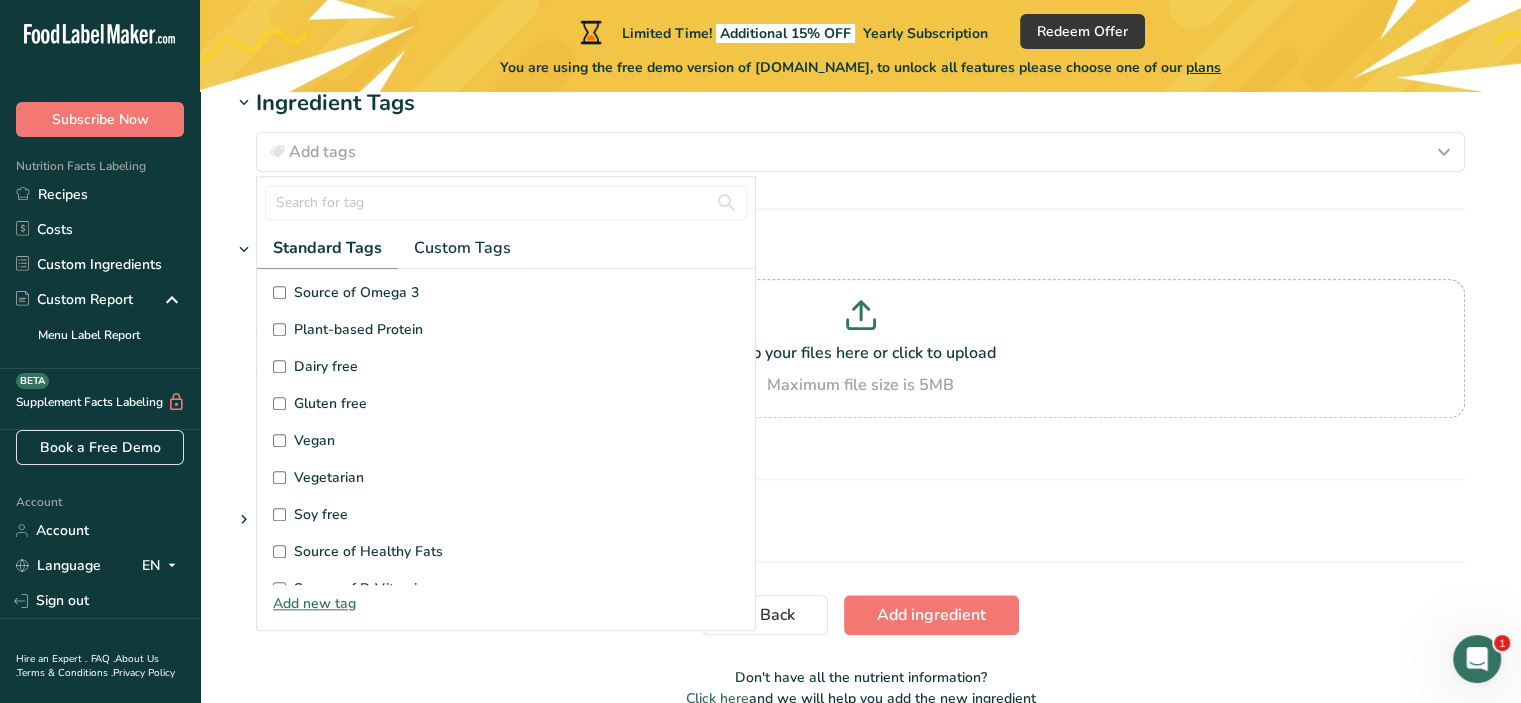 click on "Vegetarian" at bounding box center (279, 477) 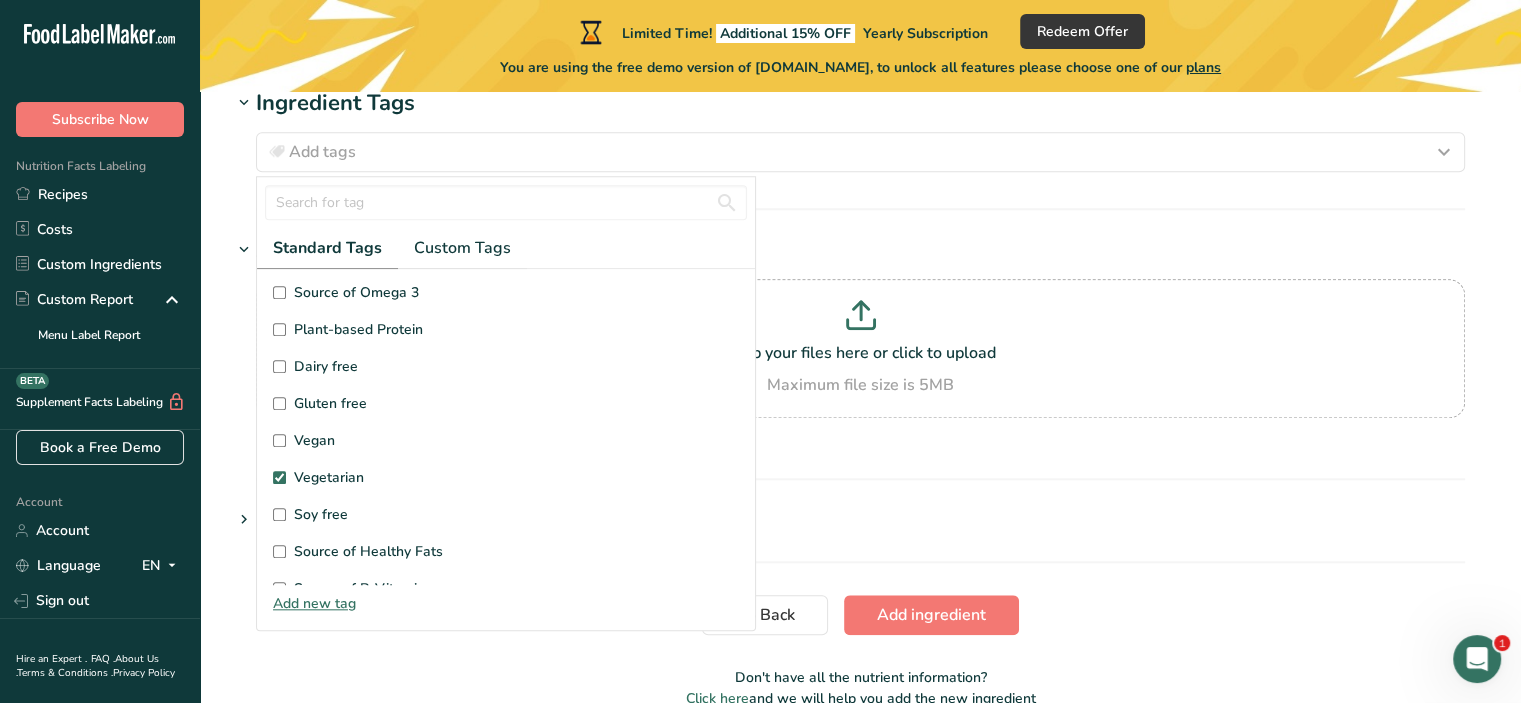 checkbox on "true" 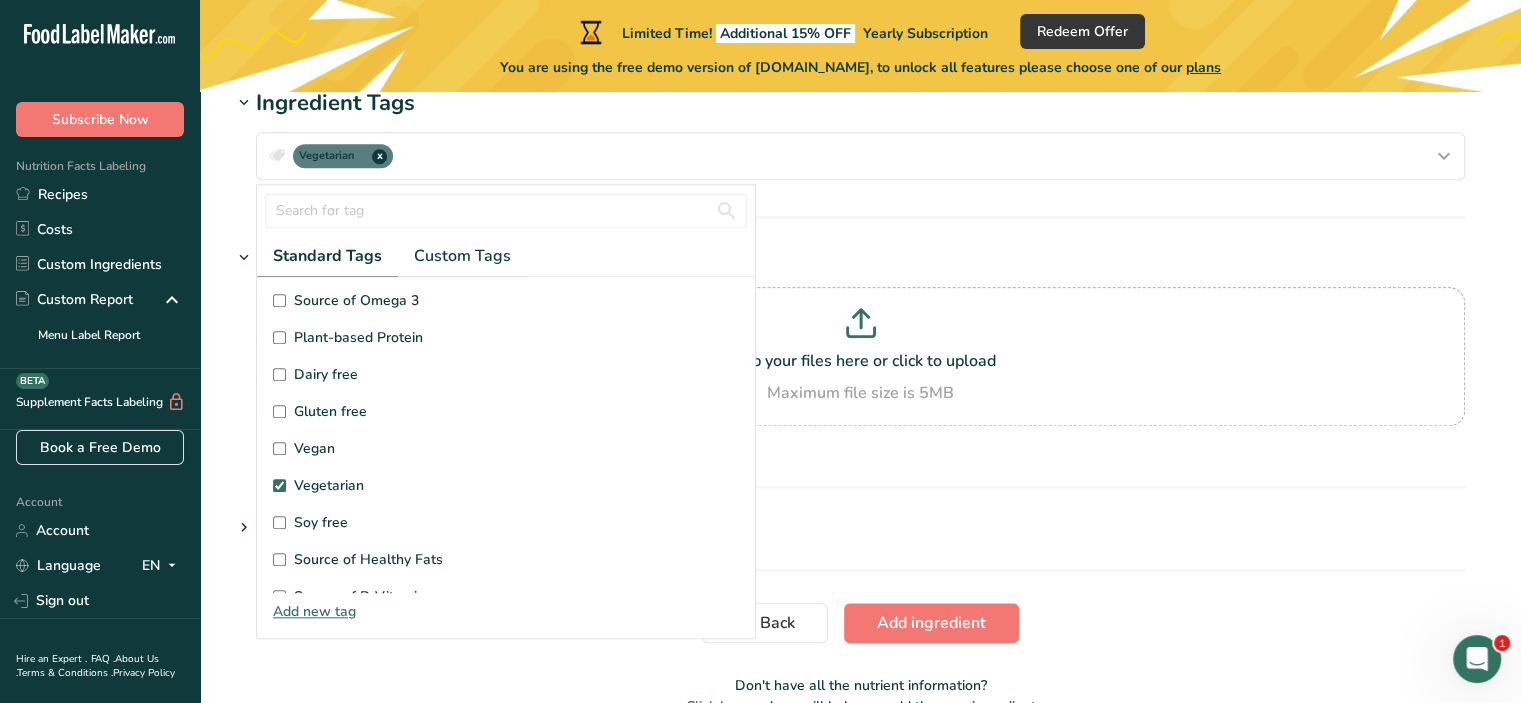click on "Add new ingredient
Back to recipe
Ingredient Spec Sheet
.a-a{fill:#347362;}.b-a{fill:#fff;}
Upload an ingredient spec sheet or an image of a nutrition label, and our AI assistant will automatically fill-in the nutrients.
Multimilletmoringasoupmix.jpeg
Hold Tight!
Our AI tool is busy reading your ingredient spec sheet and pulling out all the juicy details.
Just a moment, and we'll have everything sorted for you!
Ingredient General Info
Ingredient Name *
Translate
Multi Millet Moringa
Ingredient Common Name
.a-a{fill:#347362;}.b-a{fill:#fff;}
Translate
MMMS
Ingredient code
.a-a{fill:#347362;}.b-a{fill:#fff;}
Ingredient Category *" at bounding box center [860, -501] 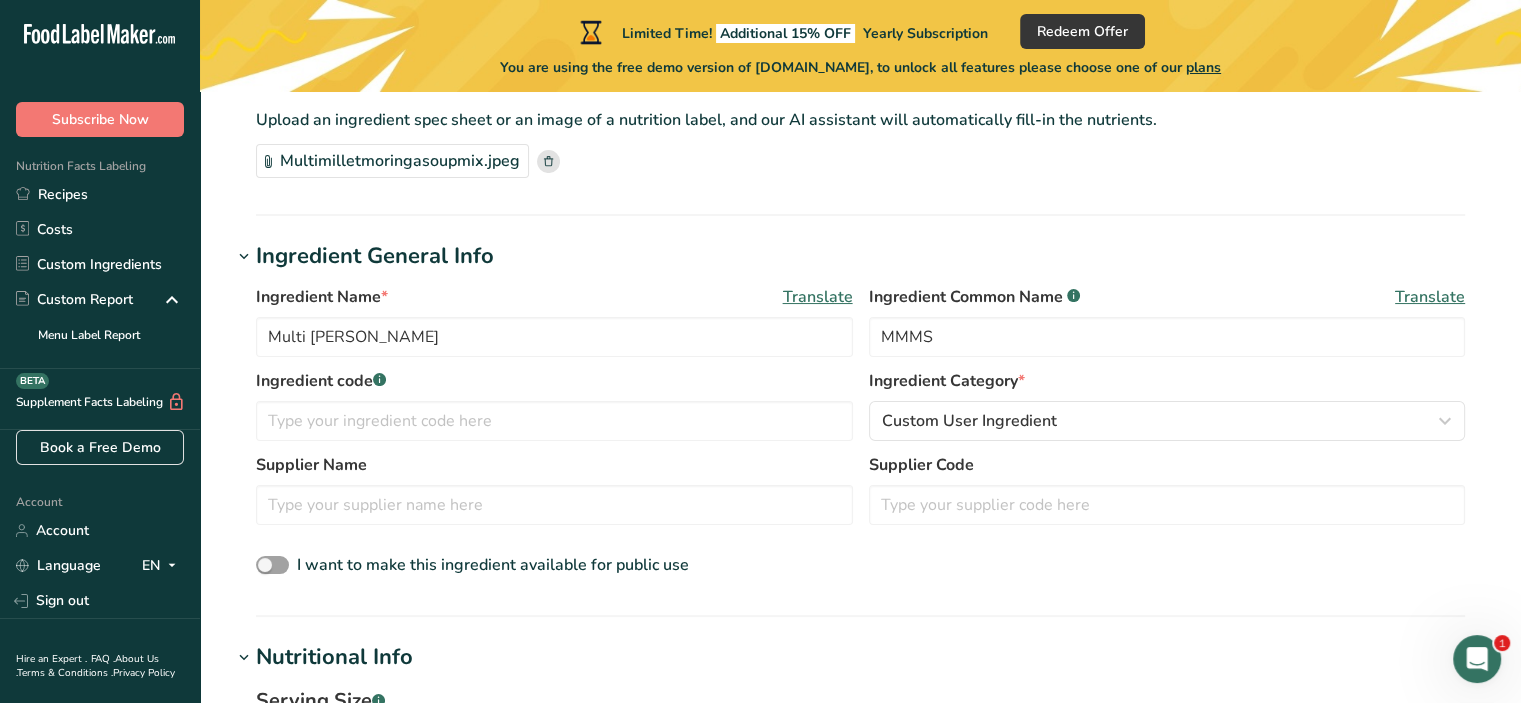 scroll, scrollTop: 0, scrollLeft: 0, axis: both 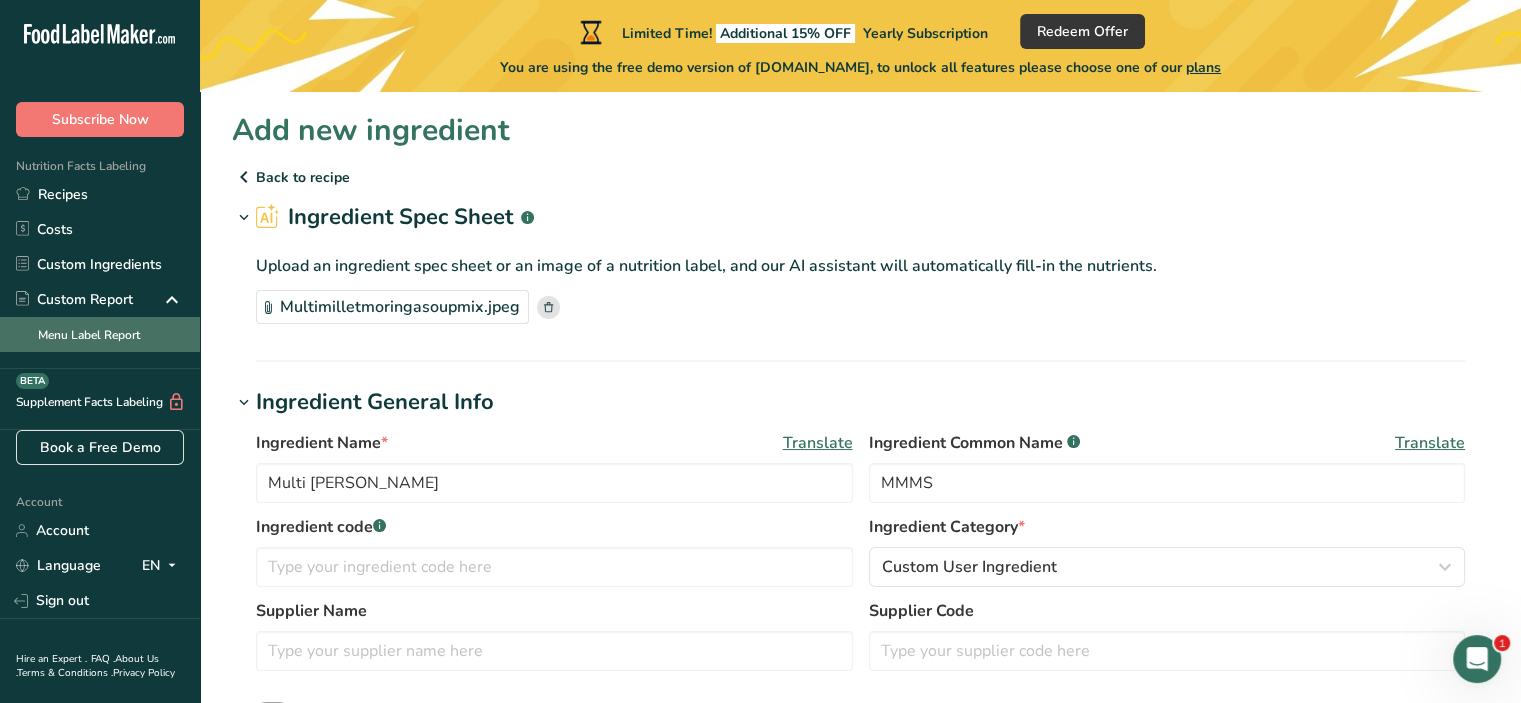 click on "Menu Label Report" at bounding box center (100, 334) 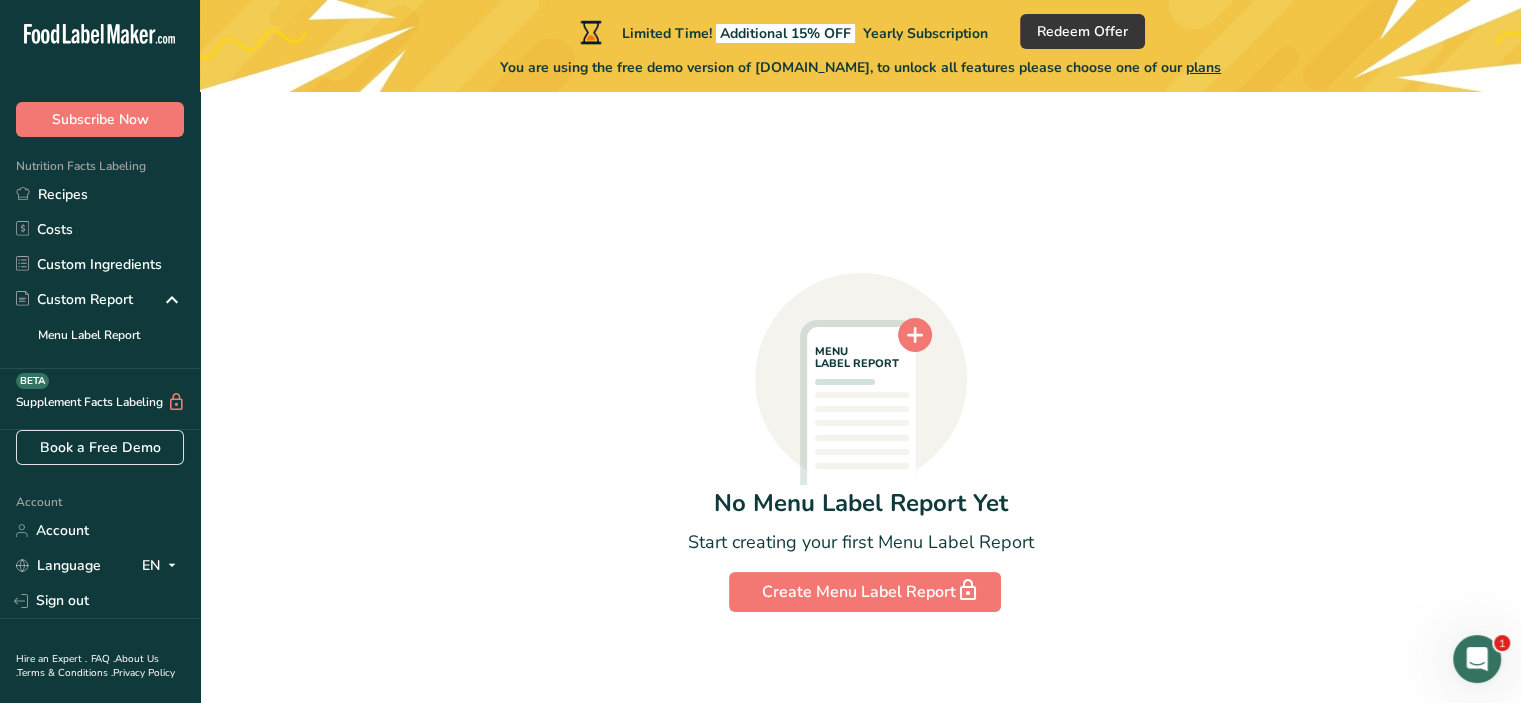 scroll, scrollTop: 73, scrollLeft: 0, axis: vertical 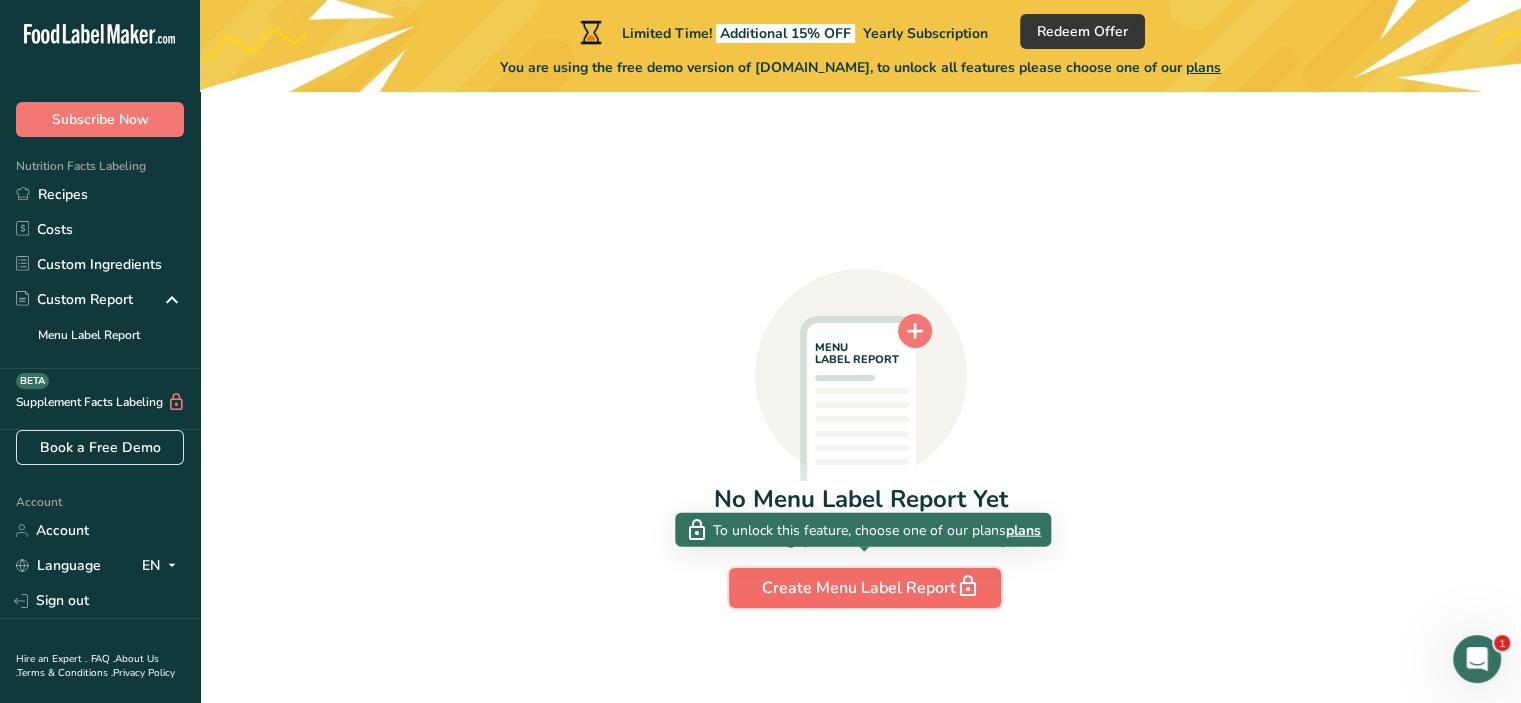 click on "Create Menu Label Report" at bounding box center (865, 588) 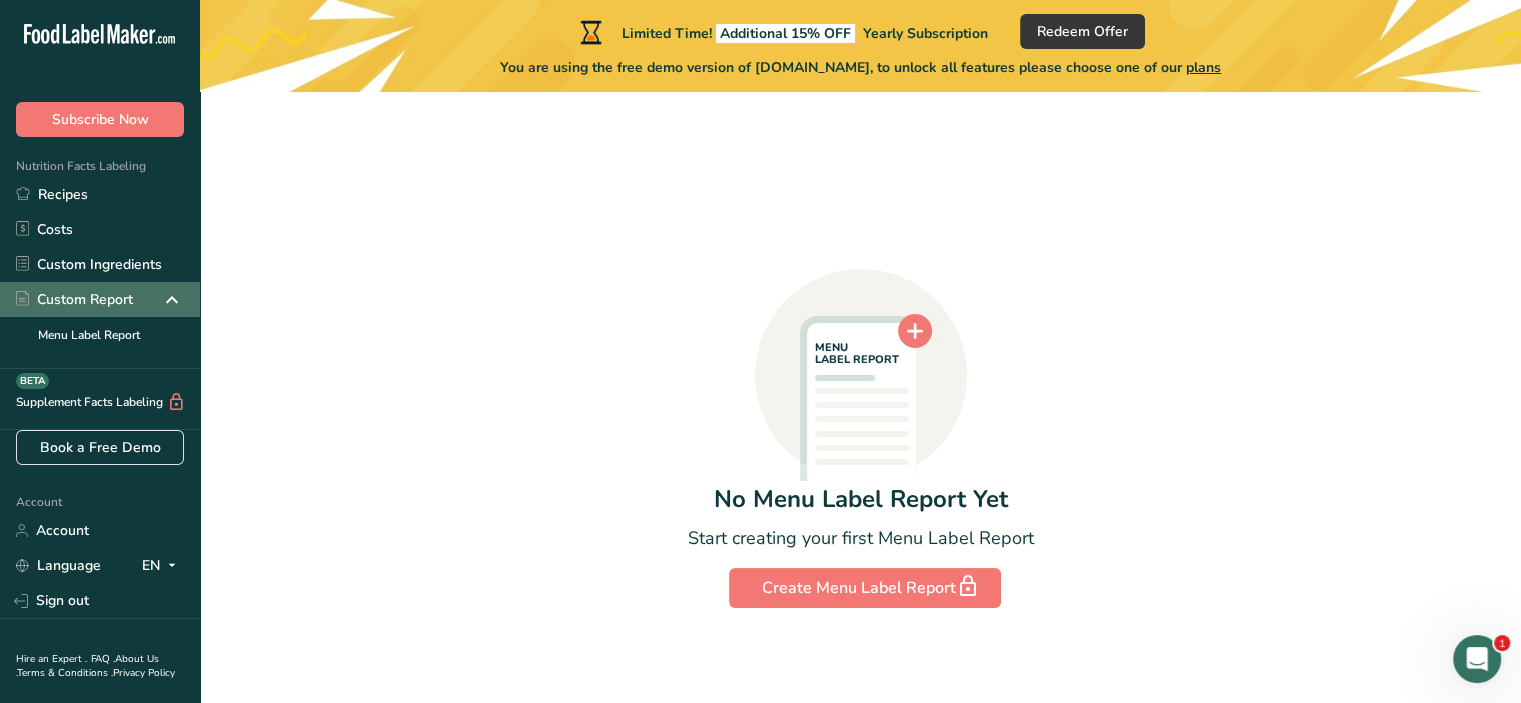 click on "Custom Report" at bounding box center [100, 299] 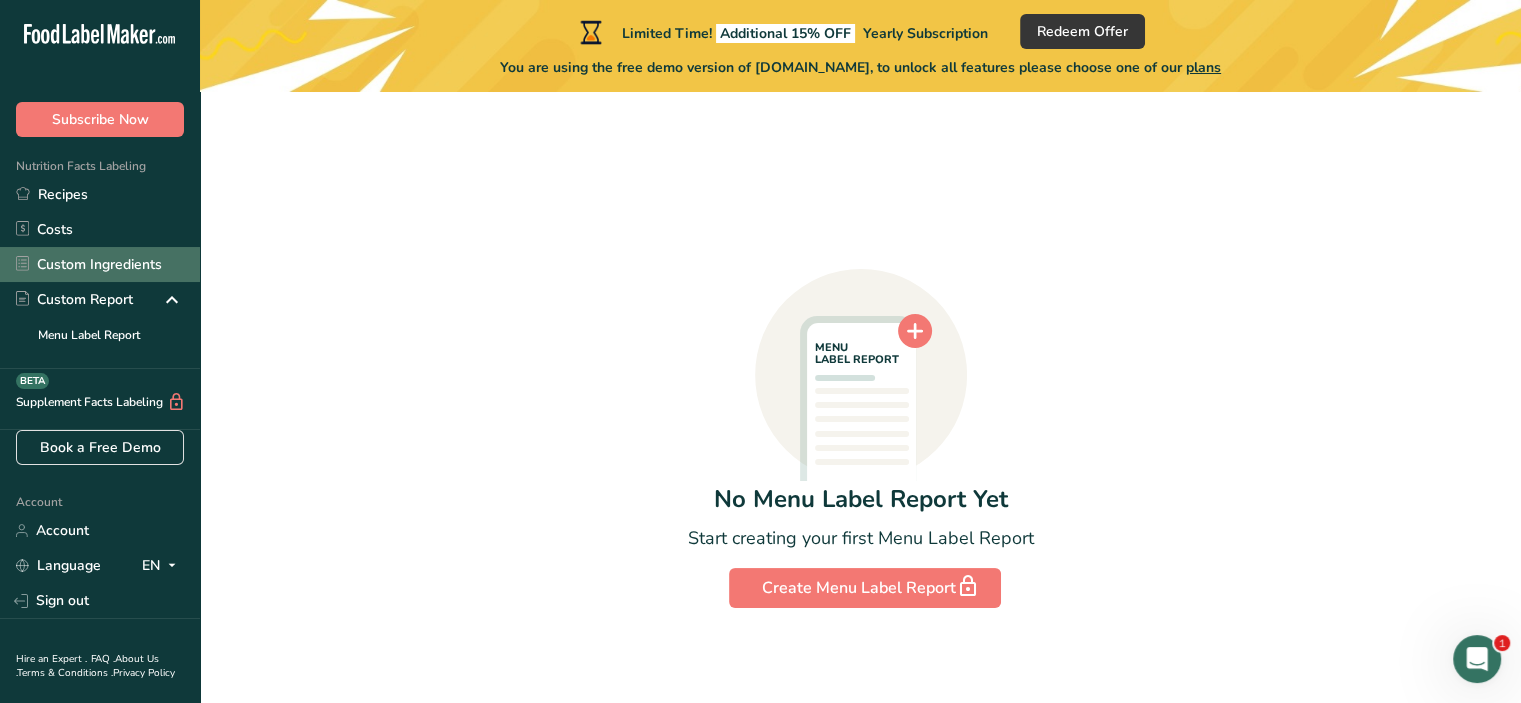 click on "Custom Ingredients" at bounding box center (100, 264) 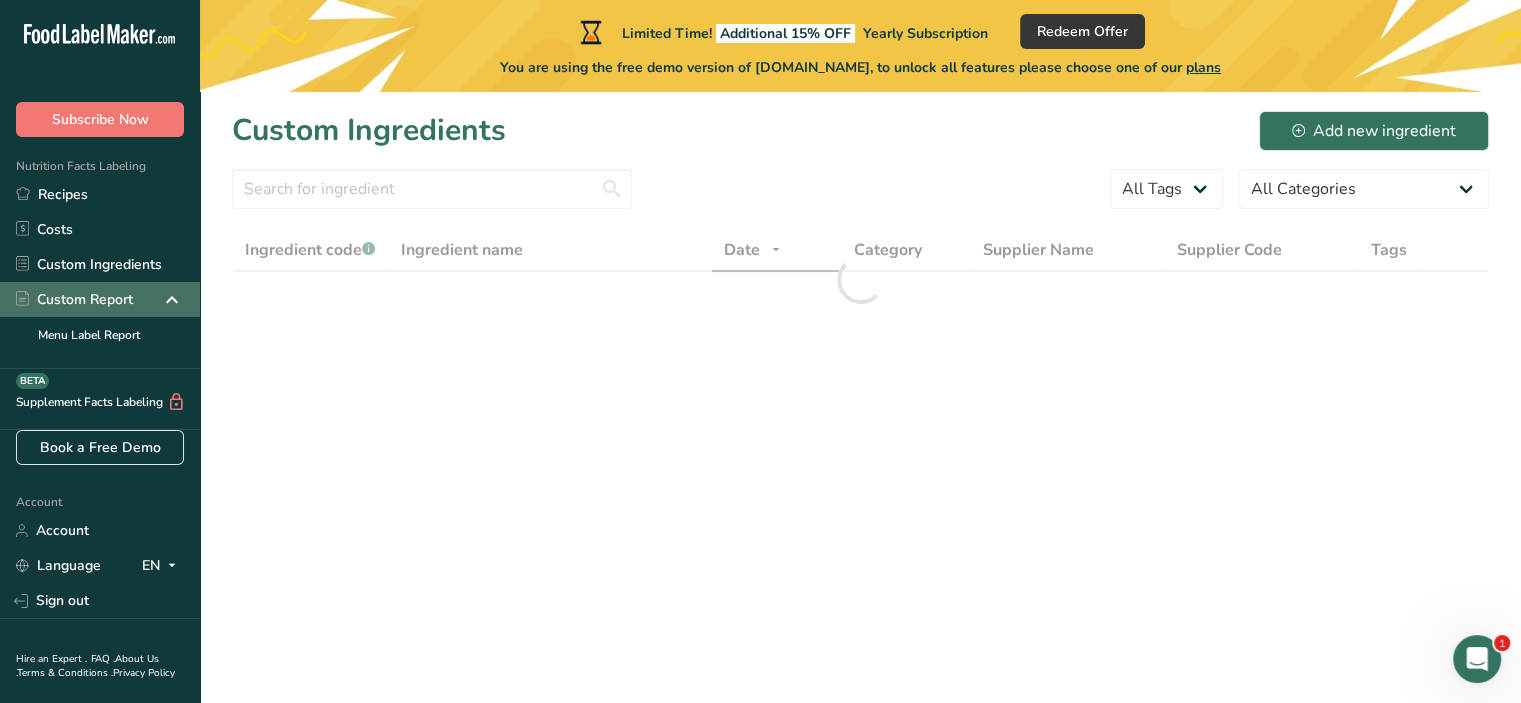 scroll, scrollTop: 0, scrollLeft: 0, axis: both 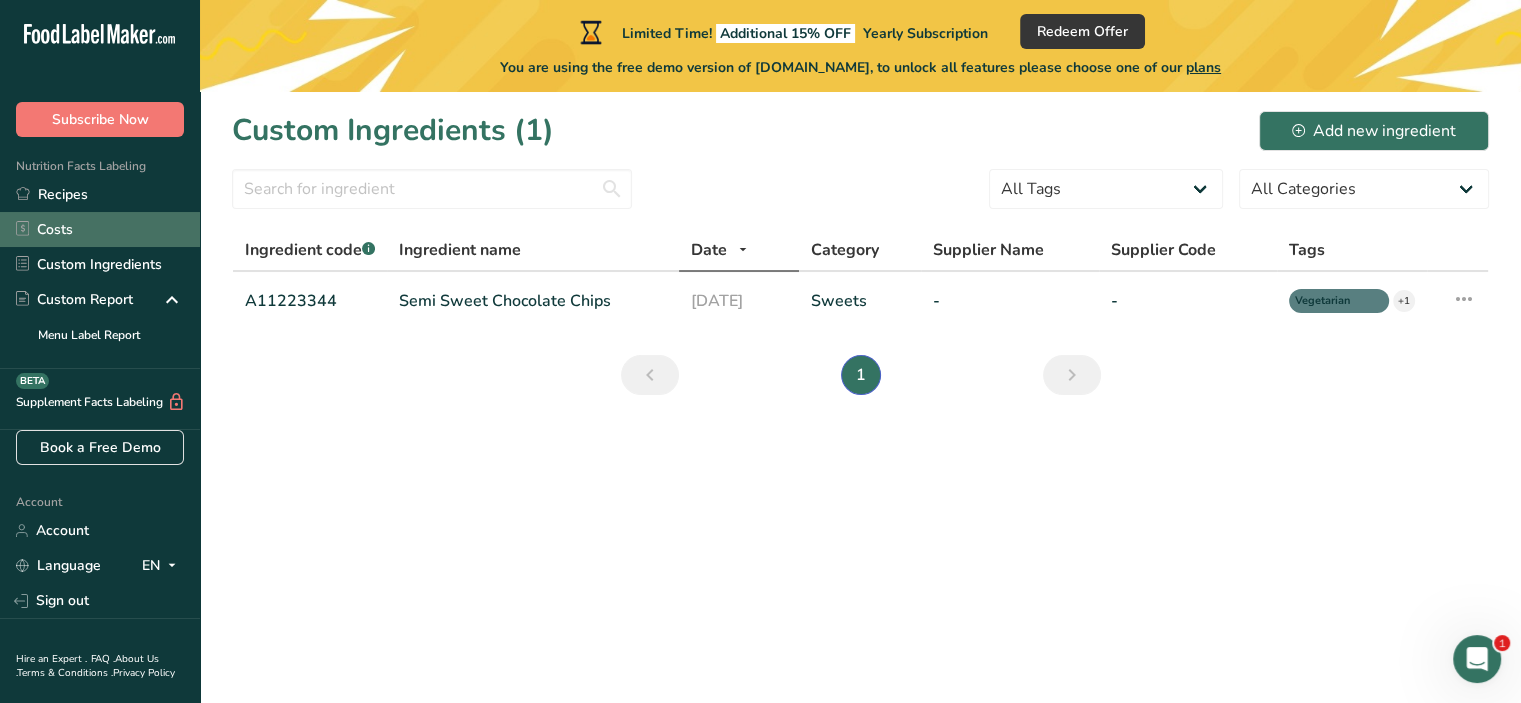 click on "Costs" at bounding box center [100, 229] 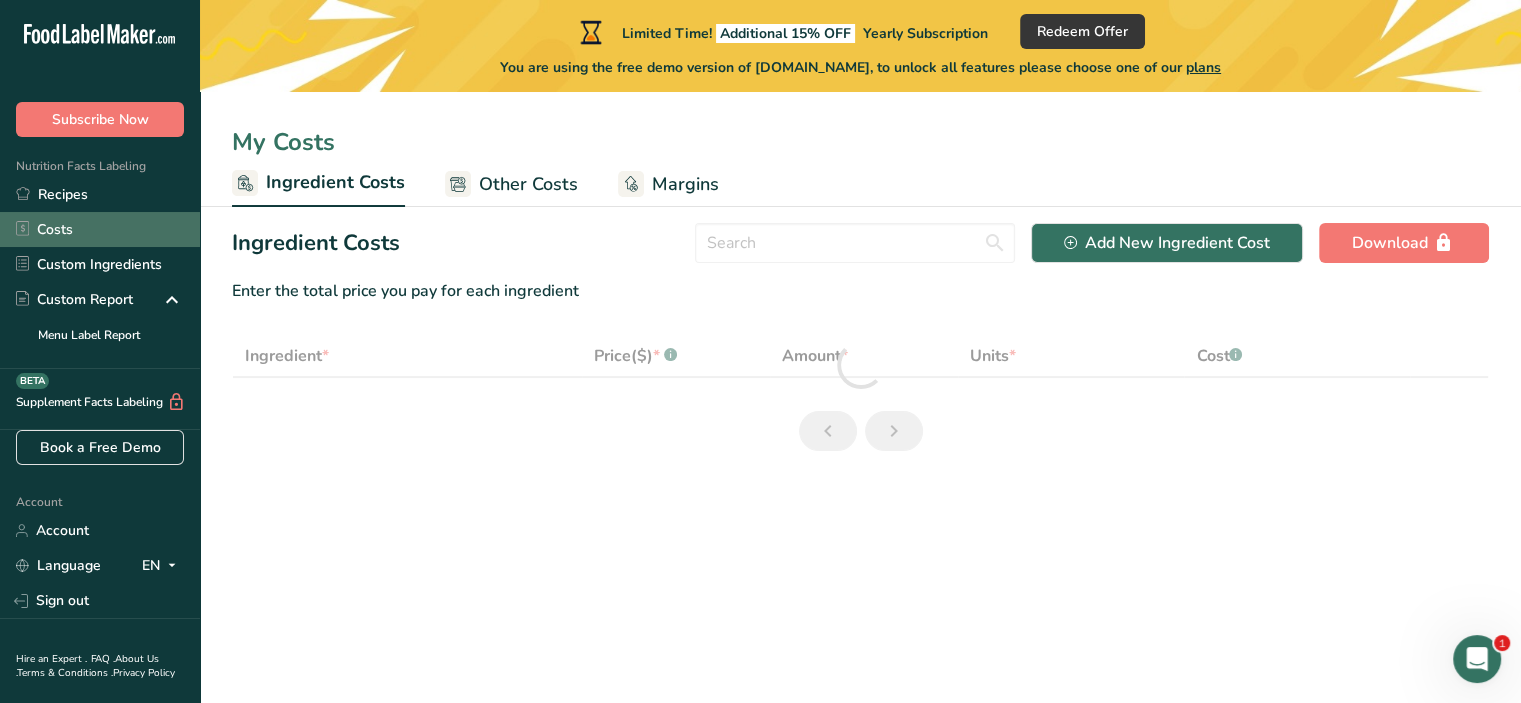 select on "1" 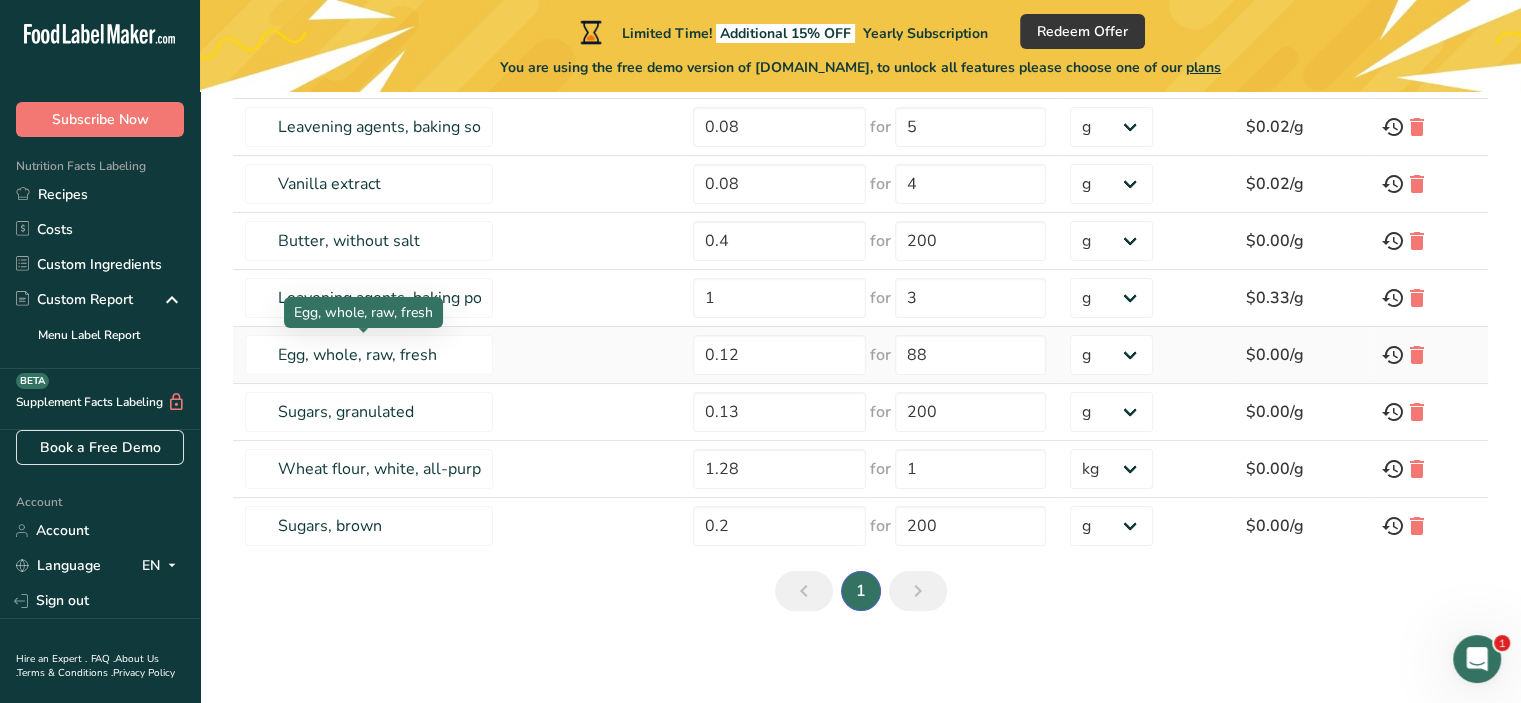 scroll, scrollTop: 0, scrollLeft: 0, axis: both 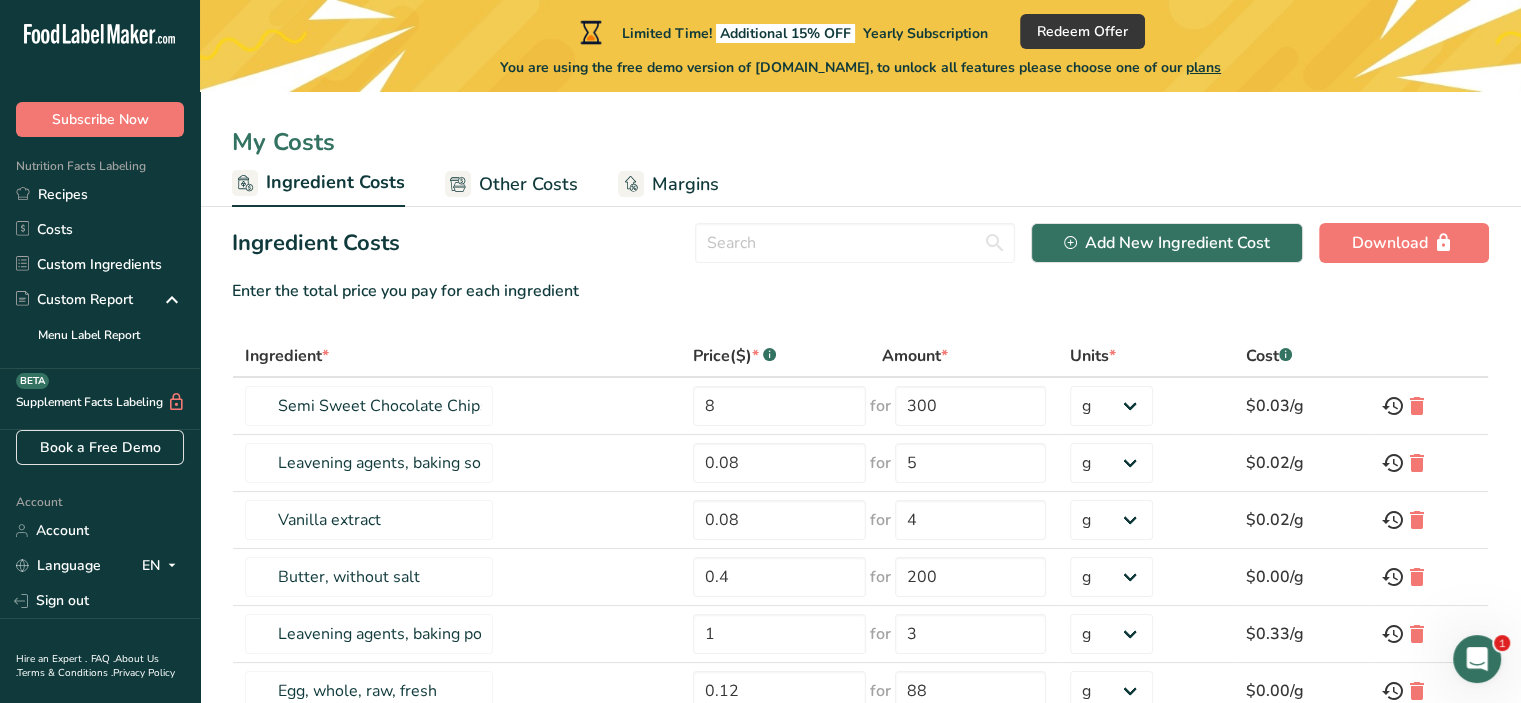 click on "Other Costs" at bounding box center [528, 184] 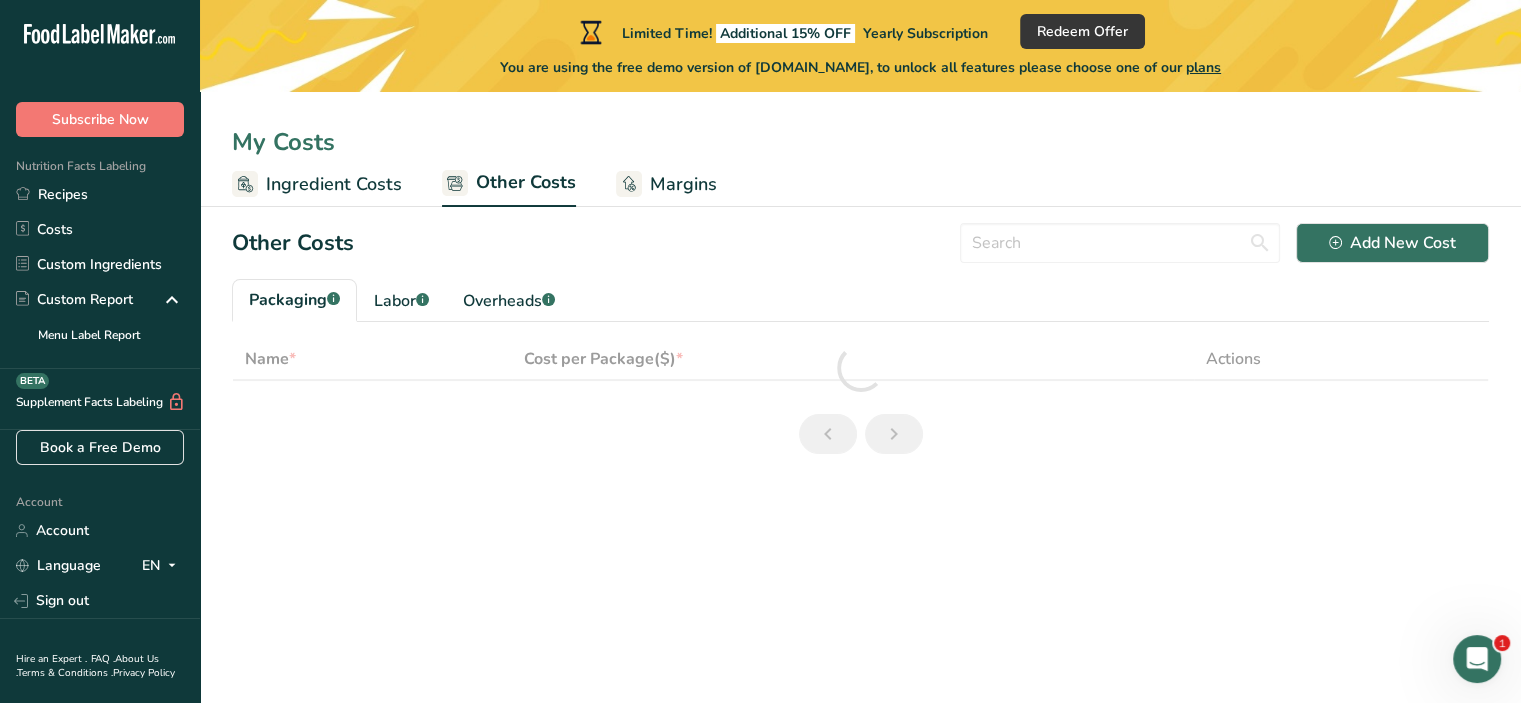 click on "Margins" at bounding box center (683, 184) 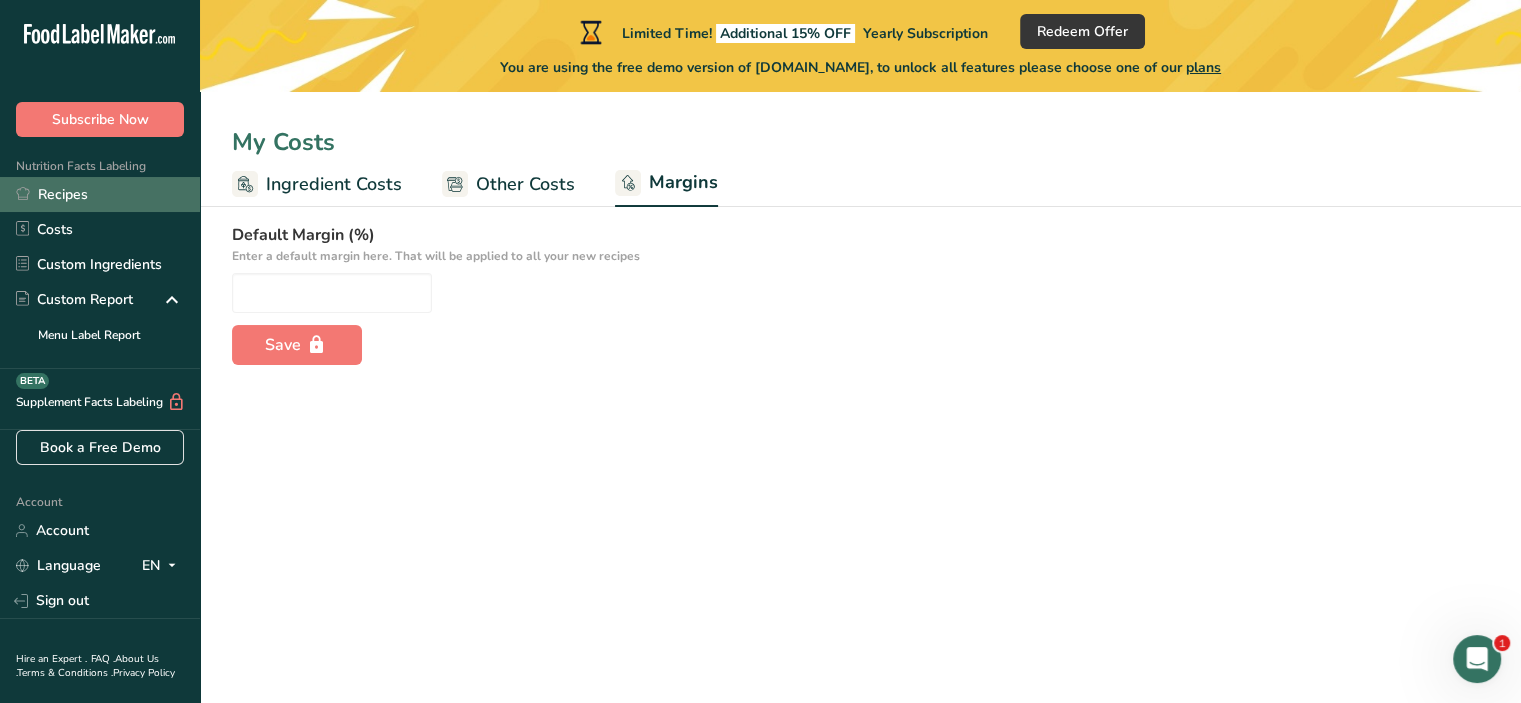 click on "Recipes" at bounding box center [100, 194] 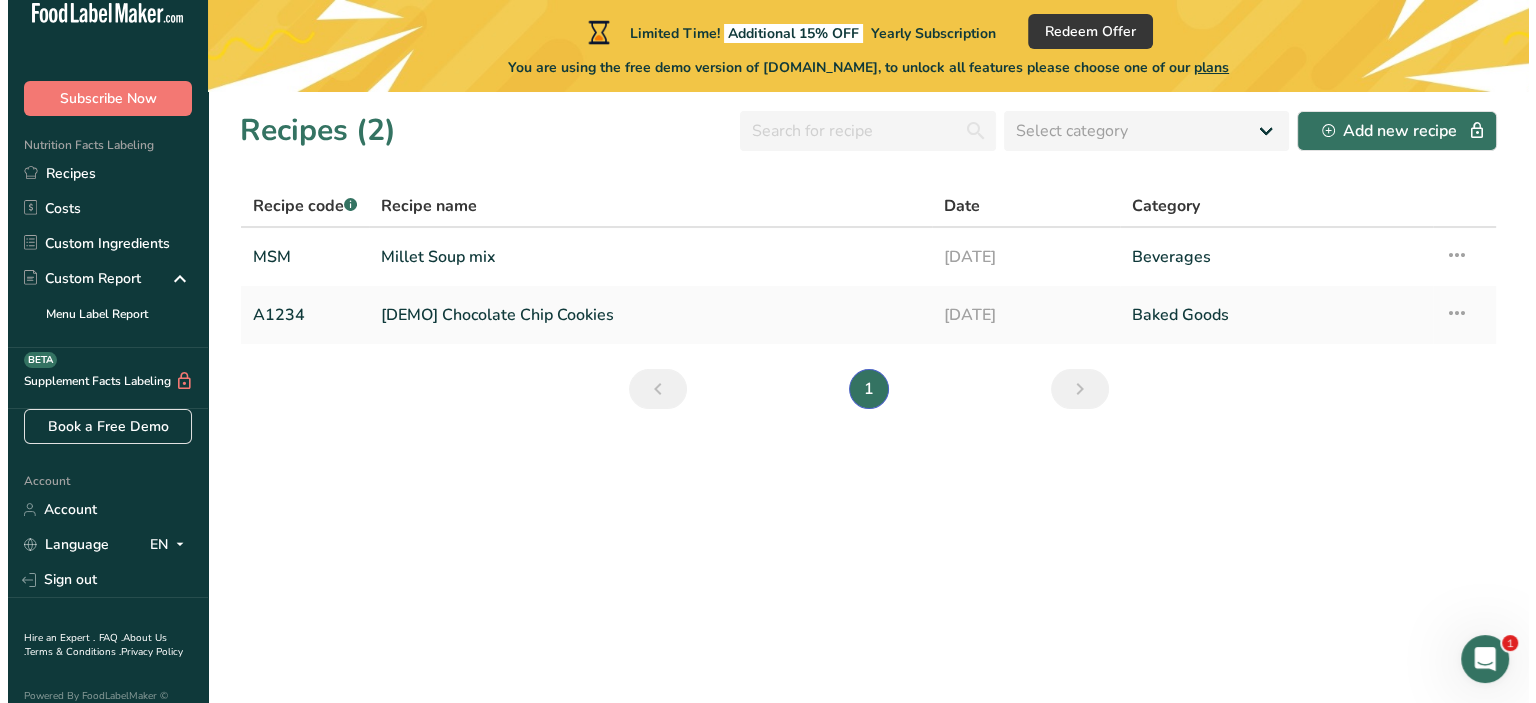 scroll, scrollTop: 0, scrollLeft: 0, axis: both 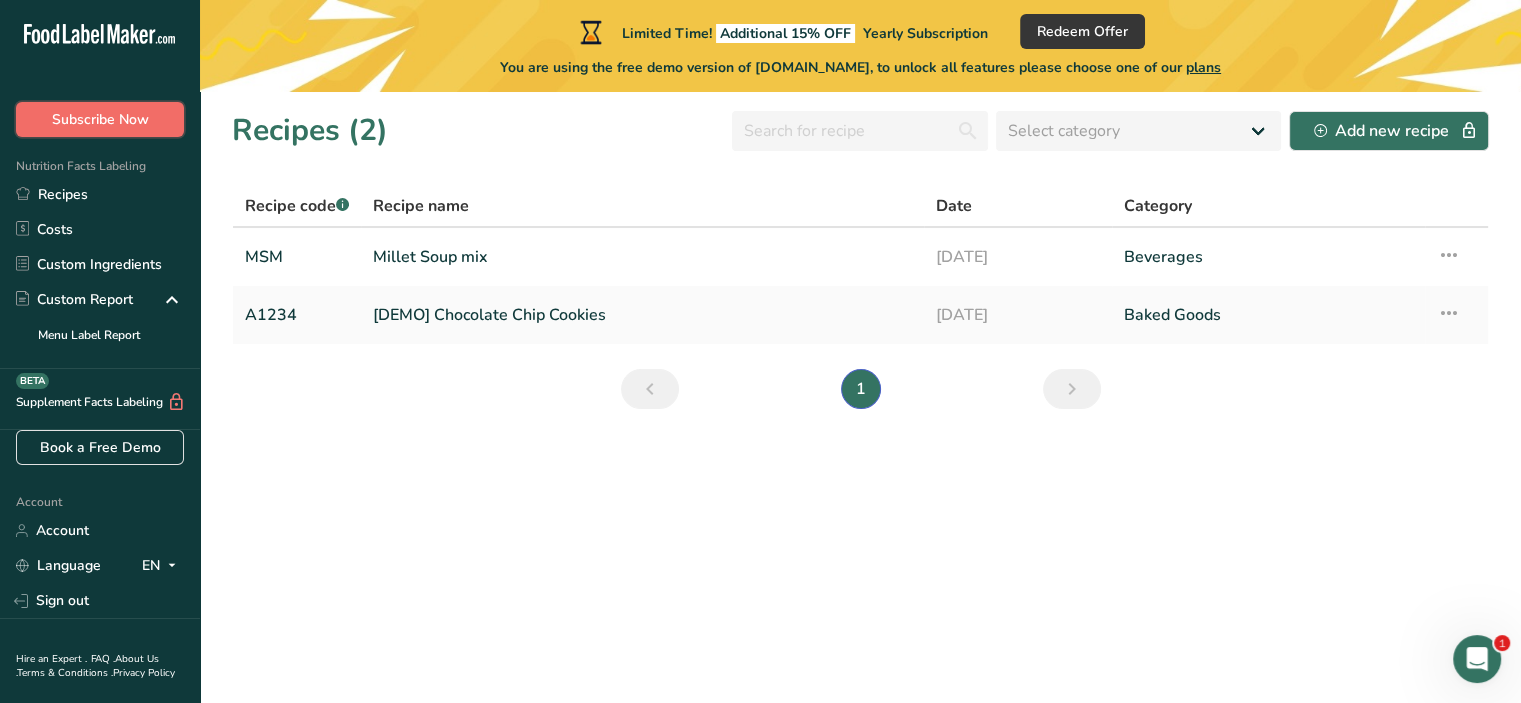 click on "Subscribe Now" at bounding box center [100, 119] 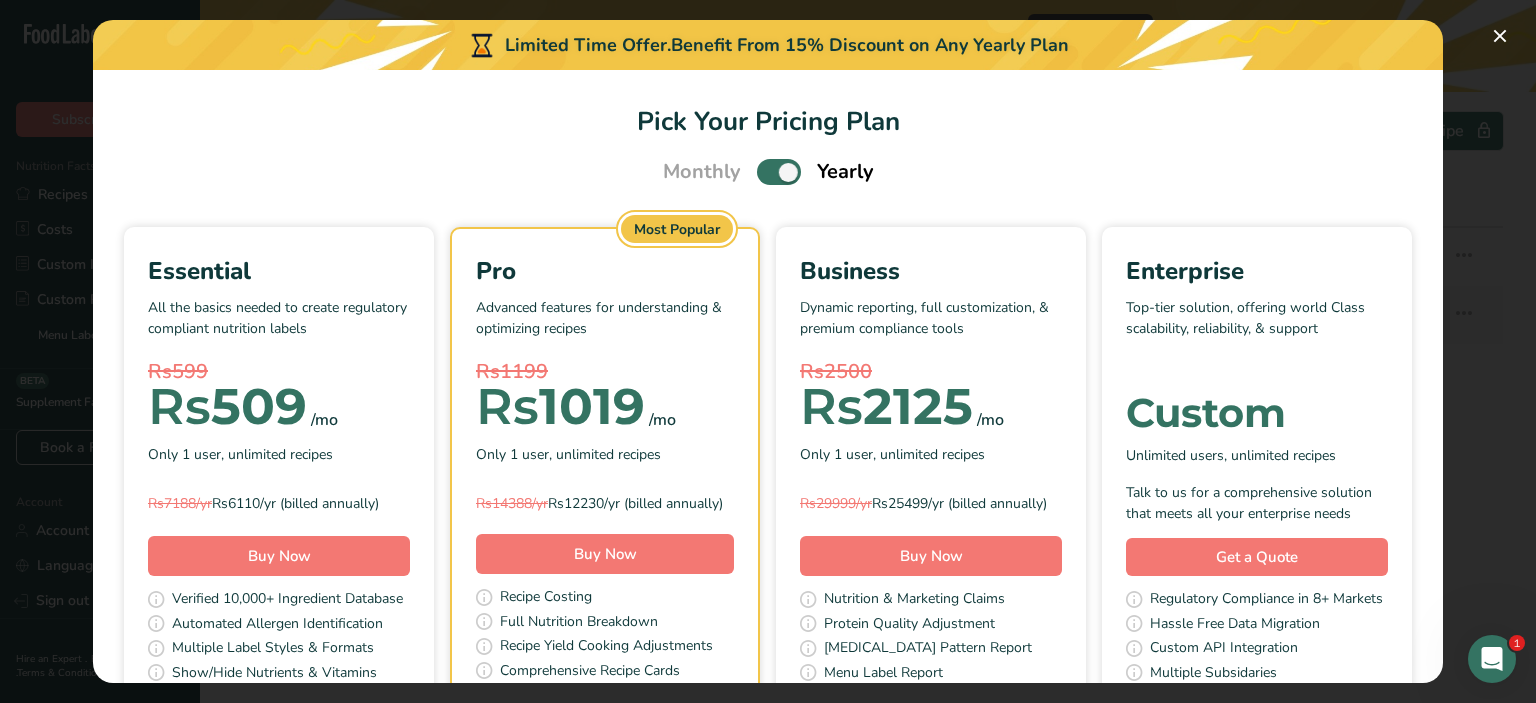 scroll, scrollTop: 100, scrollLeft: 0, axis: vertical 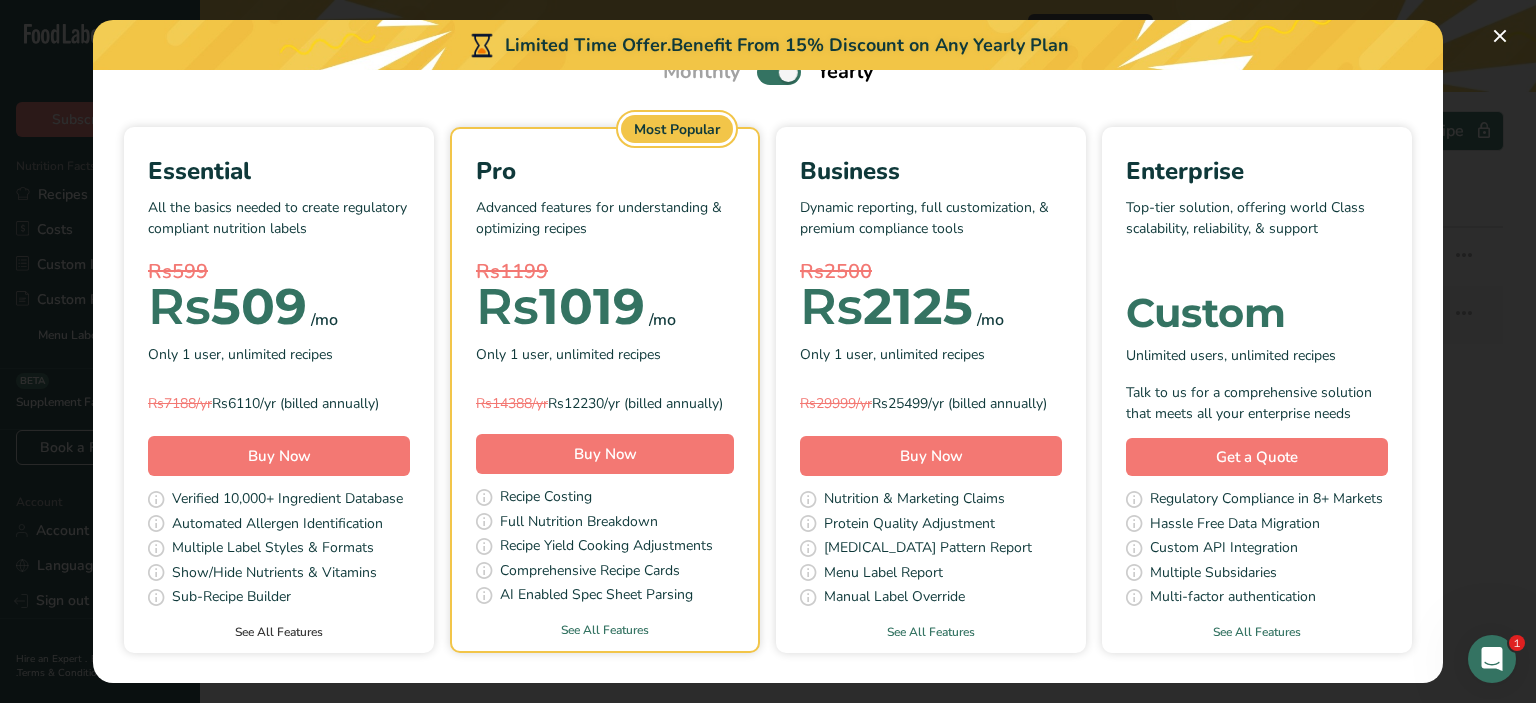 click on "See All Features" at bounding box center (279, 632) 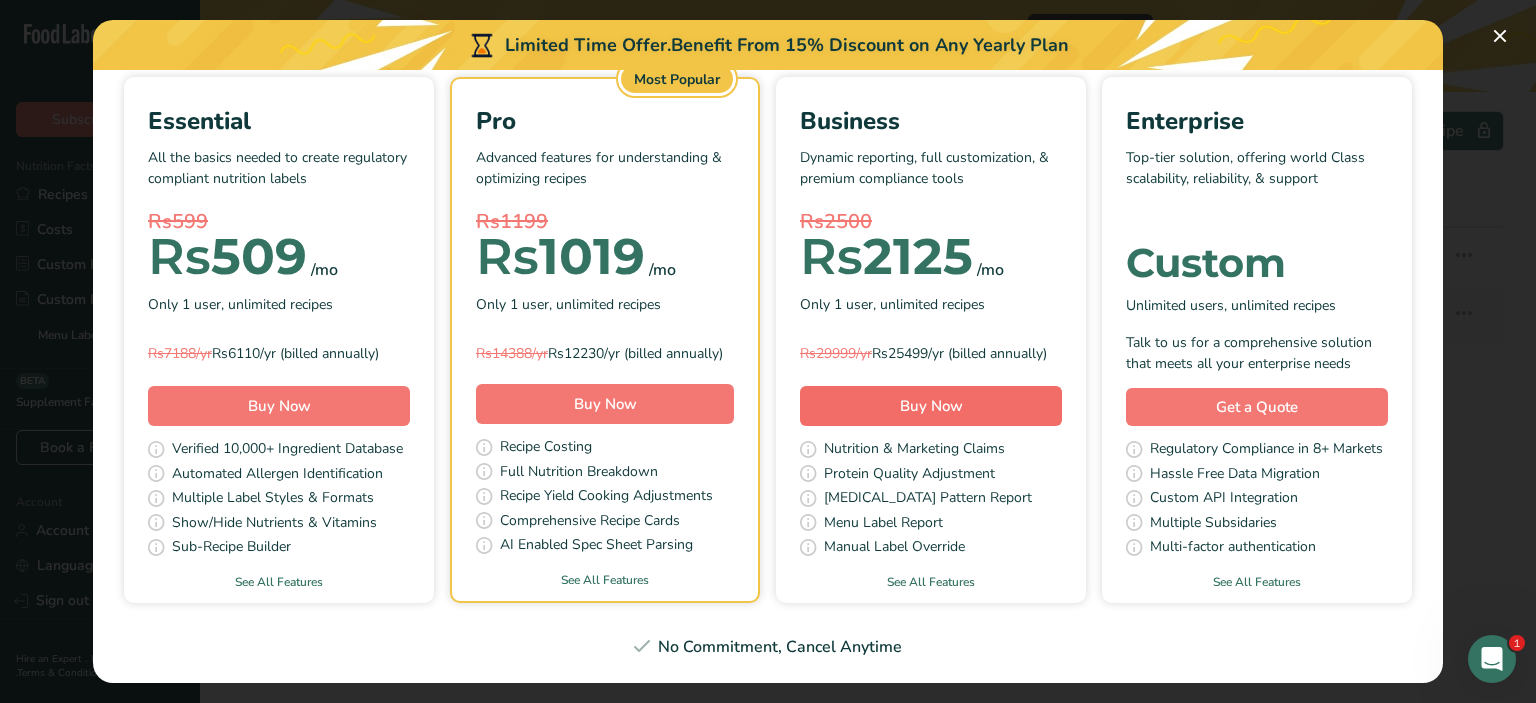 scroll, scrollTop: 300, scrollLeft: 0, axis: vertical 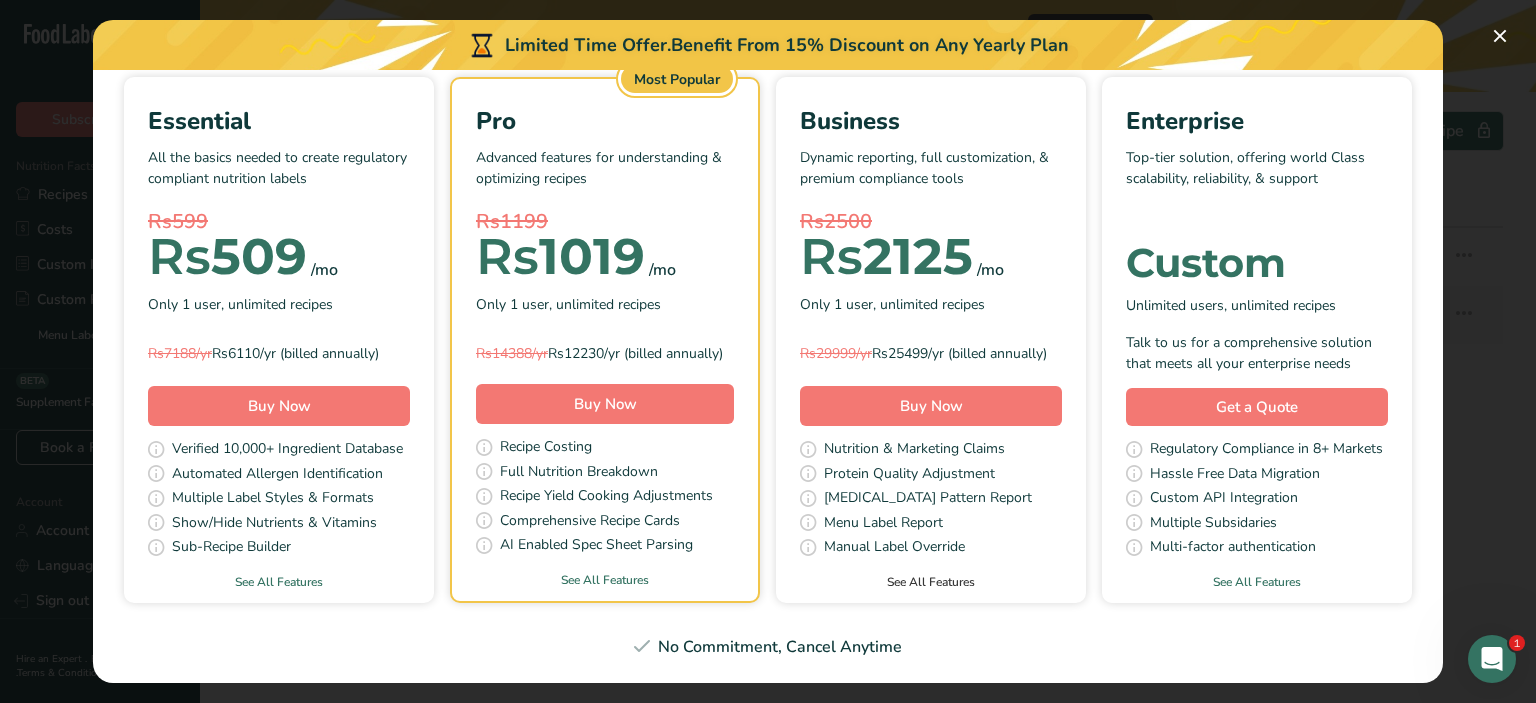 click on "See All Features" at bounding box center [931, 582] 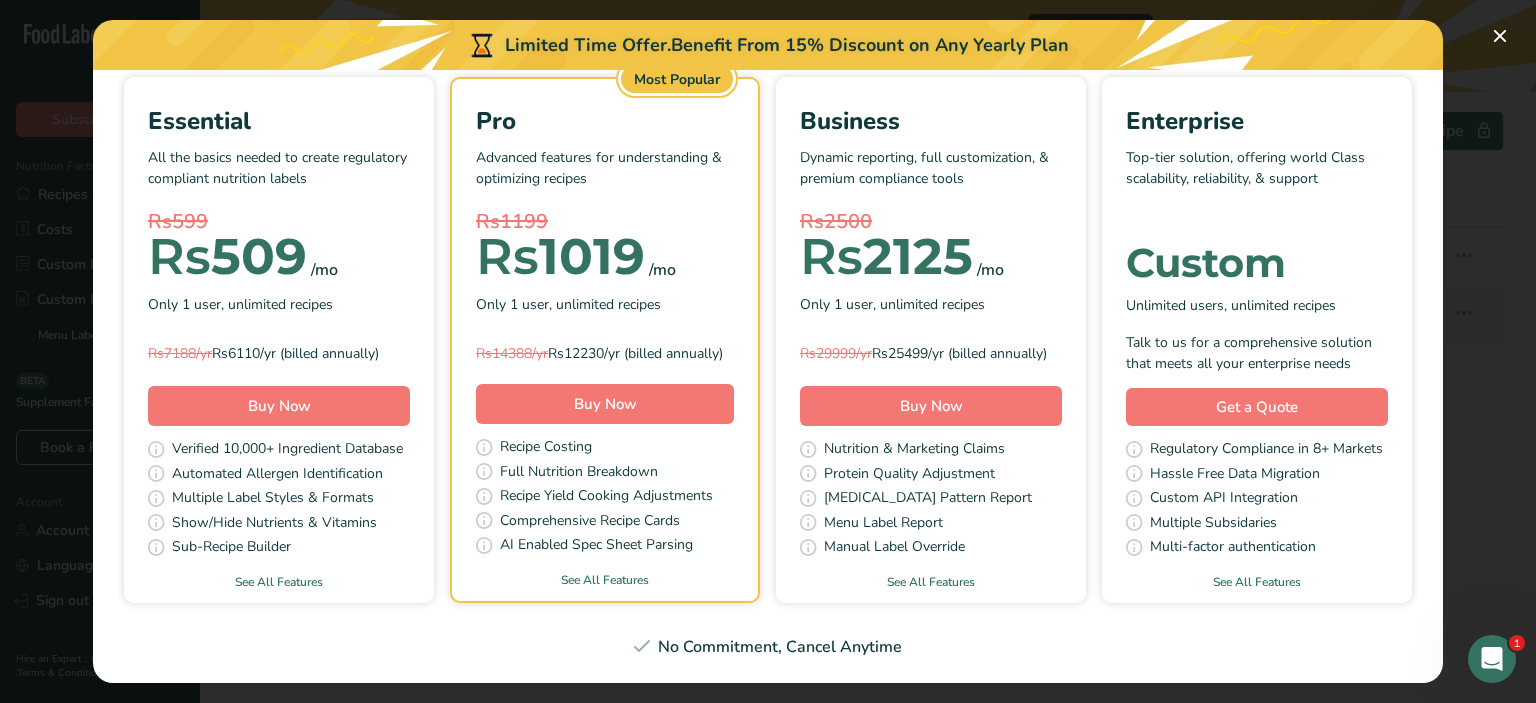 scroll, scrollTop: 685, scrollLeft: 0, axis: vertical 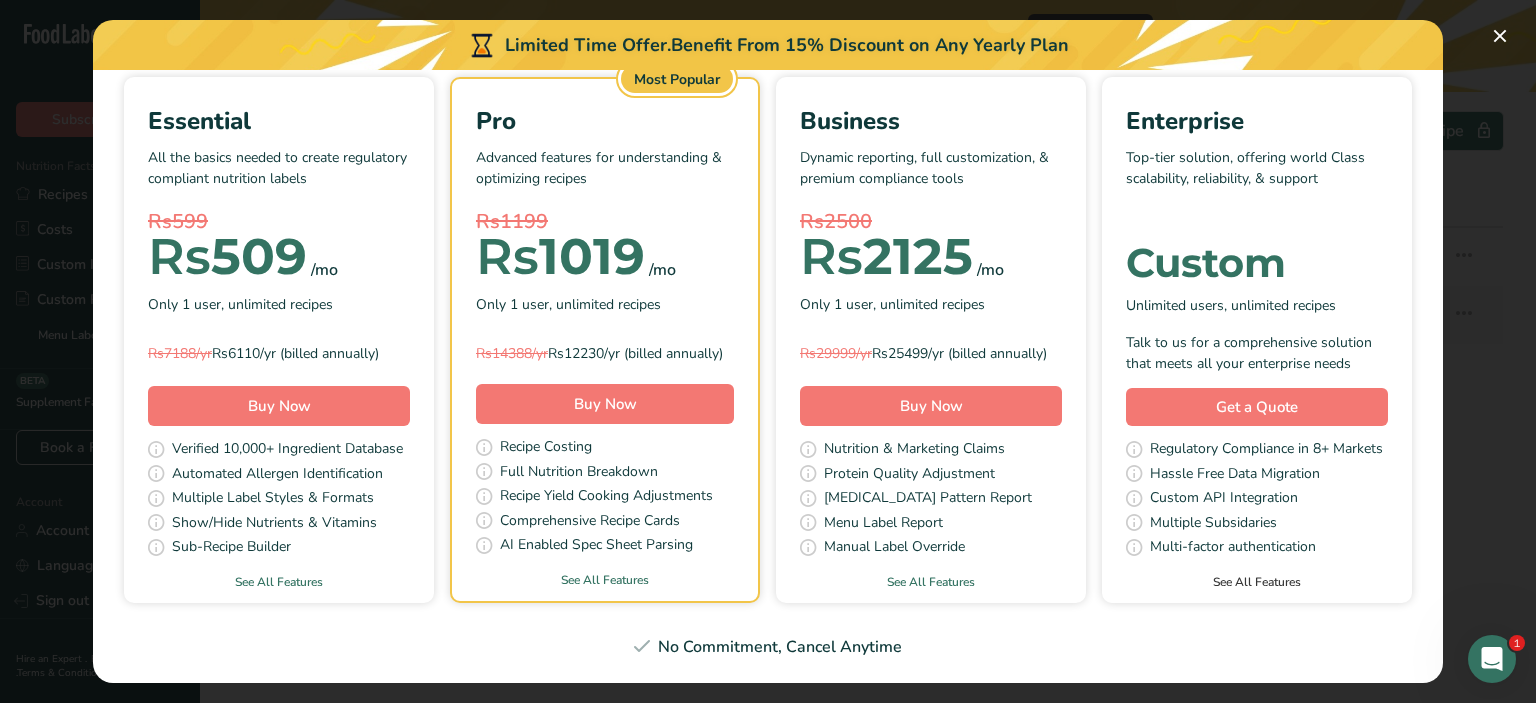 click on "See All Features" at bounding box center [1257, 582] 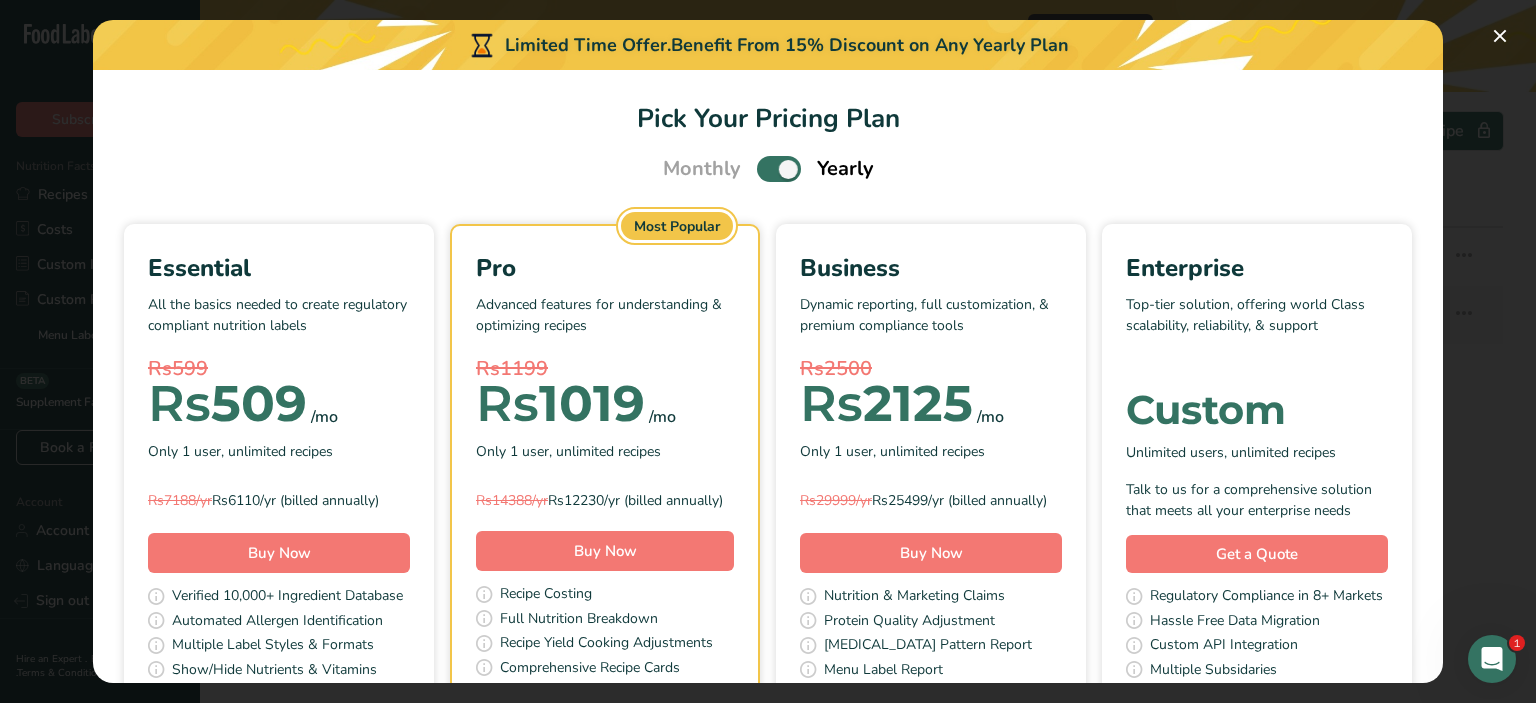 scroll, scrollTop: 0, scrollLeft: 0, axis: both 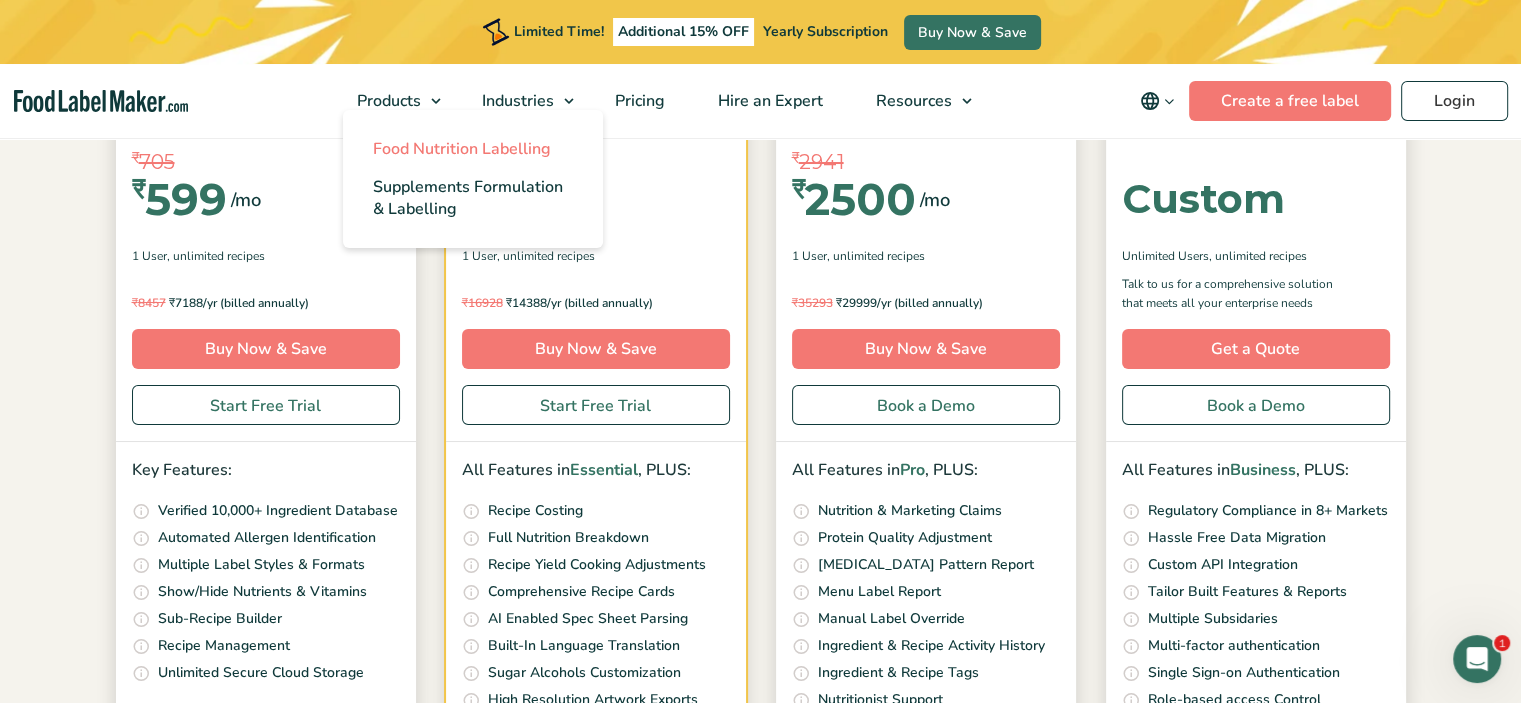 click on "Food Nutrition Labelling" at bounding box center (462, 149) 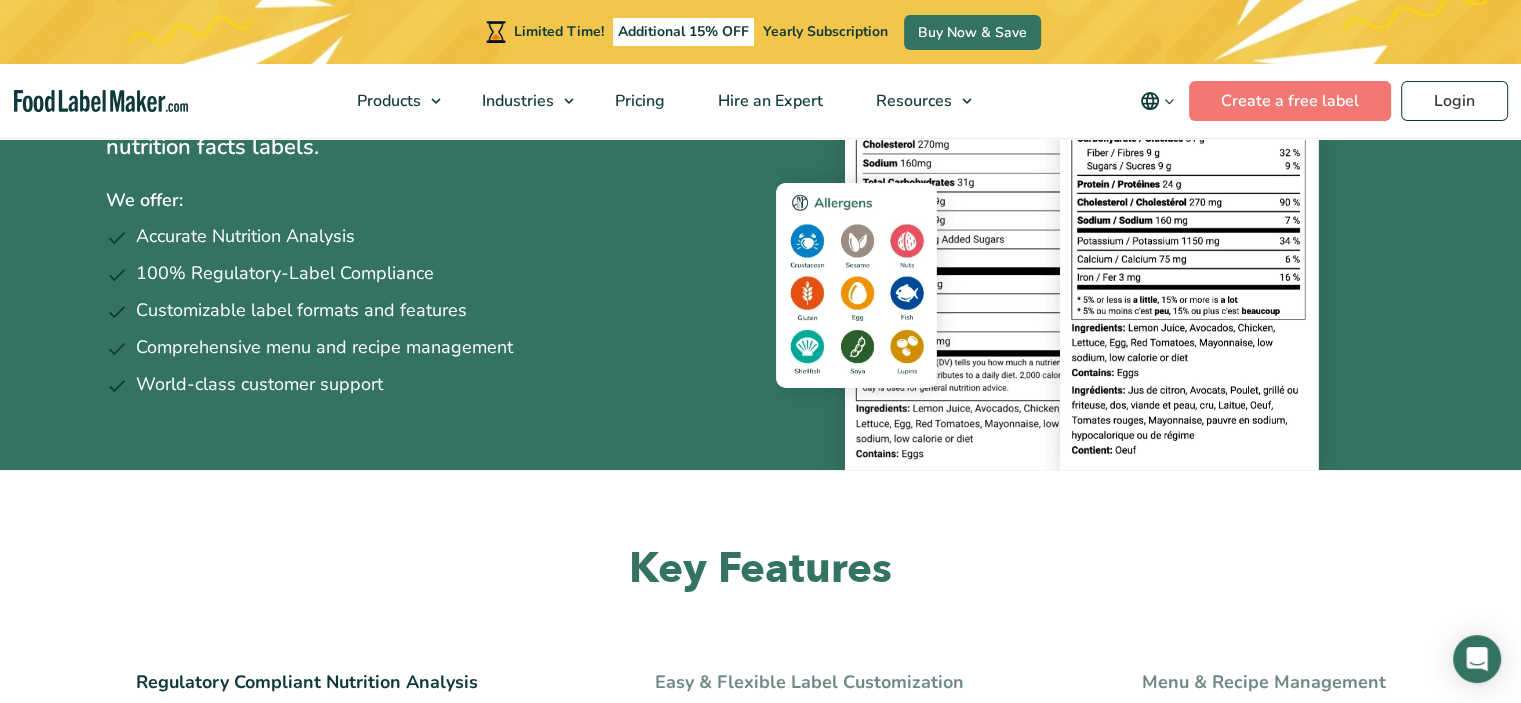 scroll, scrollTop: 300, scrollLeft: 0, axis: vertical 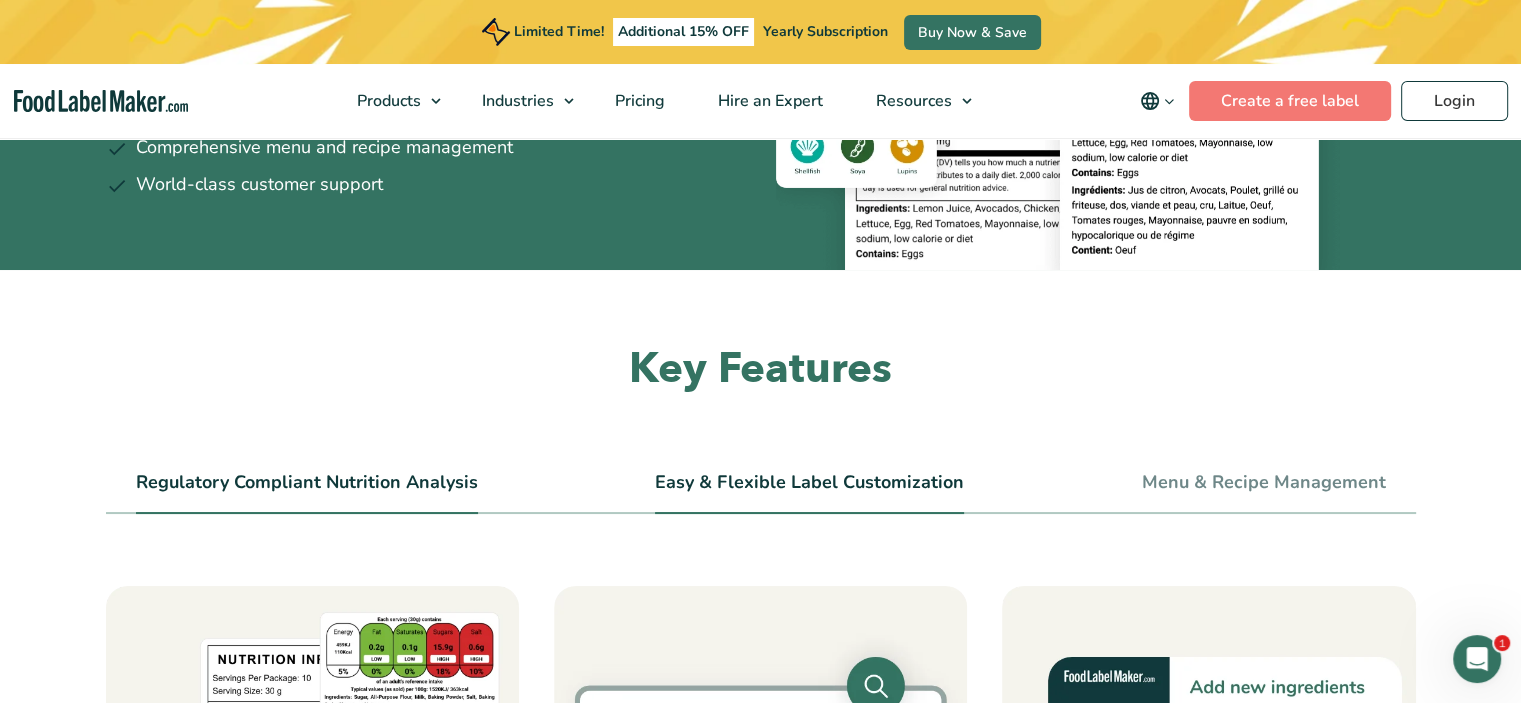 click on "Easy & Flexible Label Customization" at bounding box center (809, 483) 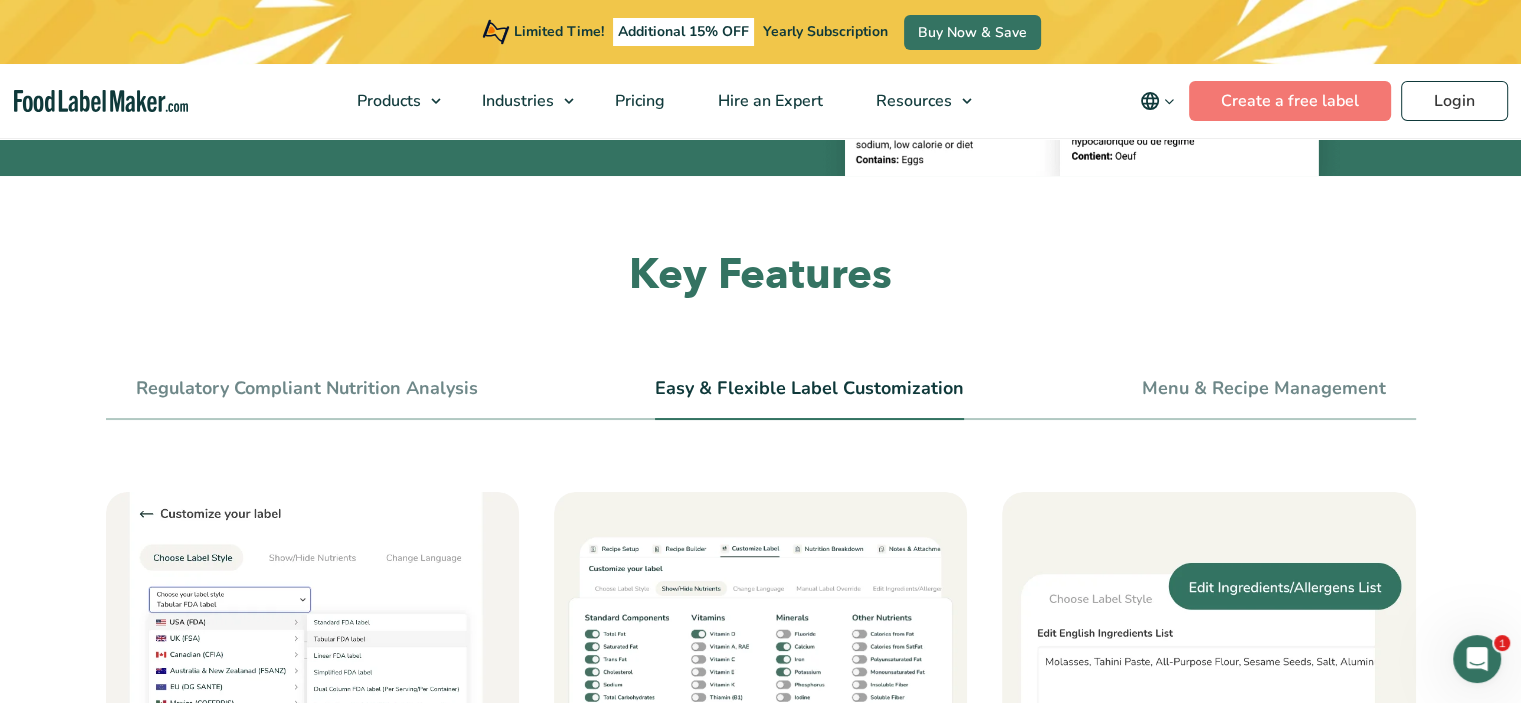 scroll, scrollTop: 700, scrollLeft: 0, axis: vertical 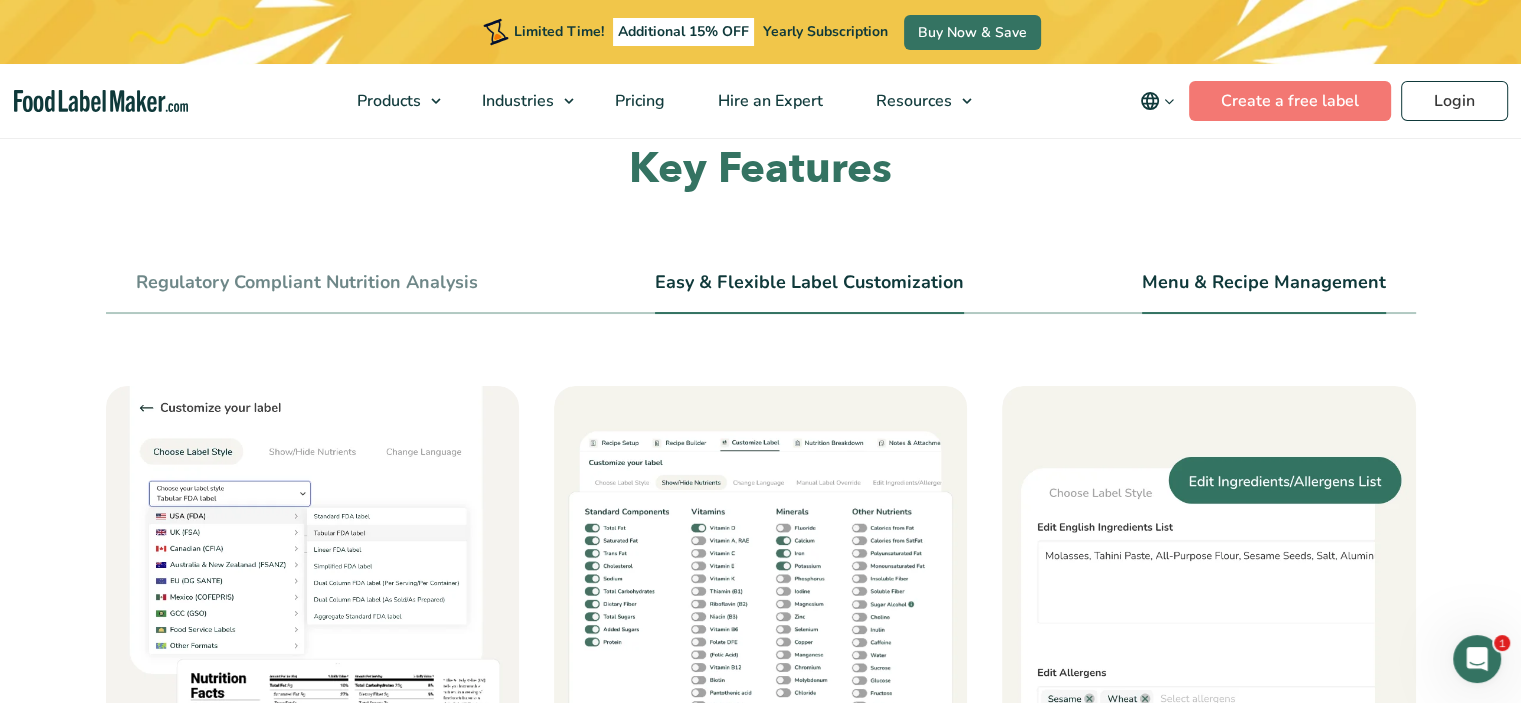 click on "Menu & Recipe Management" at bounding box center (1264, 283) 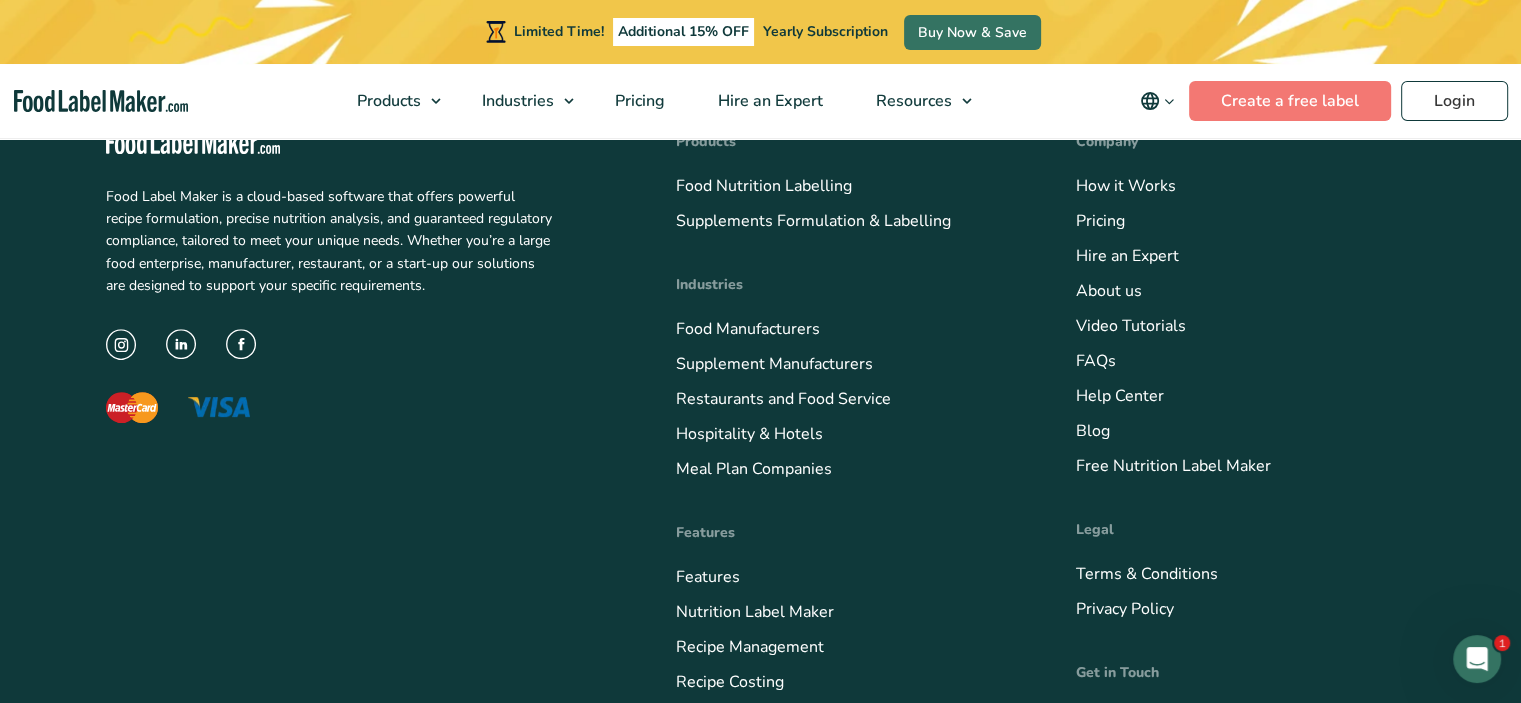 scroll, scrollTop: 8222, scrollLeft: 0, axis: vertical 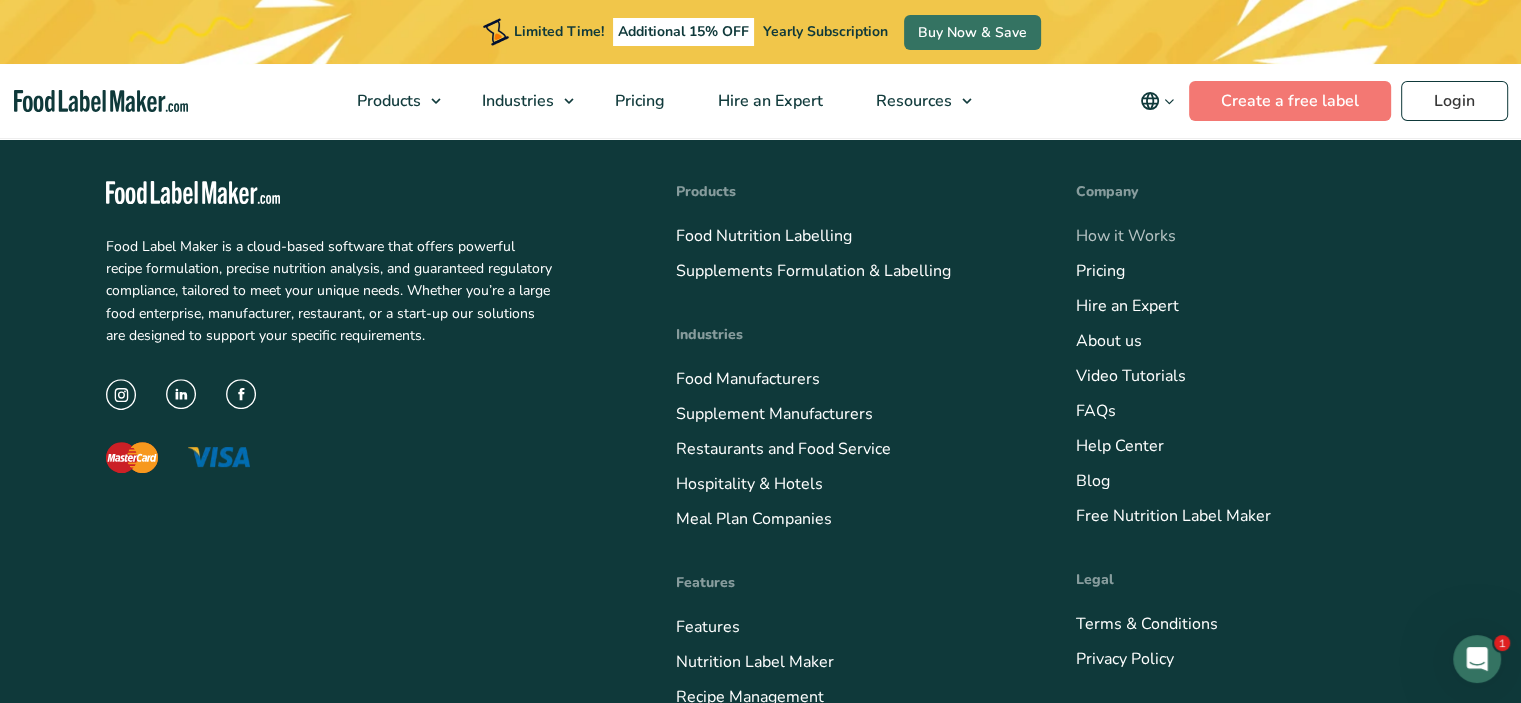 click on "How it Works" at bounding box center (1126, 236) 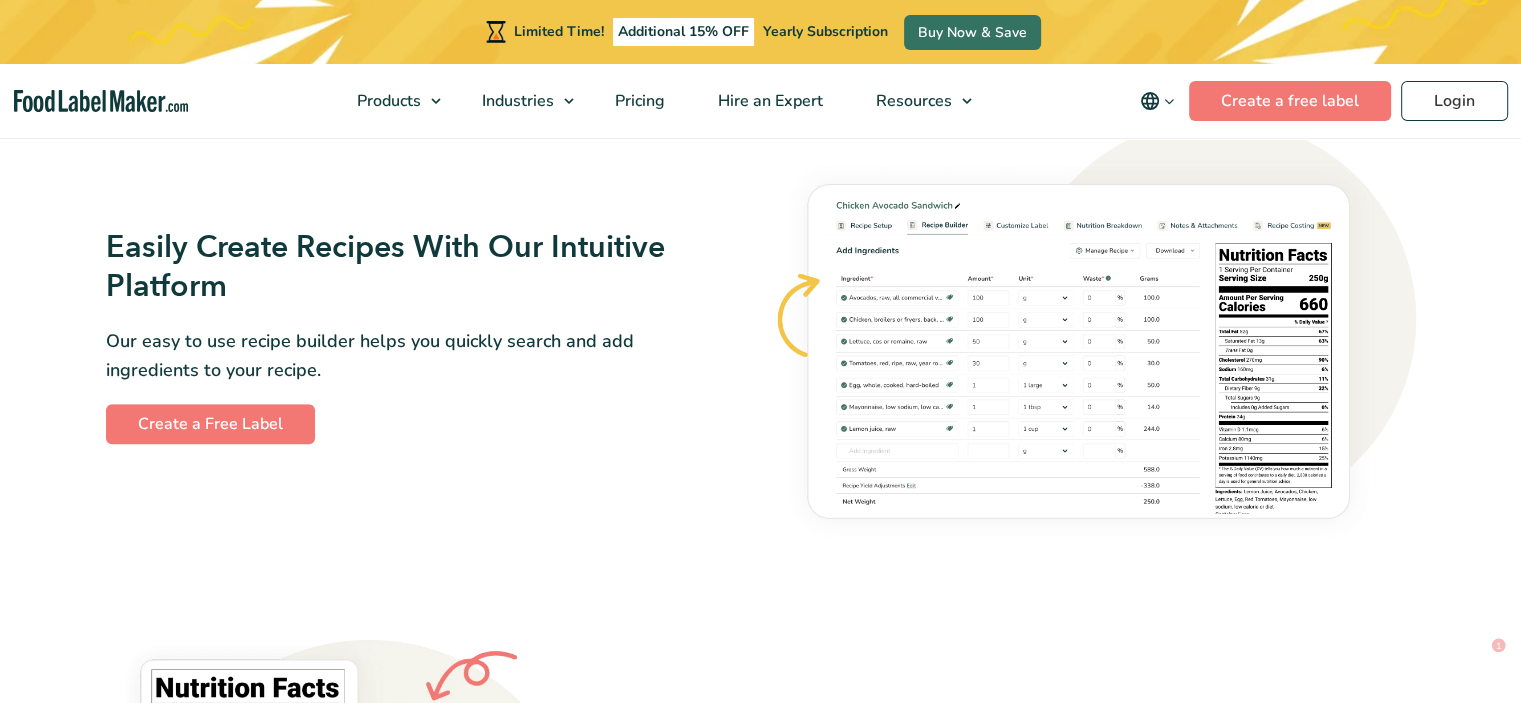 scroll, scrollTop: 1165, scrollLeft: 0, axis: vertical 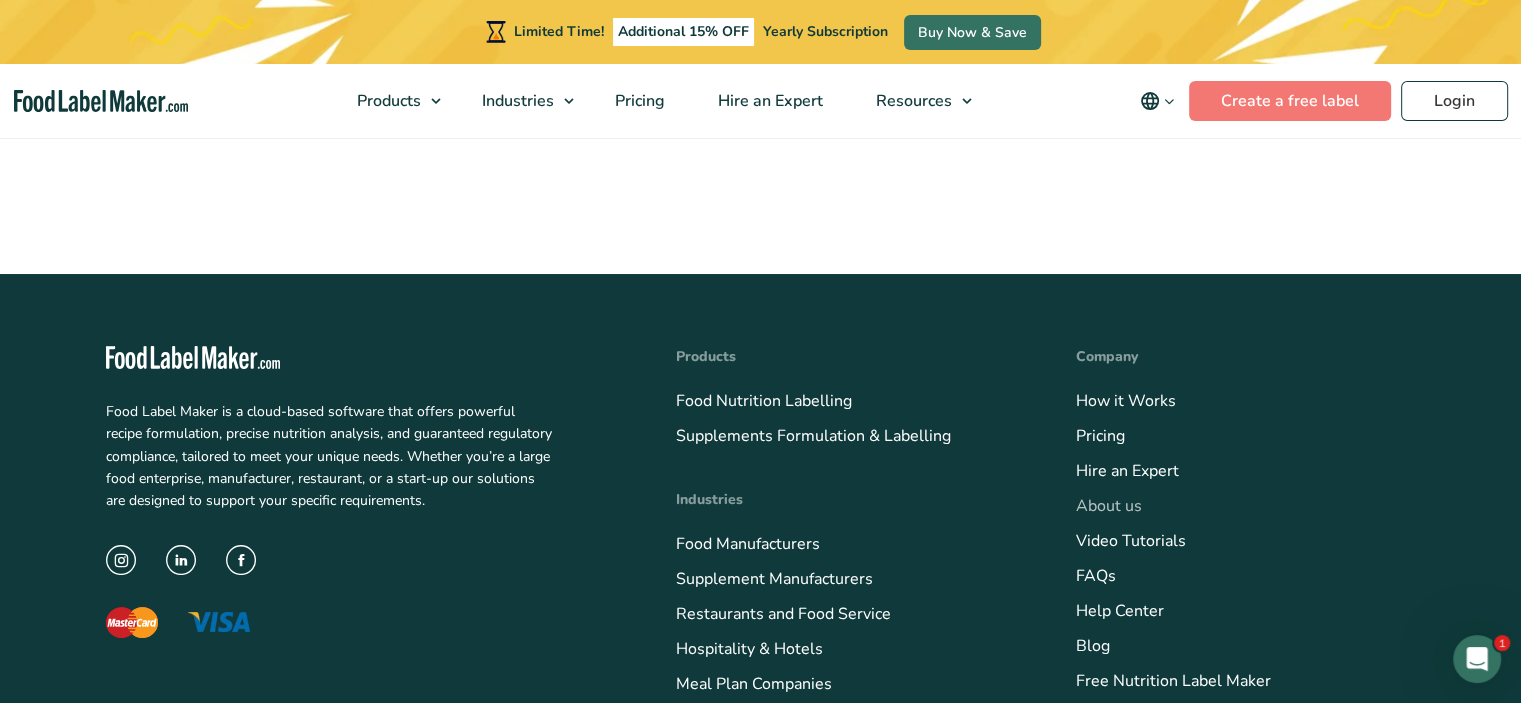 click on "About us" at bounding box center (1109, 506) 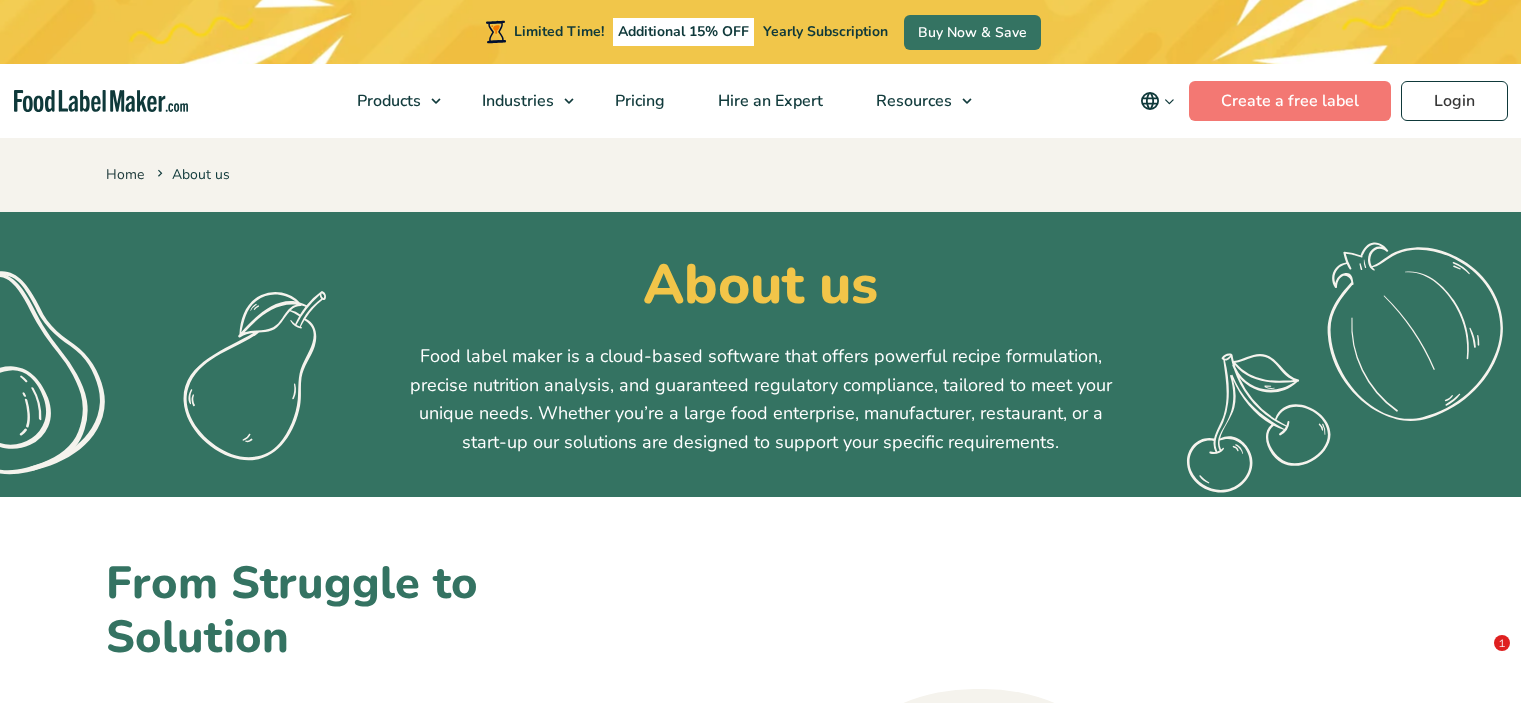 scroll, scrollTop: 0, scrollLeft: 0, axis: both 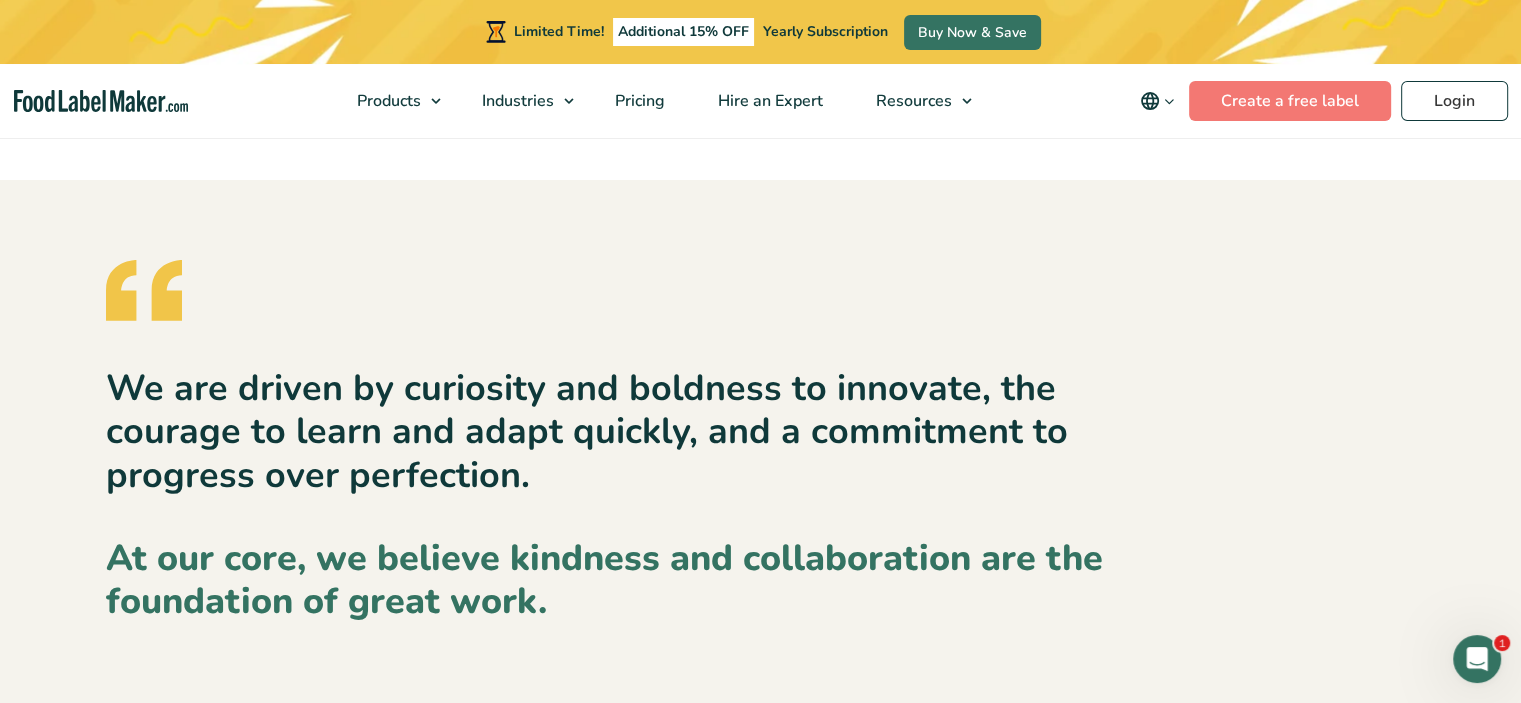 click on "Ingredient List Generator" at bounding box center [767, 1361] 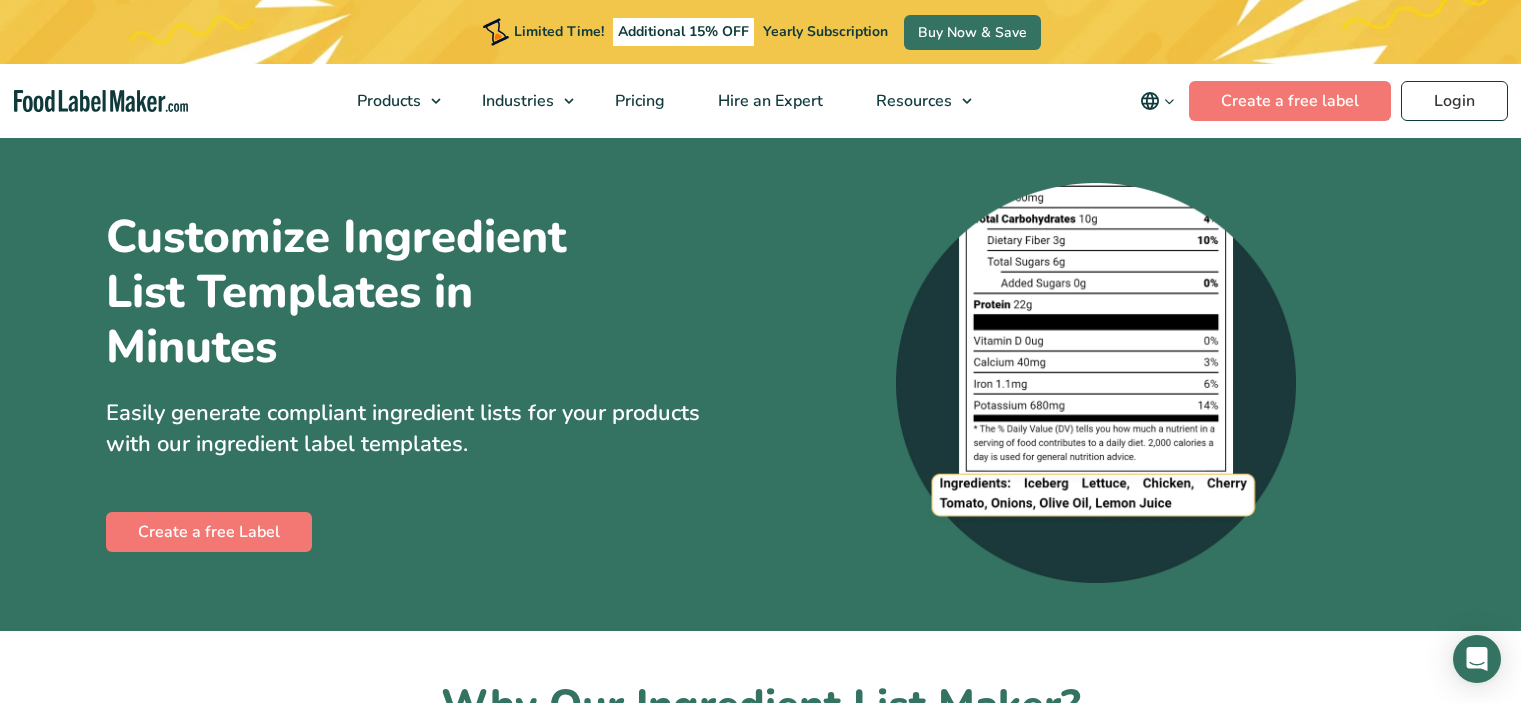 scroll, scrollTop: 0, scrollLeft: 0, axis: both 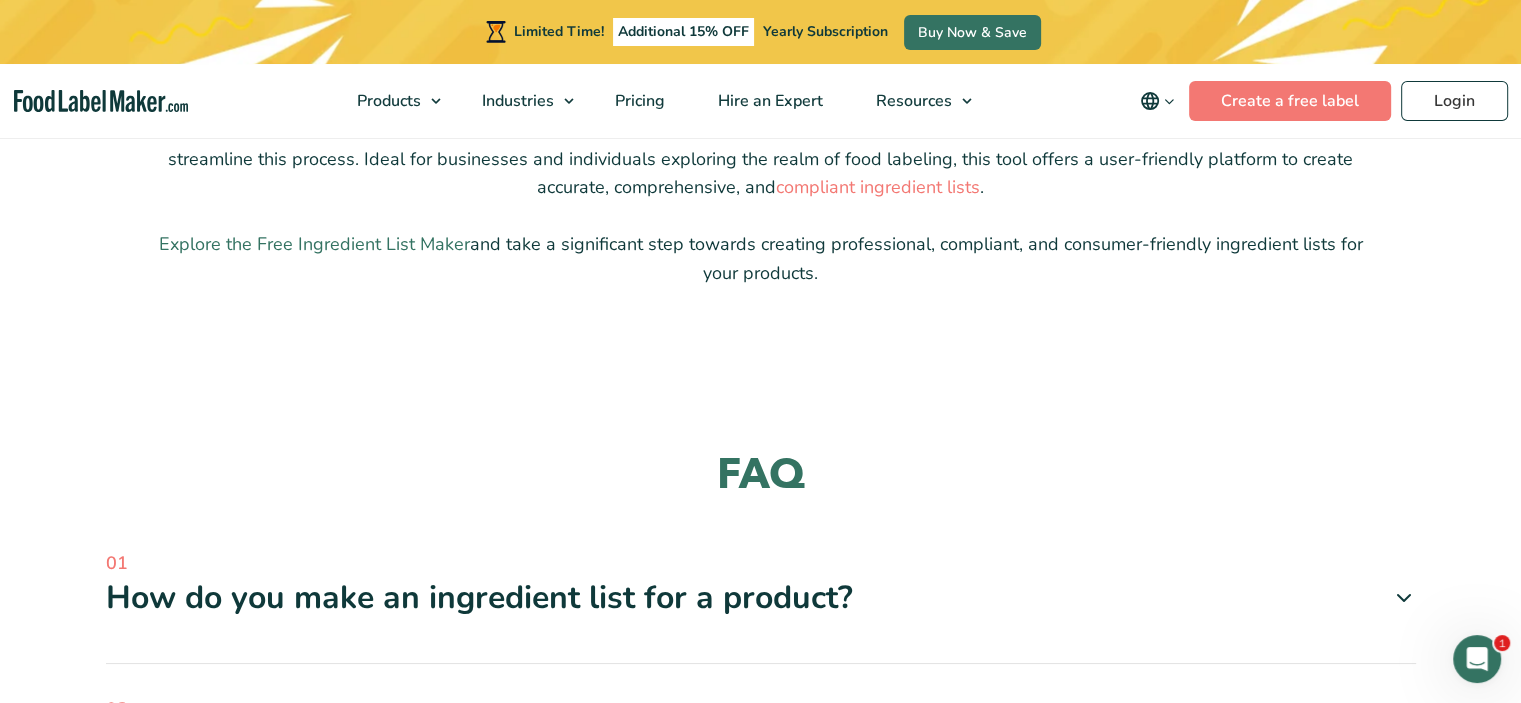 click on "Explore the Free Ingredient List Maker" at bounding box center [314, 244] 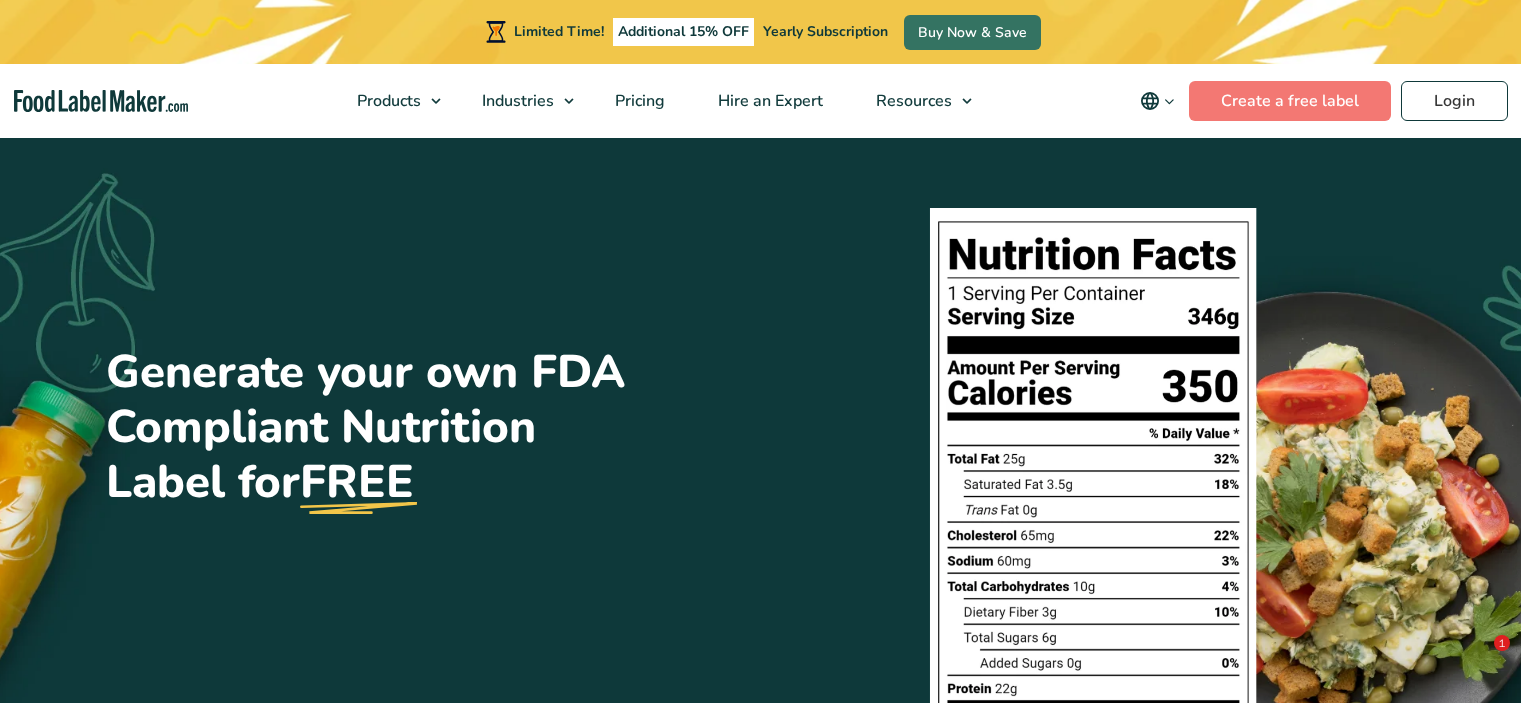 scroll, scrollTop: 500, scrollLeft: 0, axis: vertical 